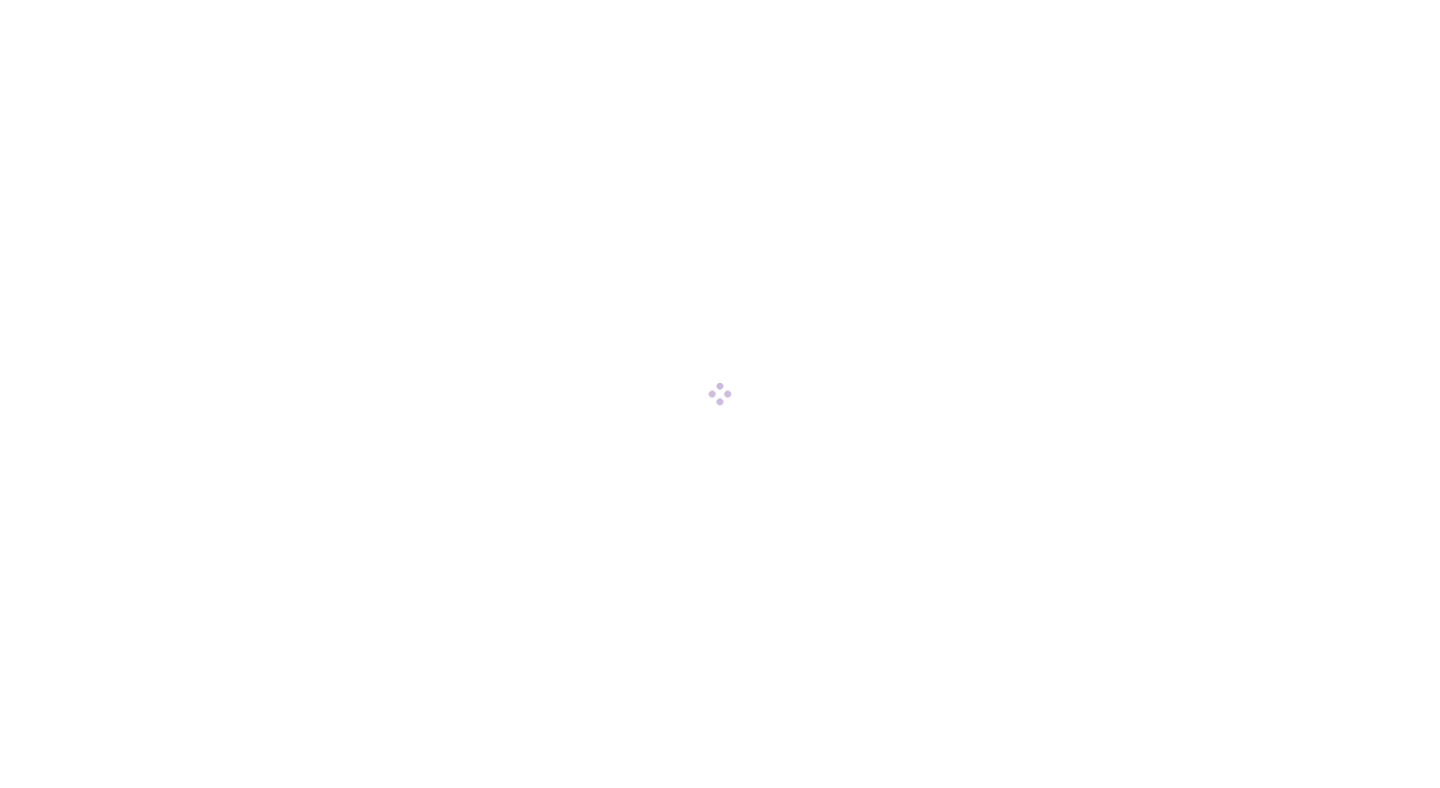 scroll, scrollTop: 0, scrollLeft: 0, axis: both 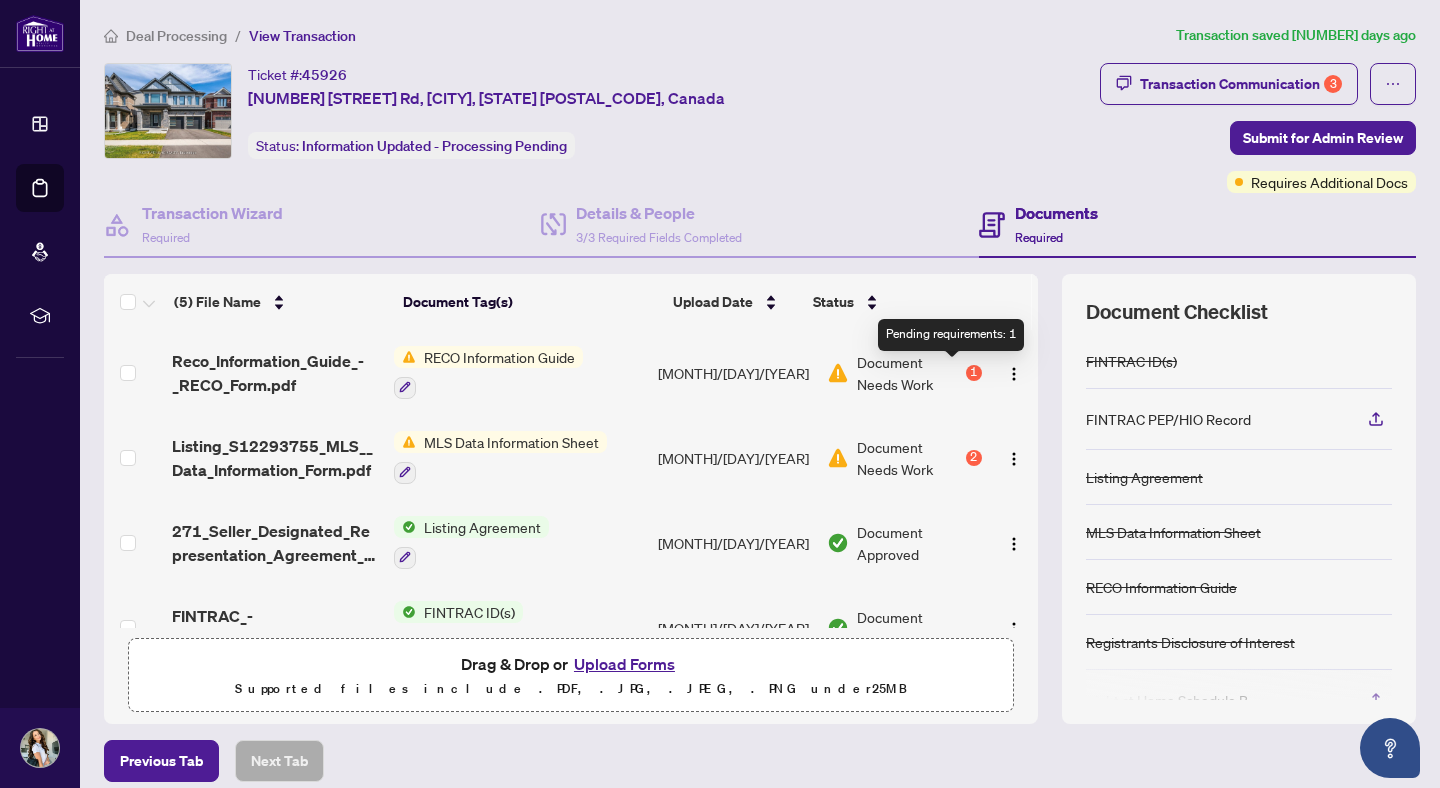 click on "1" at bounding box center (974, 373) 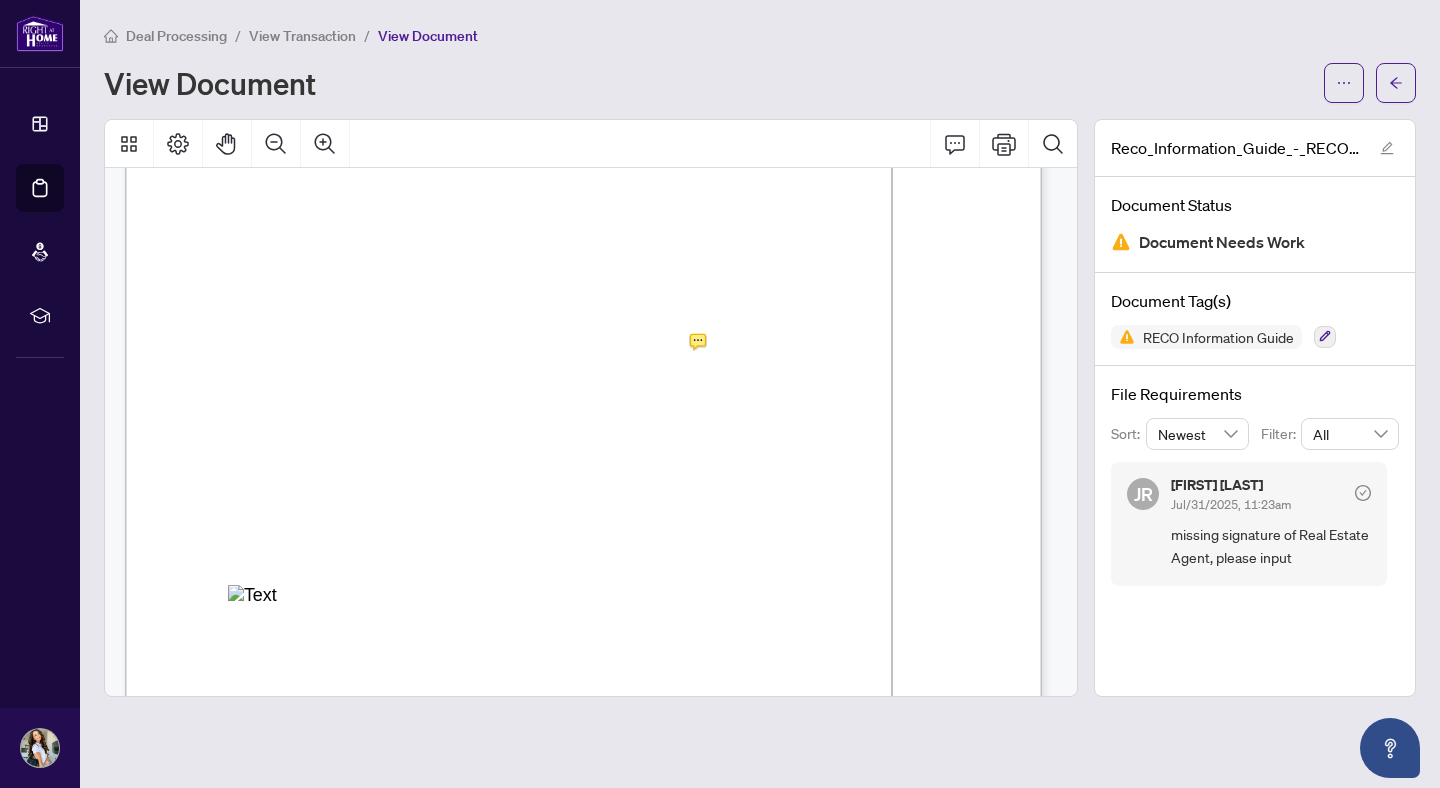 scroll, scrollTop: 14774, scrollLeft: 0, axis: vertical 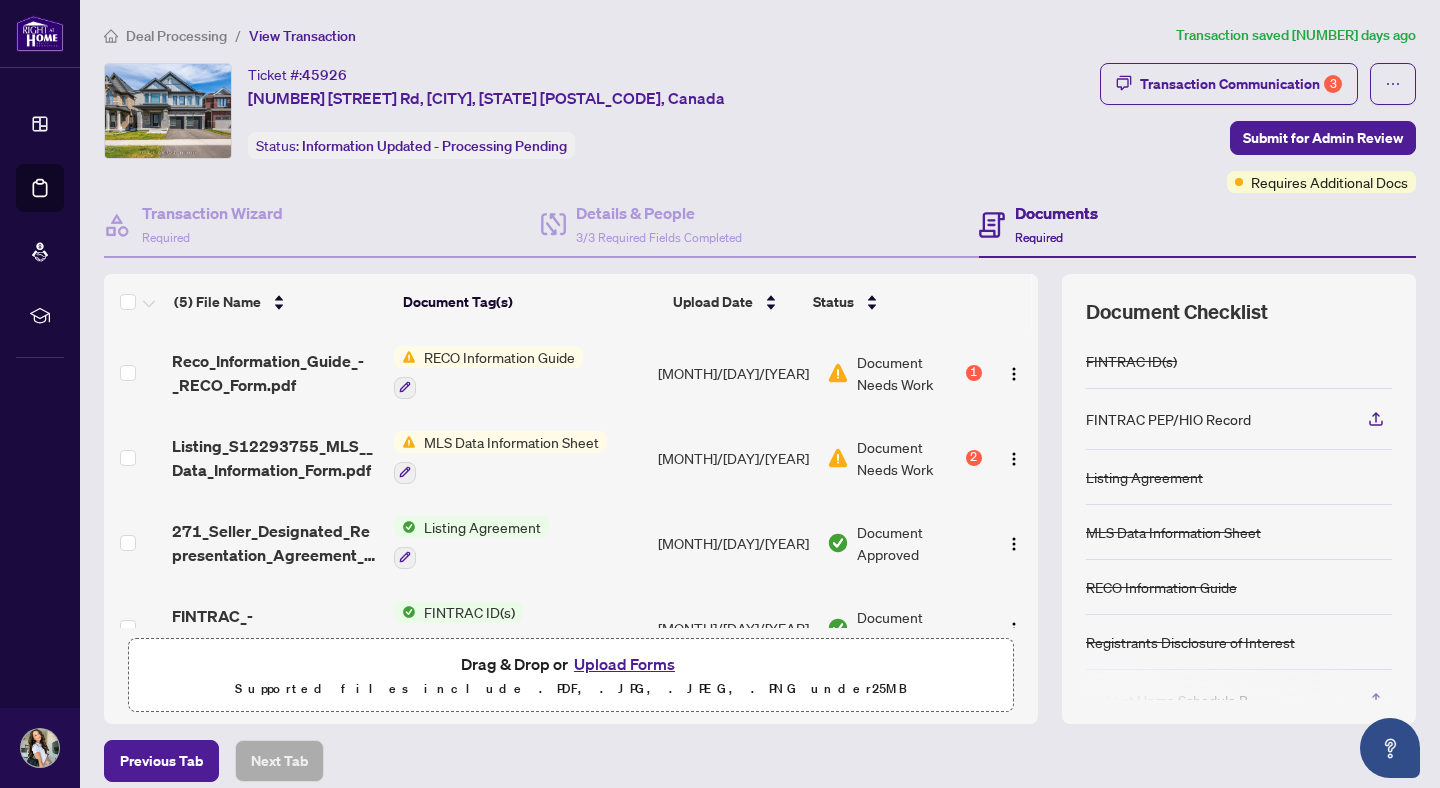 click on "MLS Data Information Sheet" at bounding box center [511, 442] 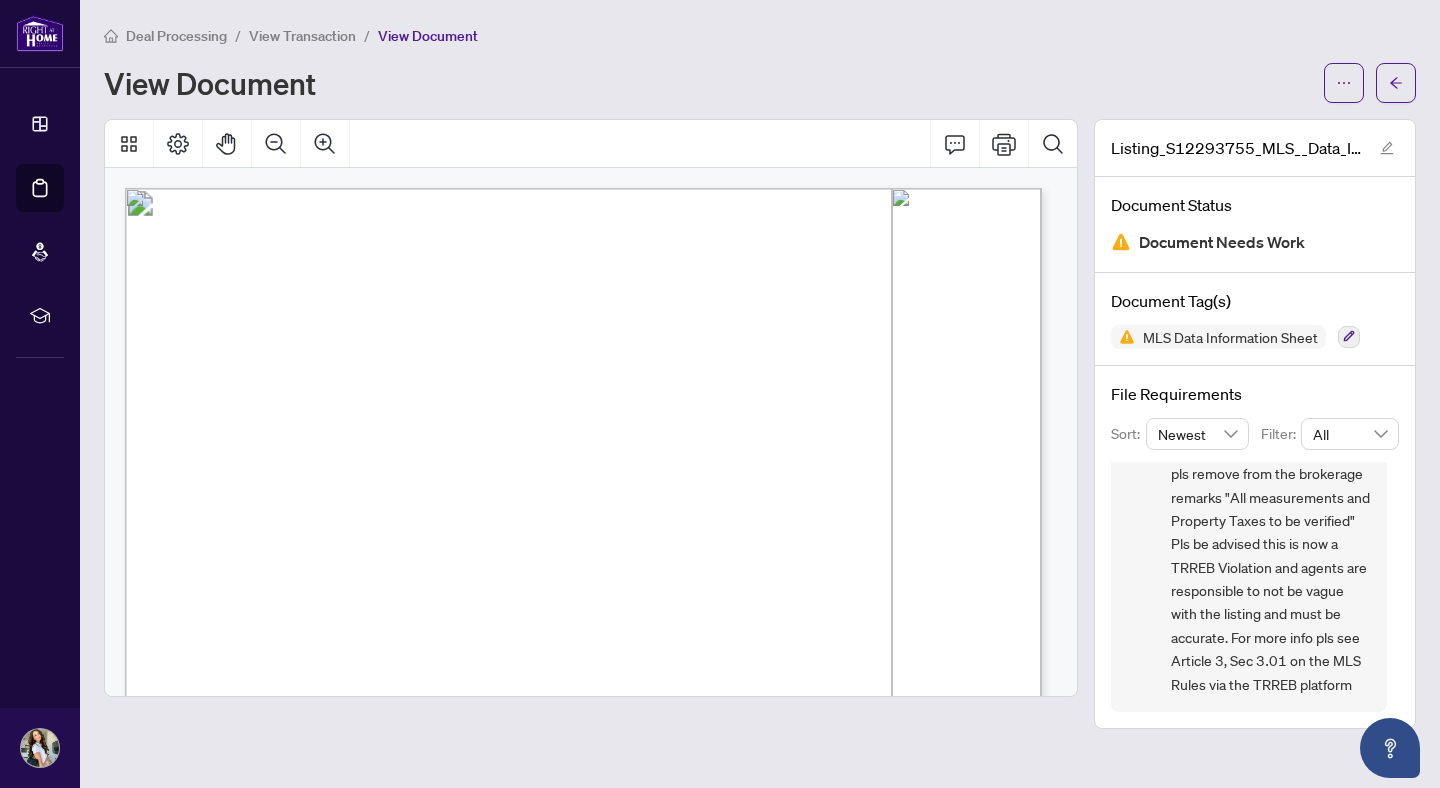 scroll, scrollTop: 218, scrollLeft: 0, axis: vertical 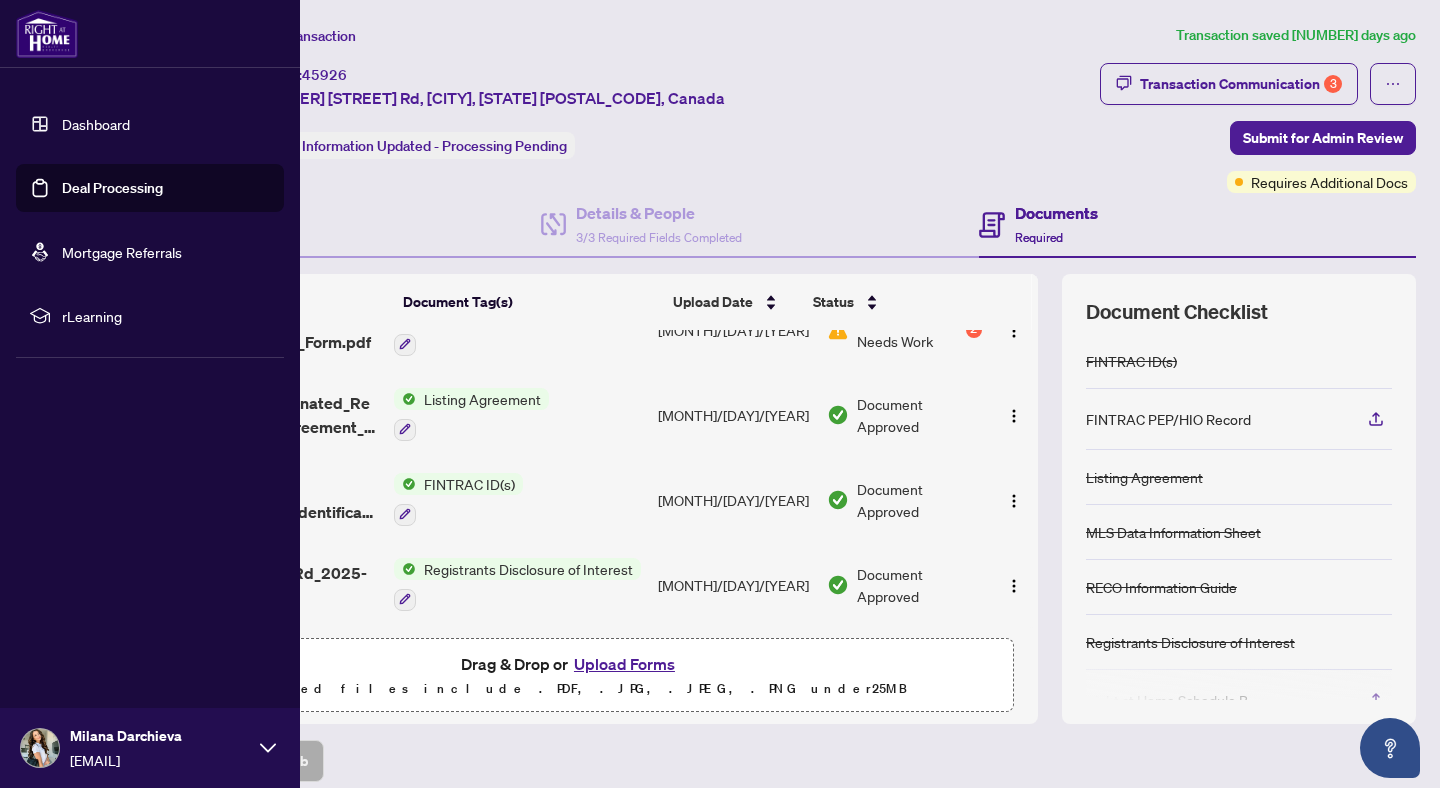 click on "Dashboard" at bounding box center (96, 124) 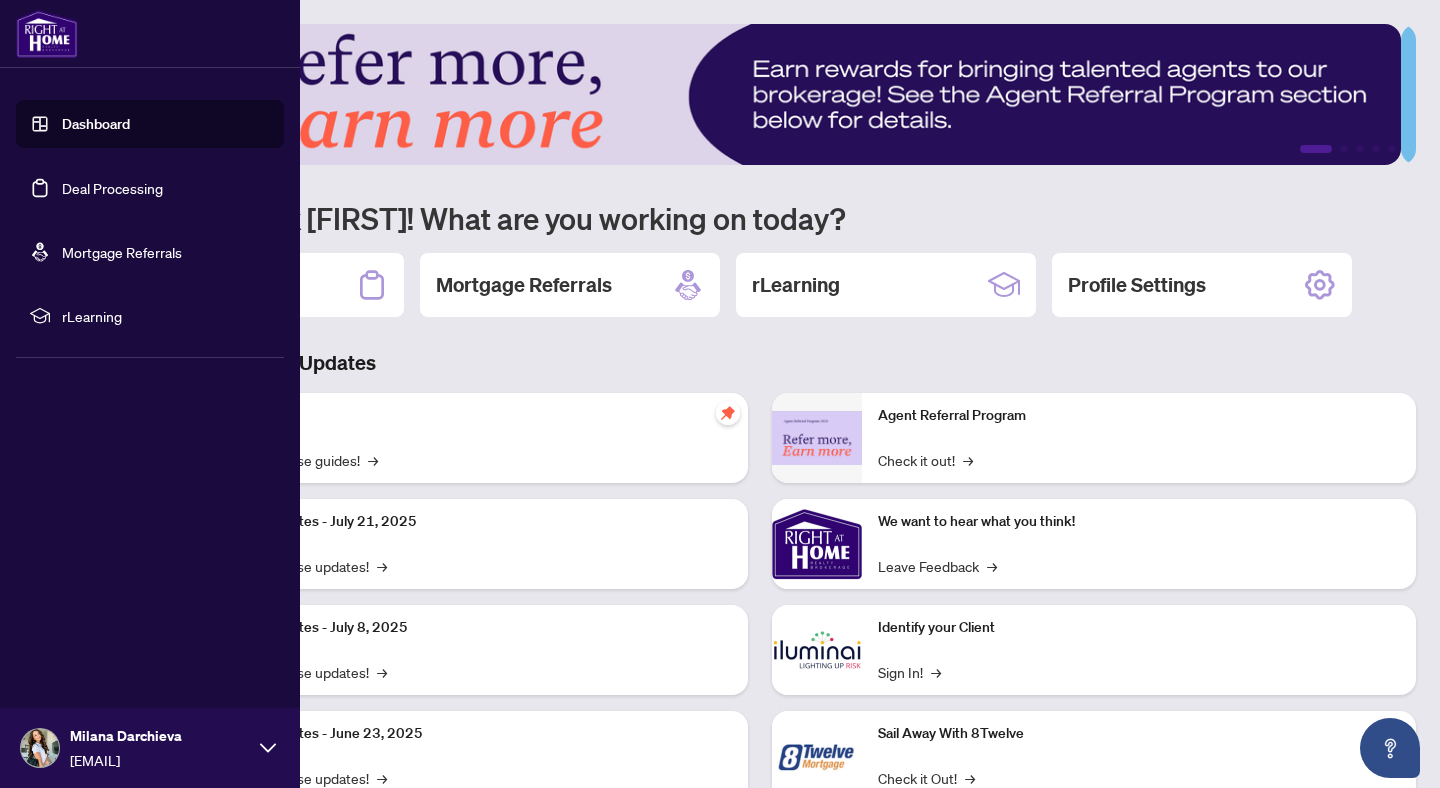 click on "Deal Processing" at bounding box center [112, 188] 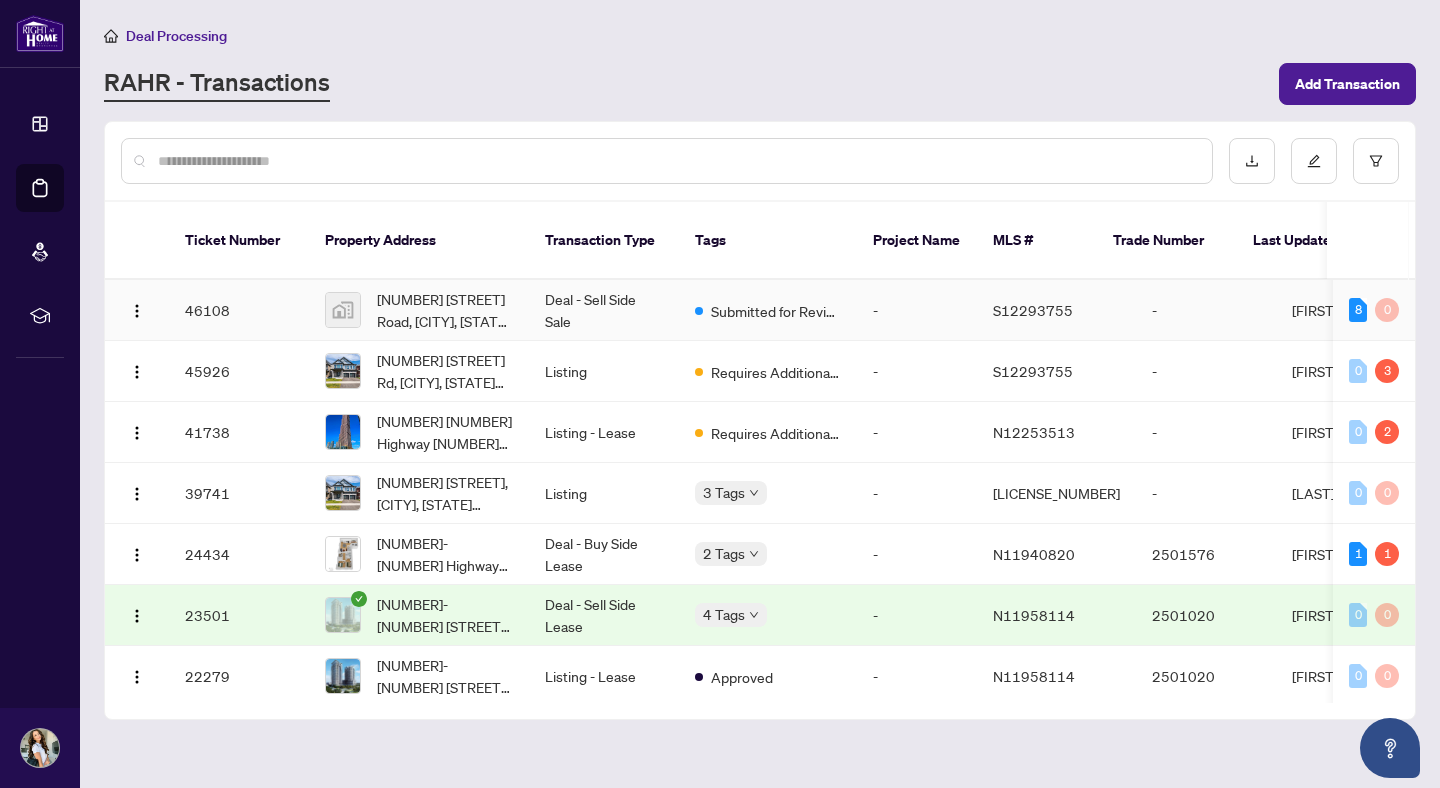 click on "Submitted for Review" at bounding box center (768, 310) 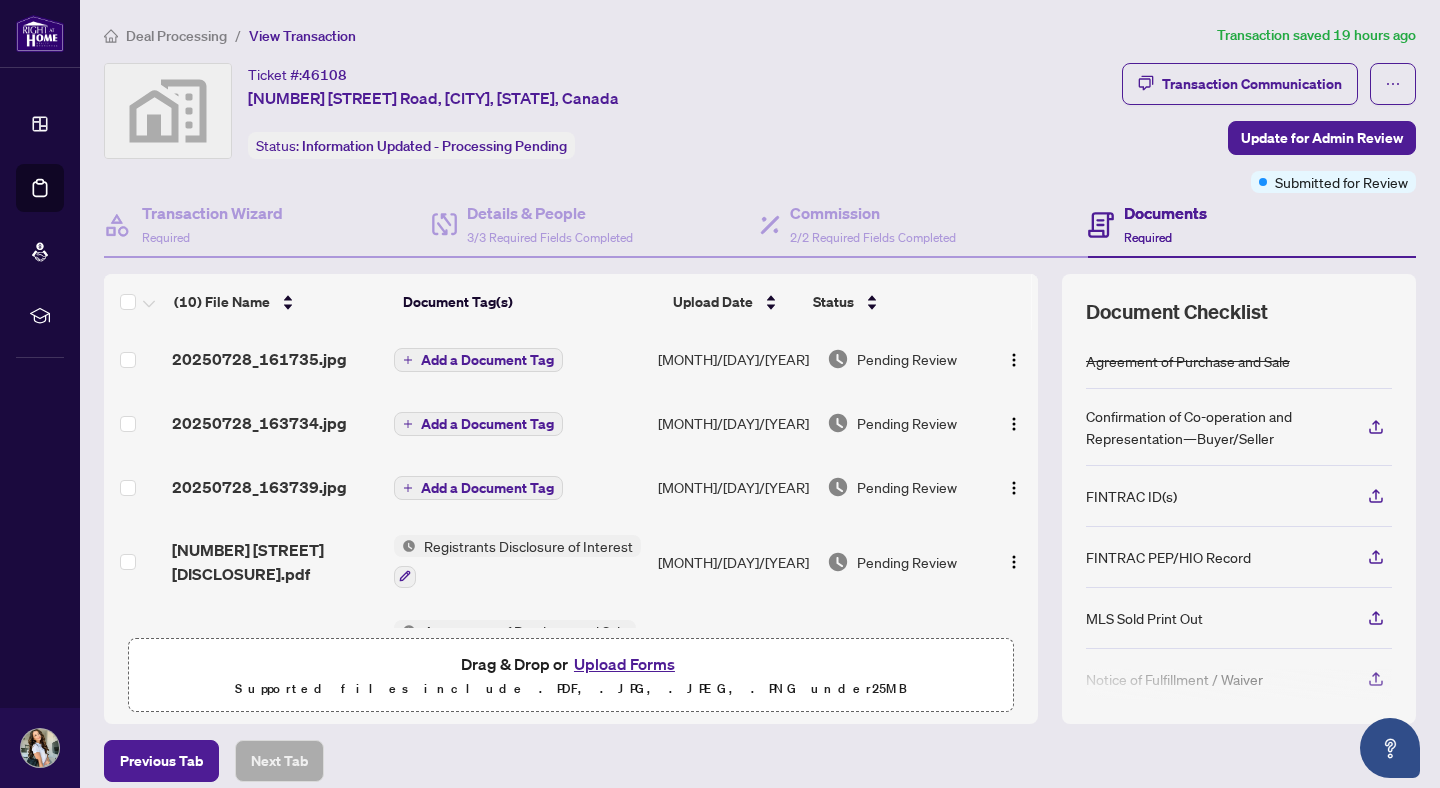 scroll, scrollTop: 426, scrollLeft: 0, axis: vertical 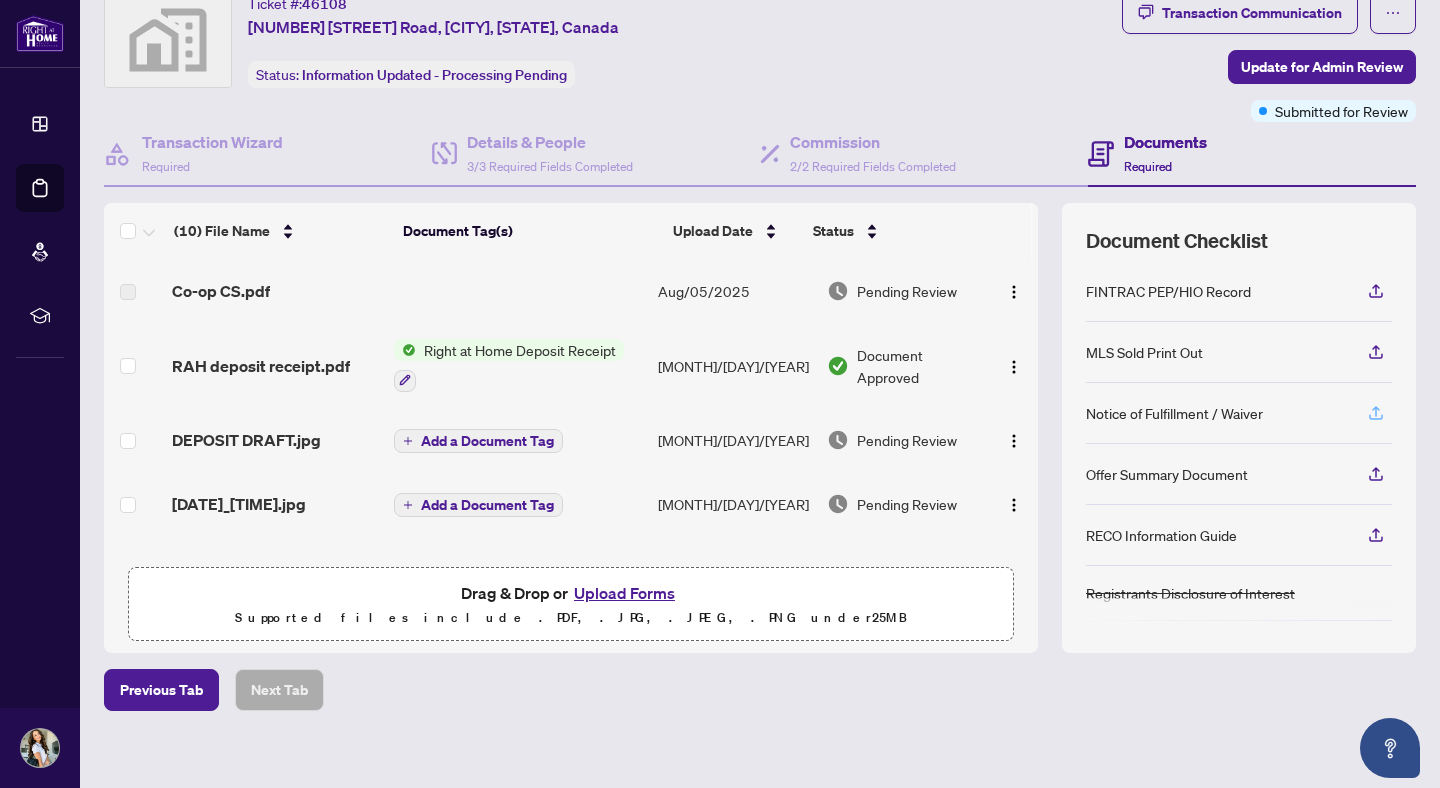 click 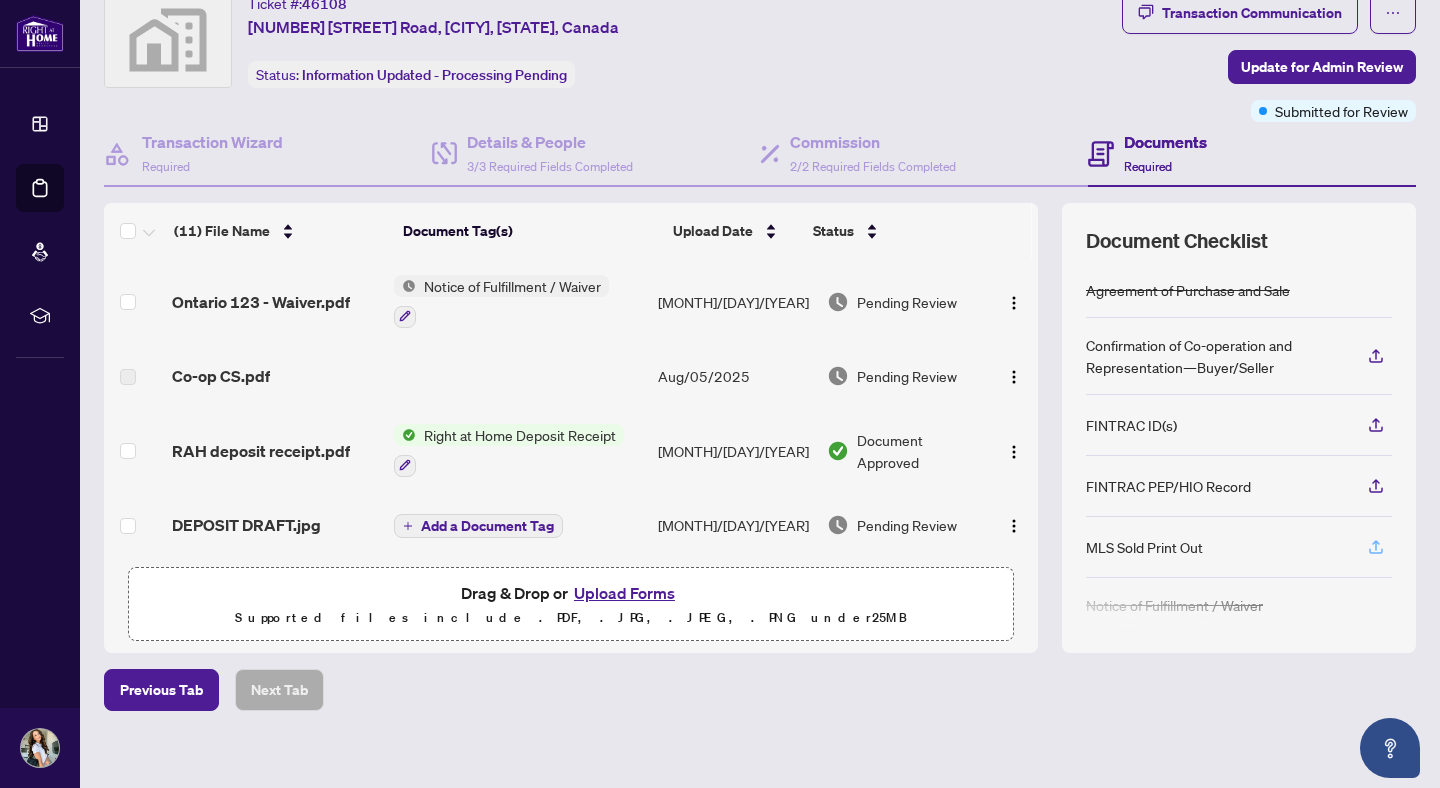 click at bounding box center (1376, 547) 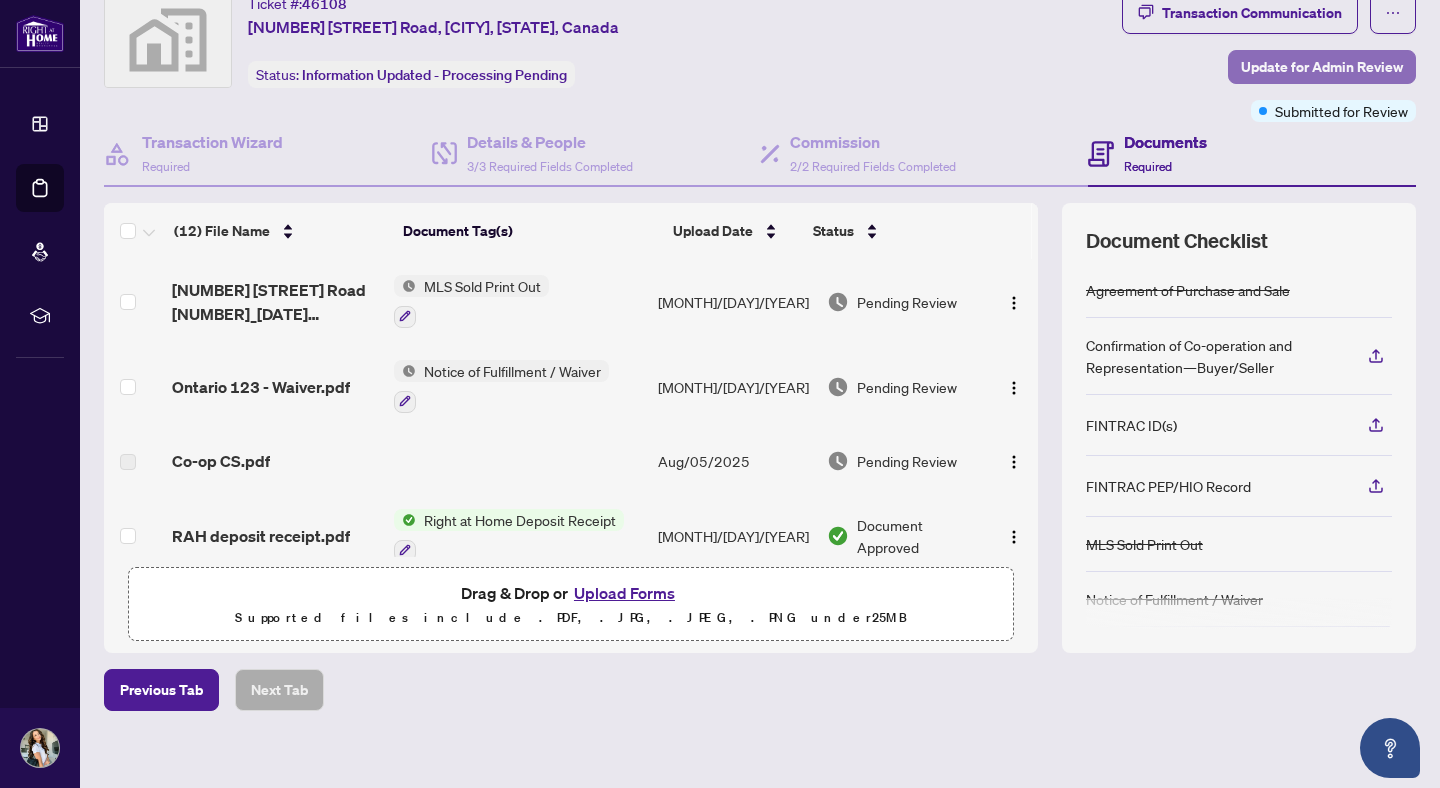 click on "Update for Admin Review" at bounding box center (1322, 67) 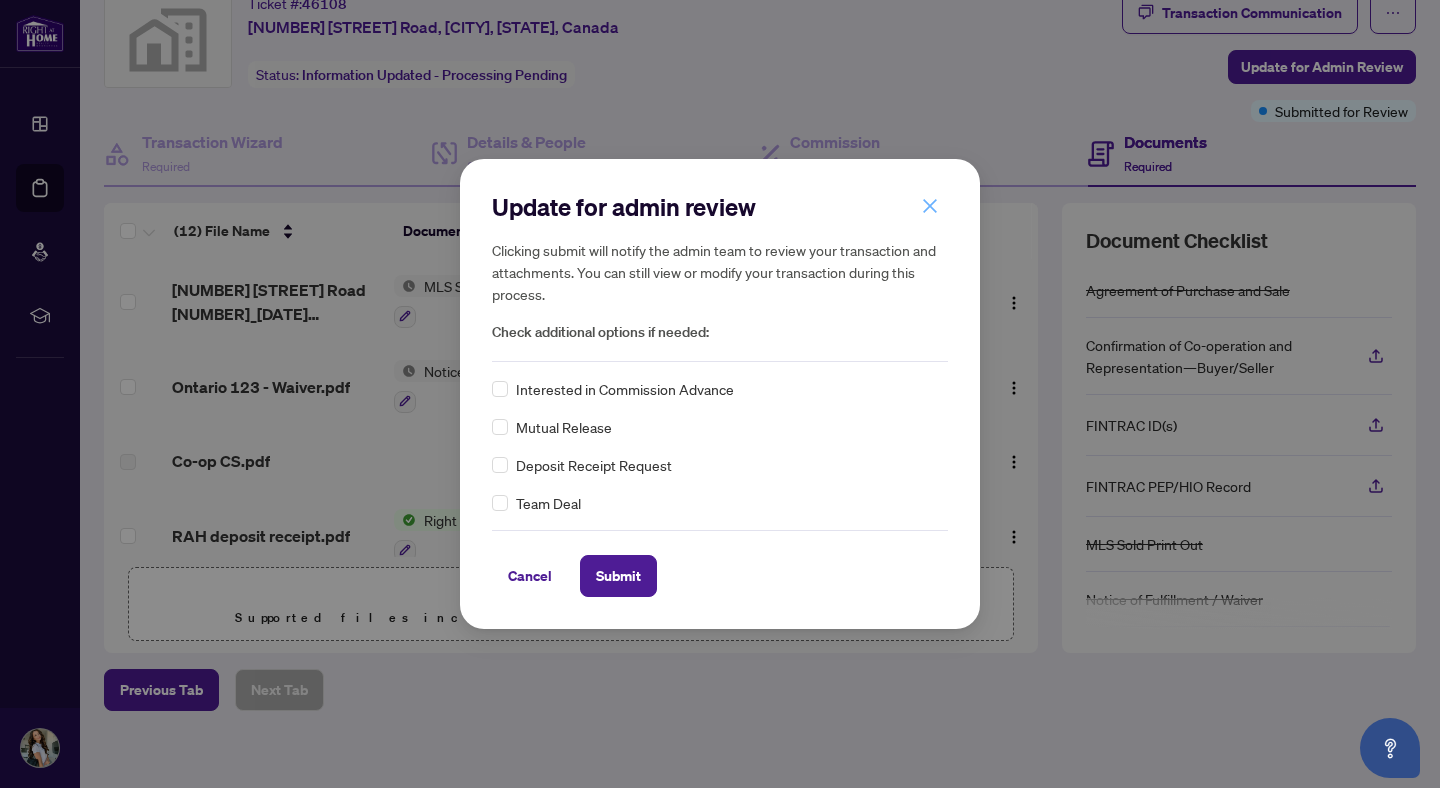 click 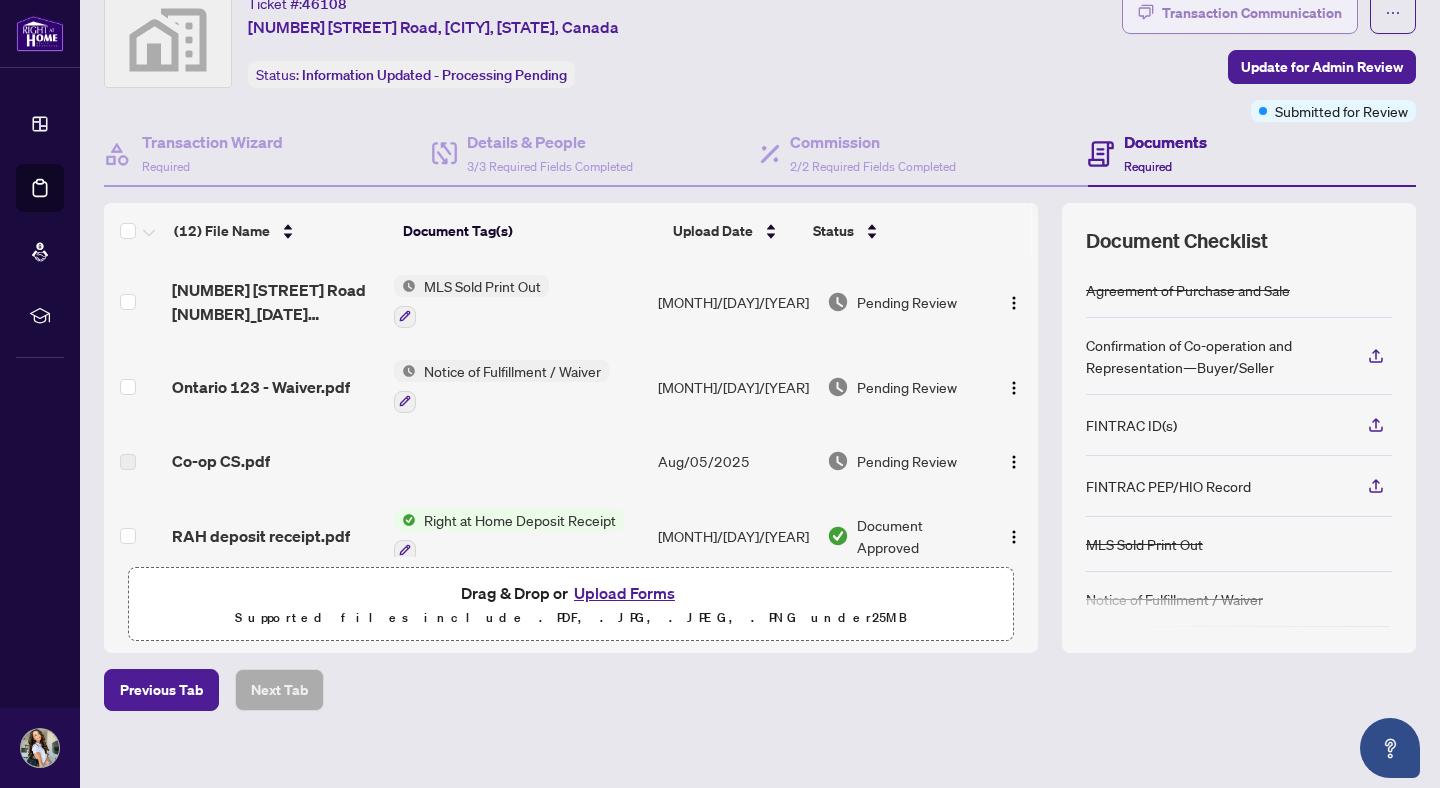 click on "Transaction Communication" at bounding box center (1252, 13) 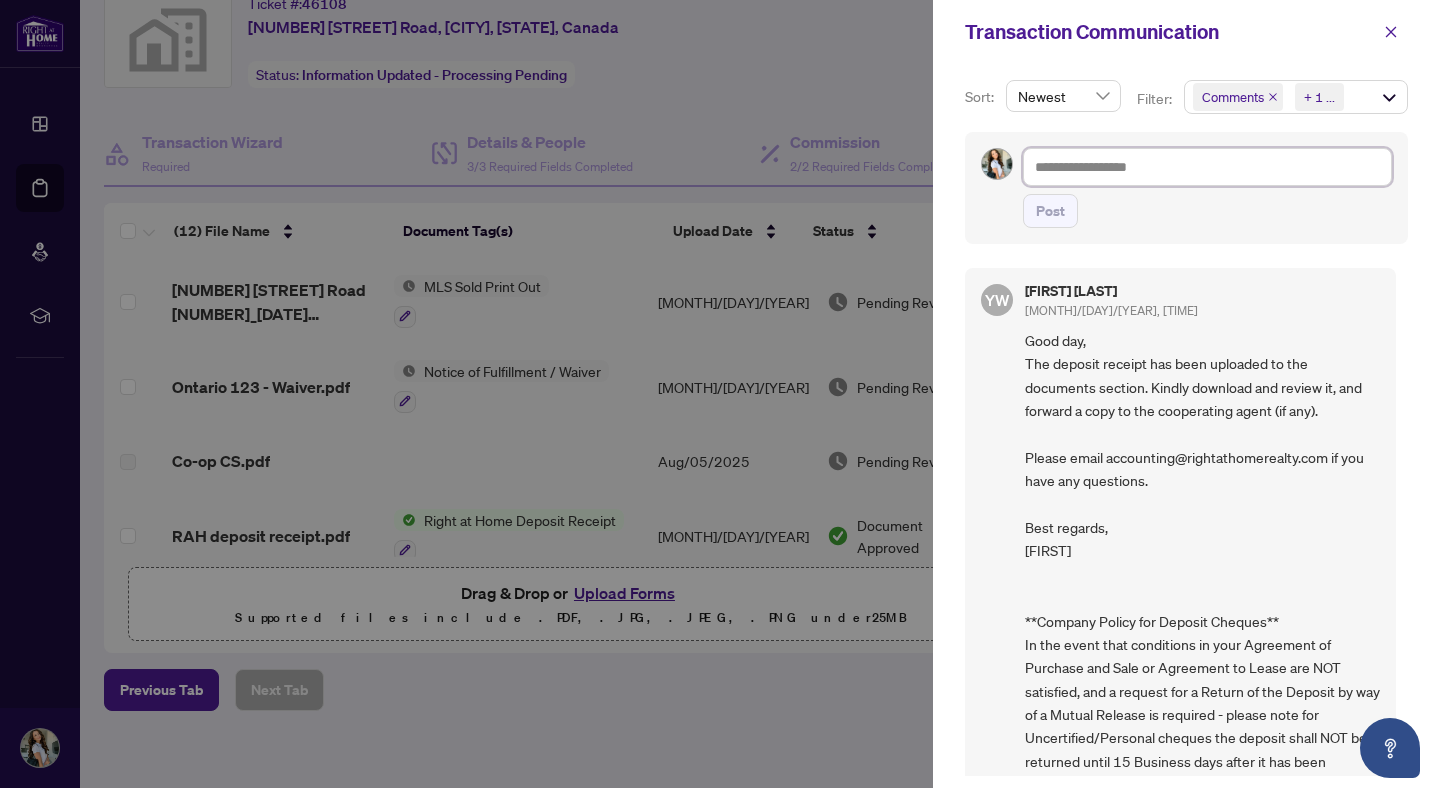 click at bounding box center [1207, 167] 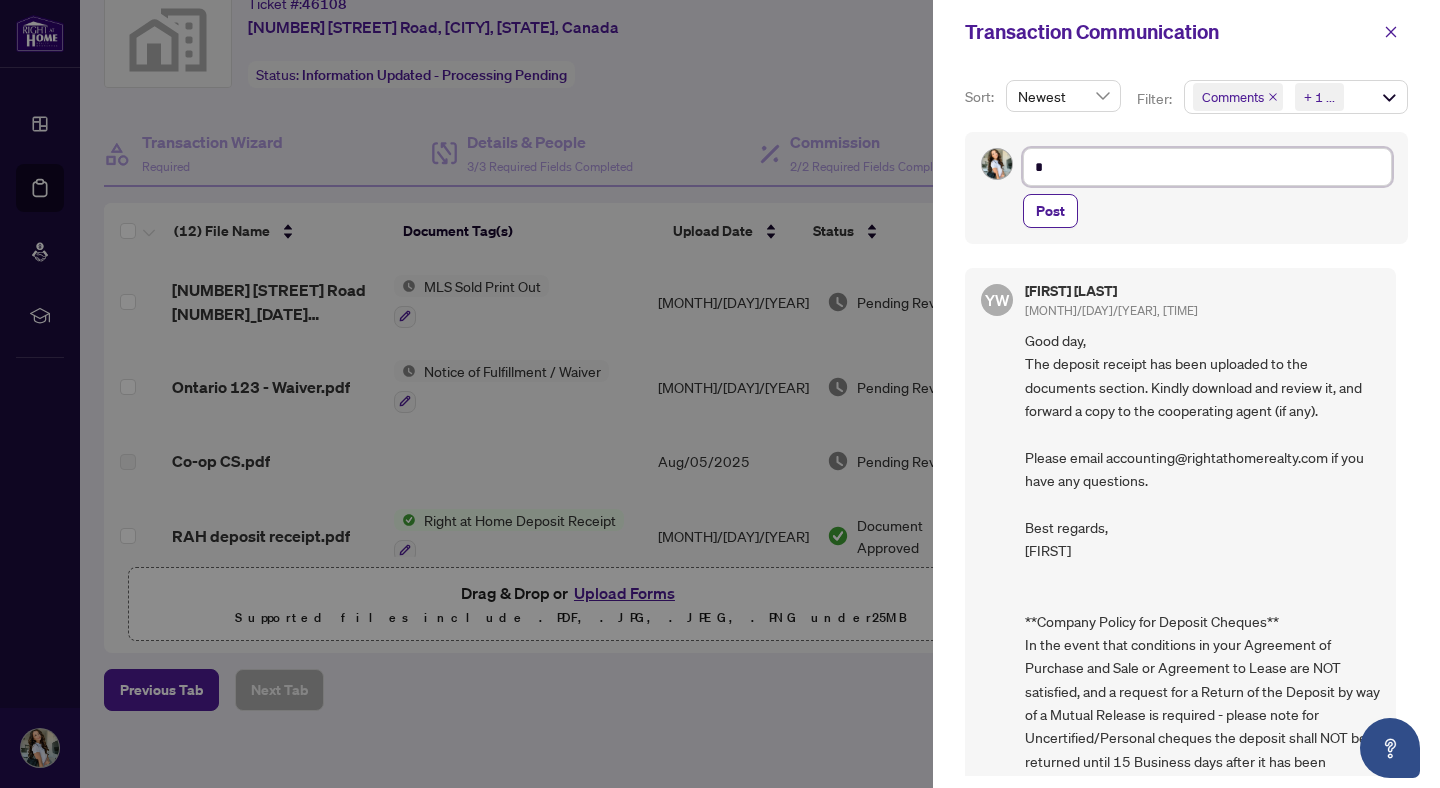 type on "**" 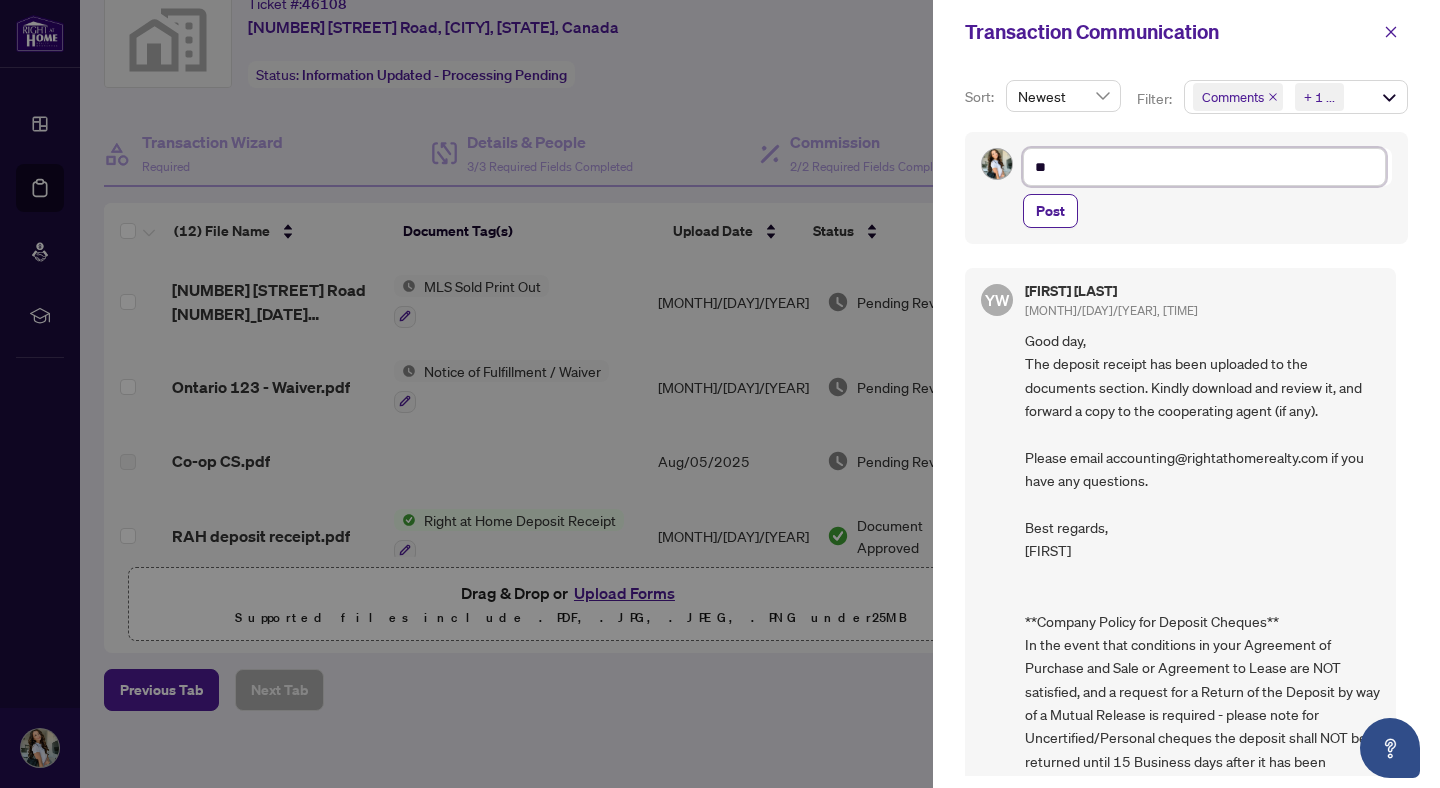 type on "***" 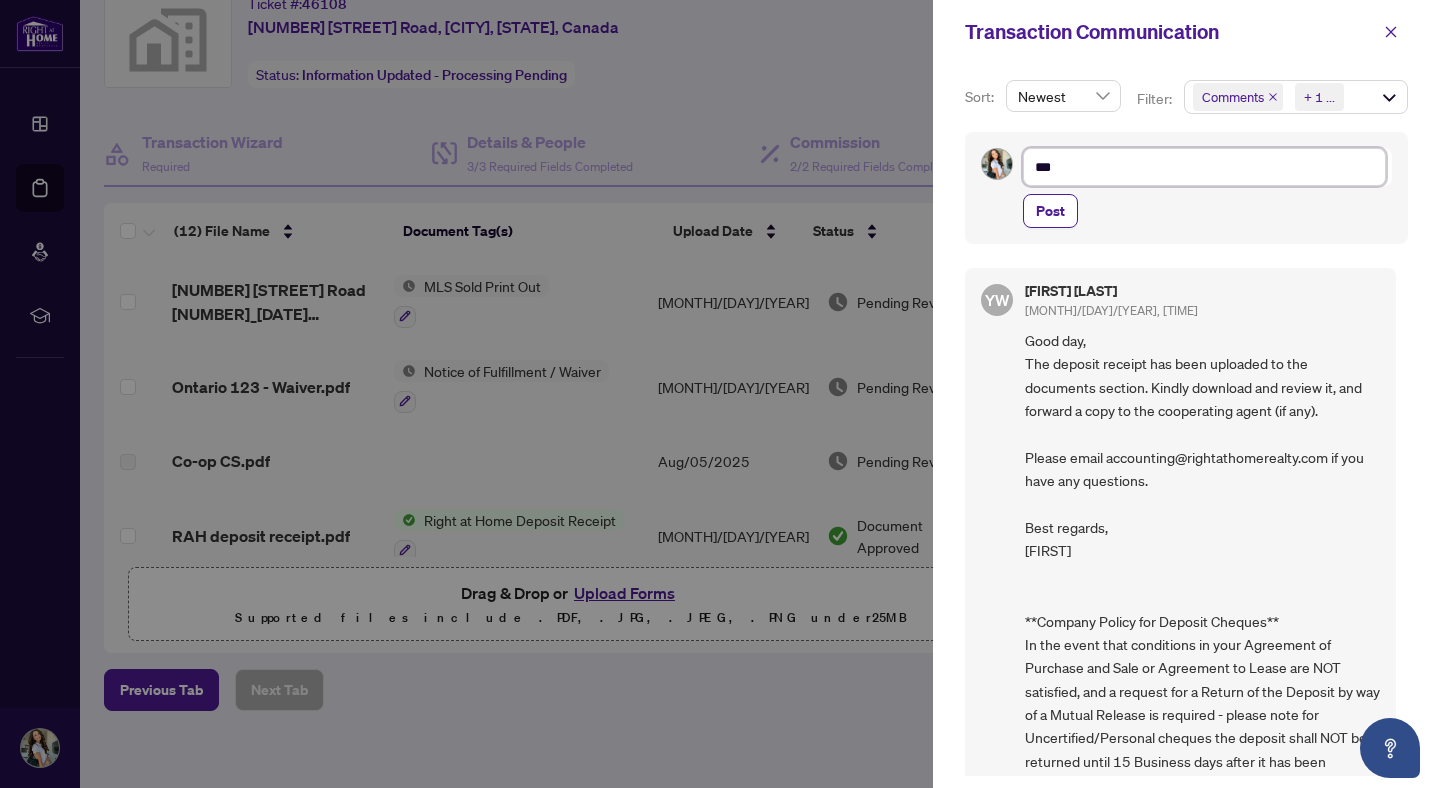 type on "****" 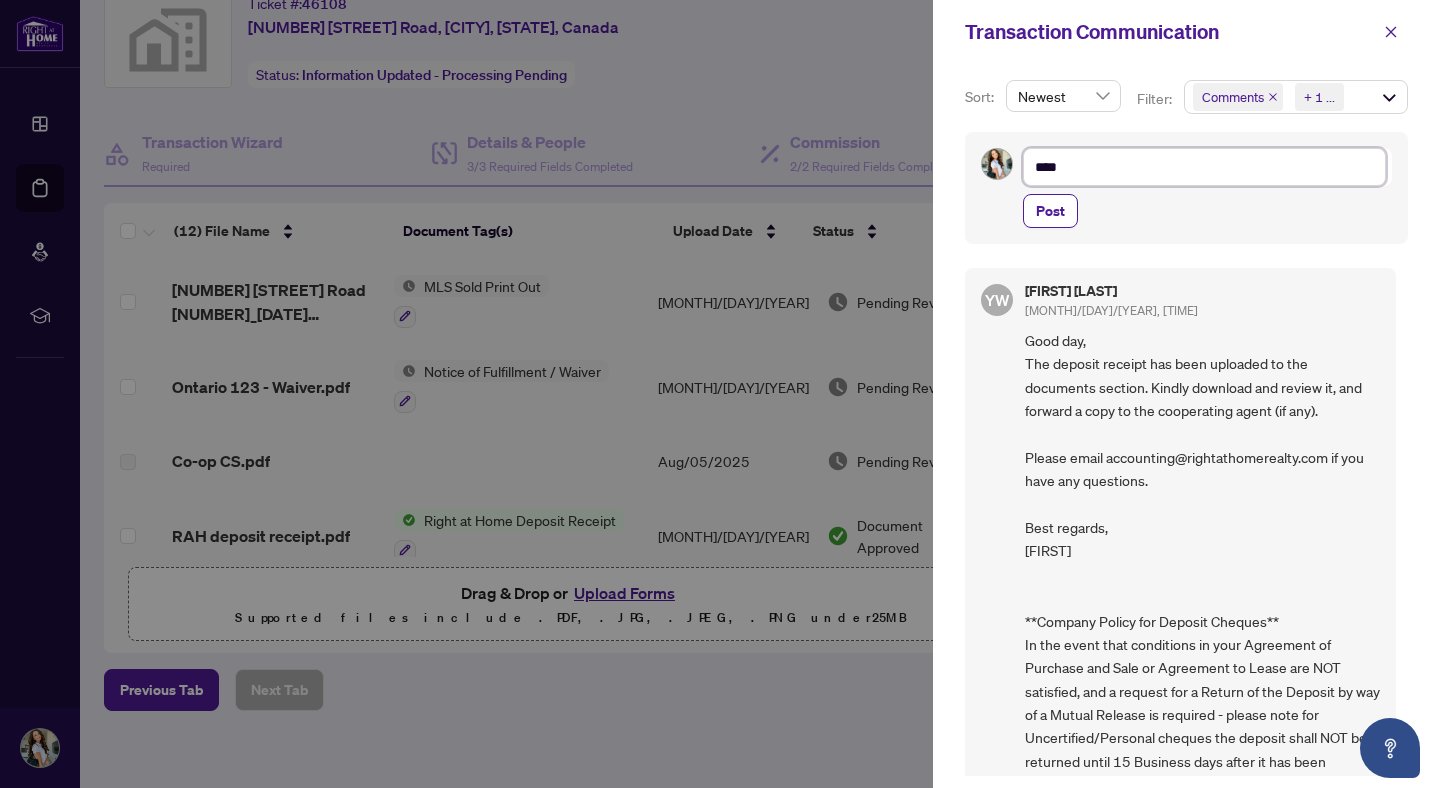 type on "*****" 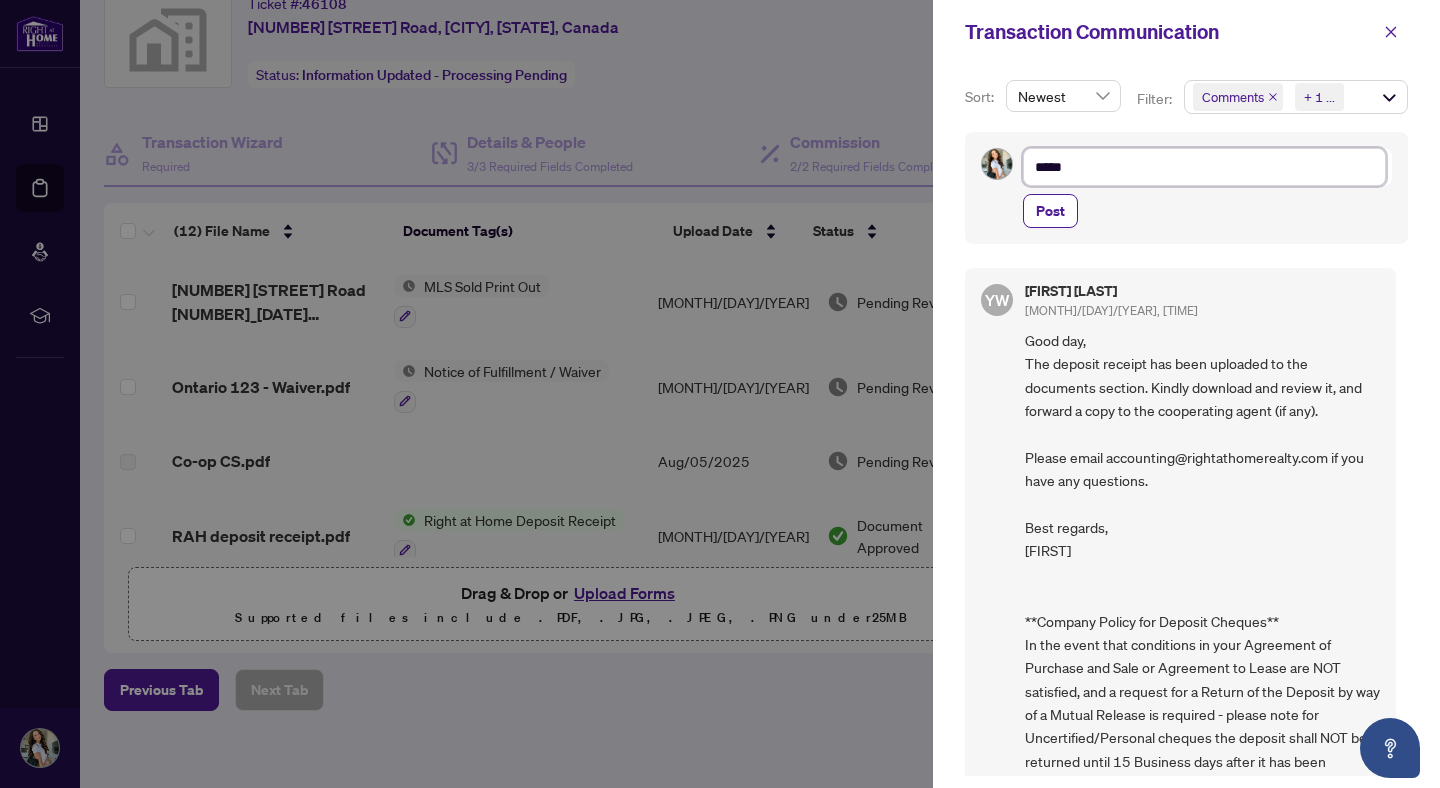 type on "******" 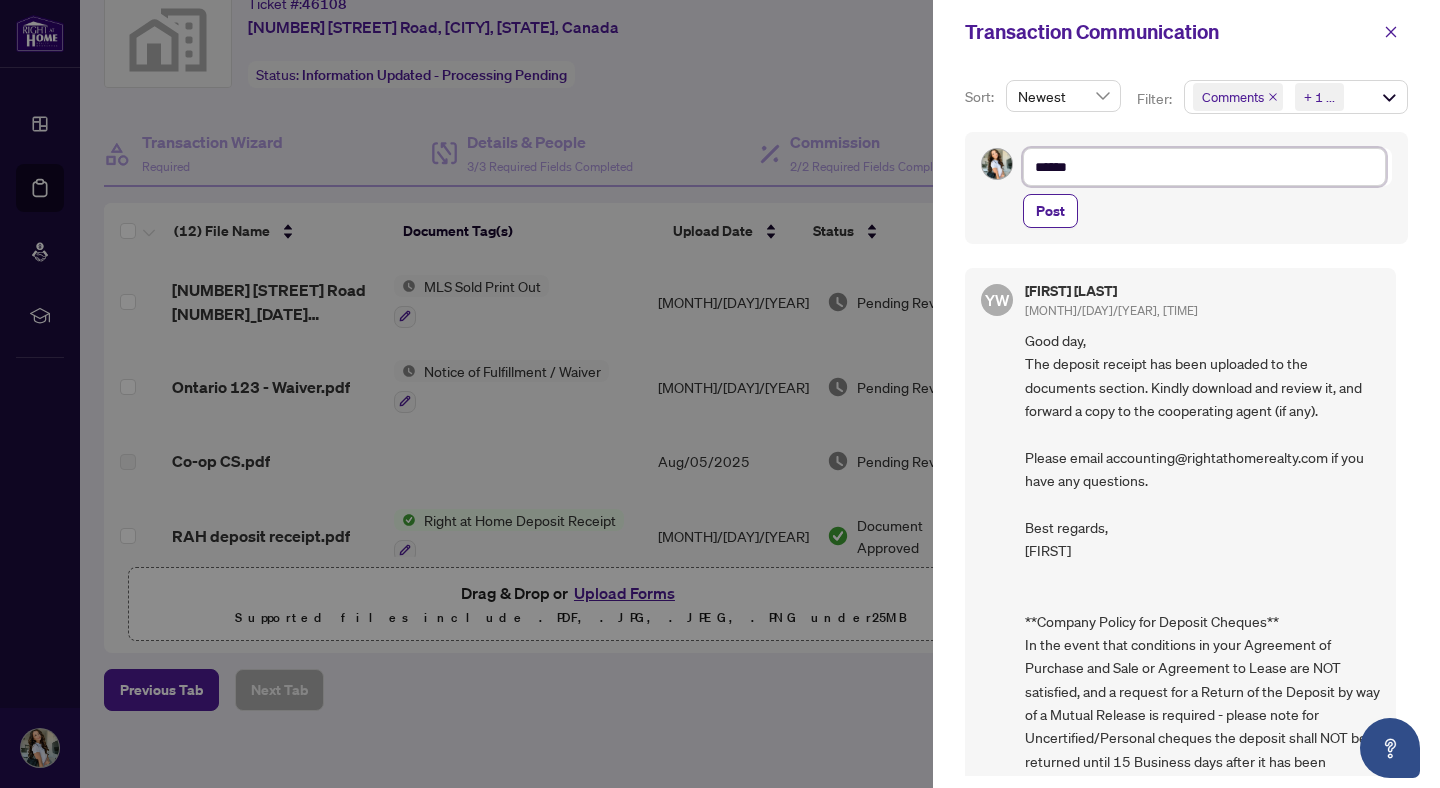 type on "******" 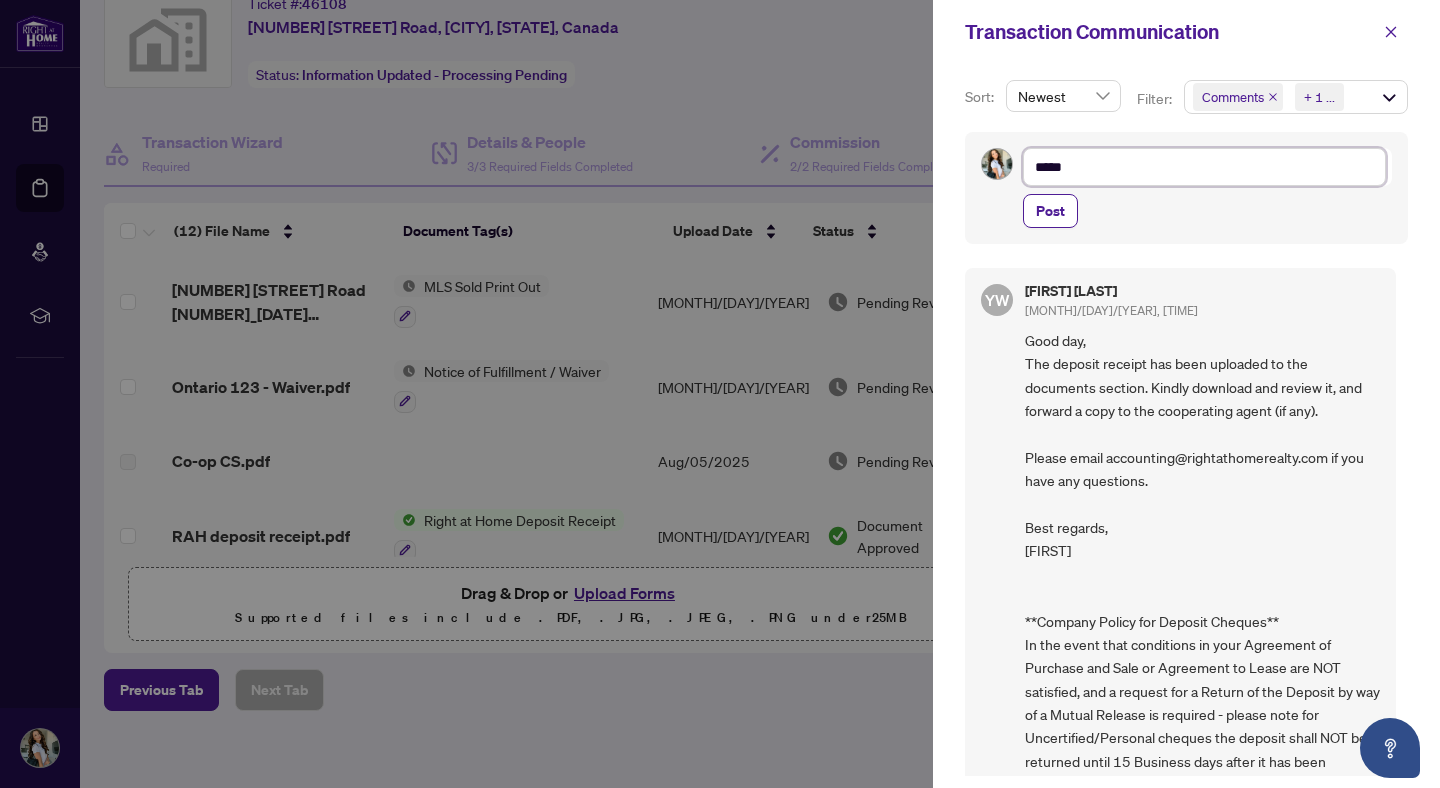 type on "*****" 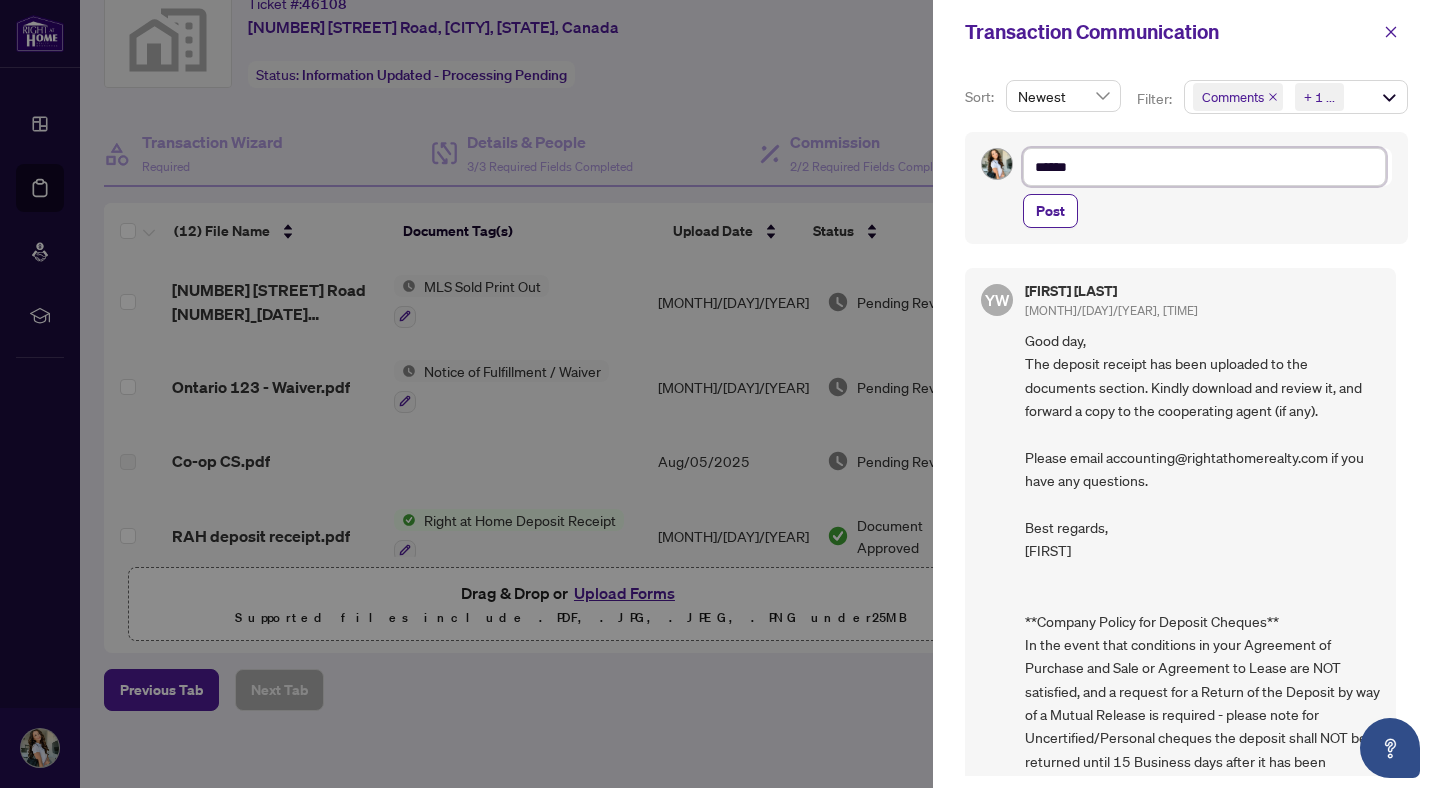 type on "*******" 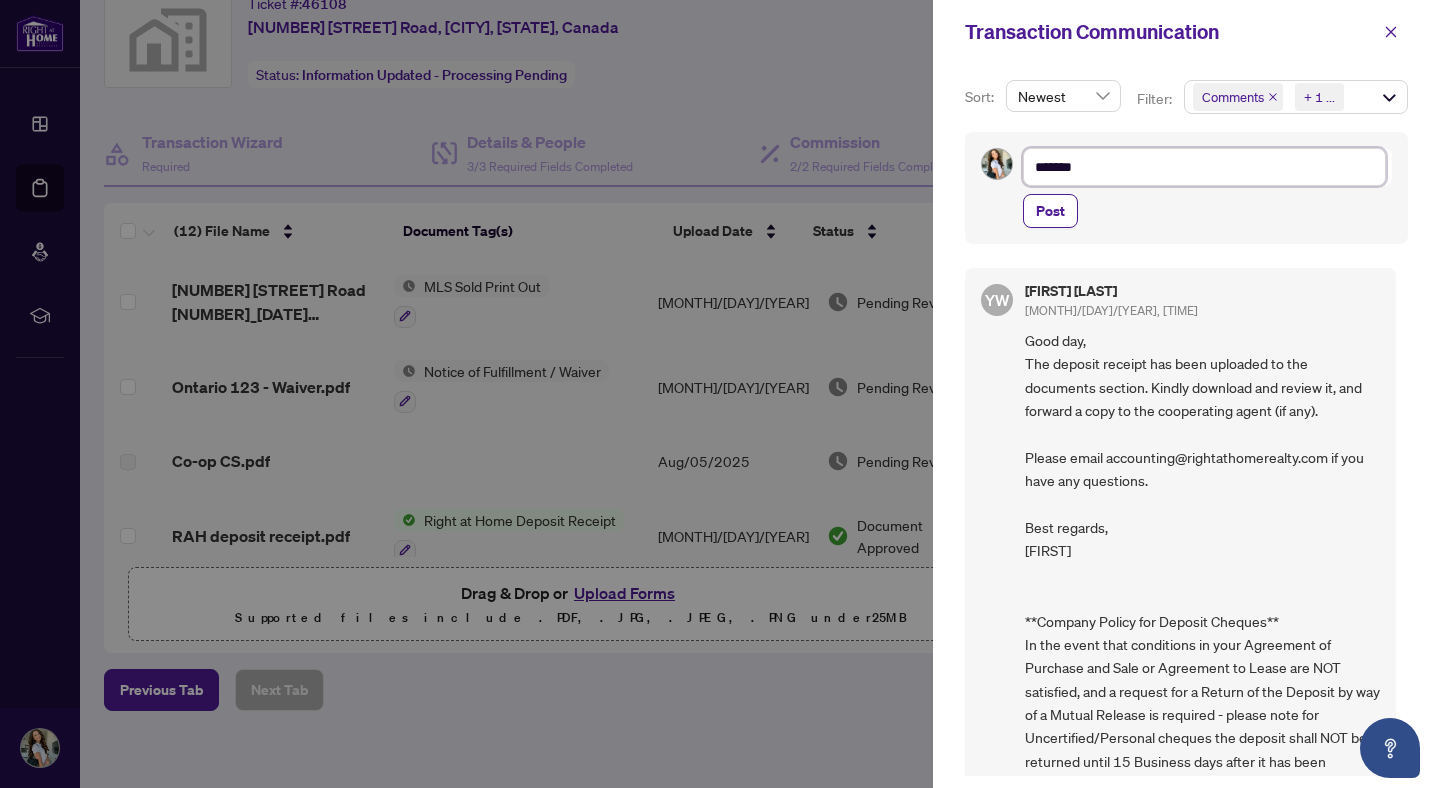 type on "********" 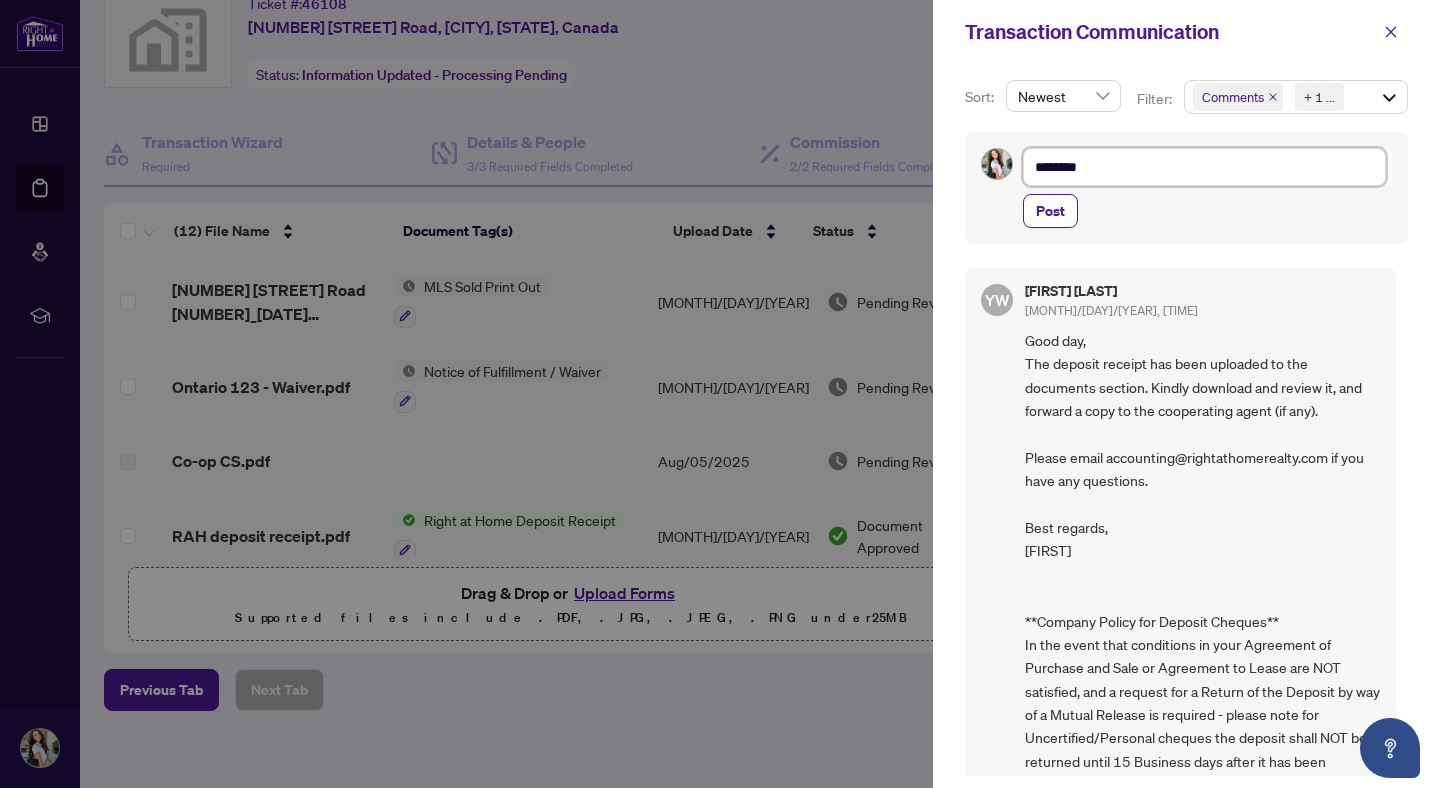 type on "*********" 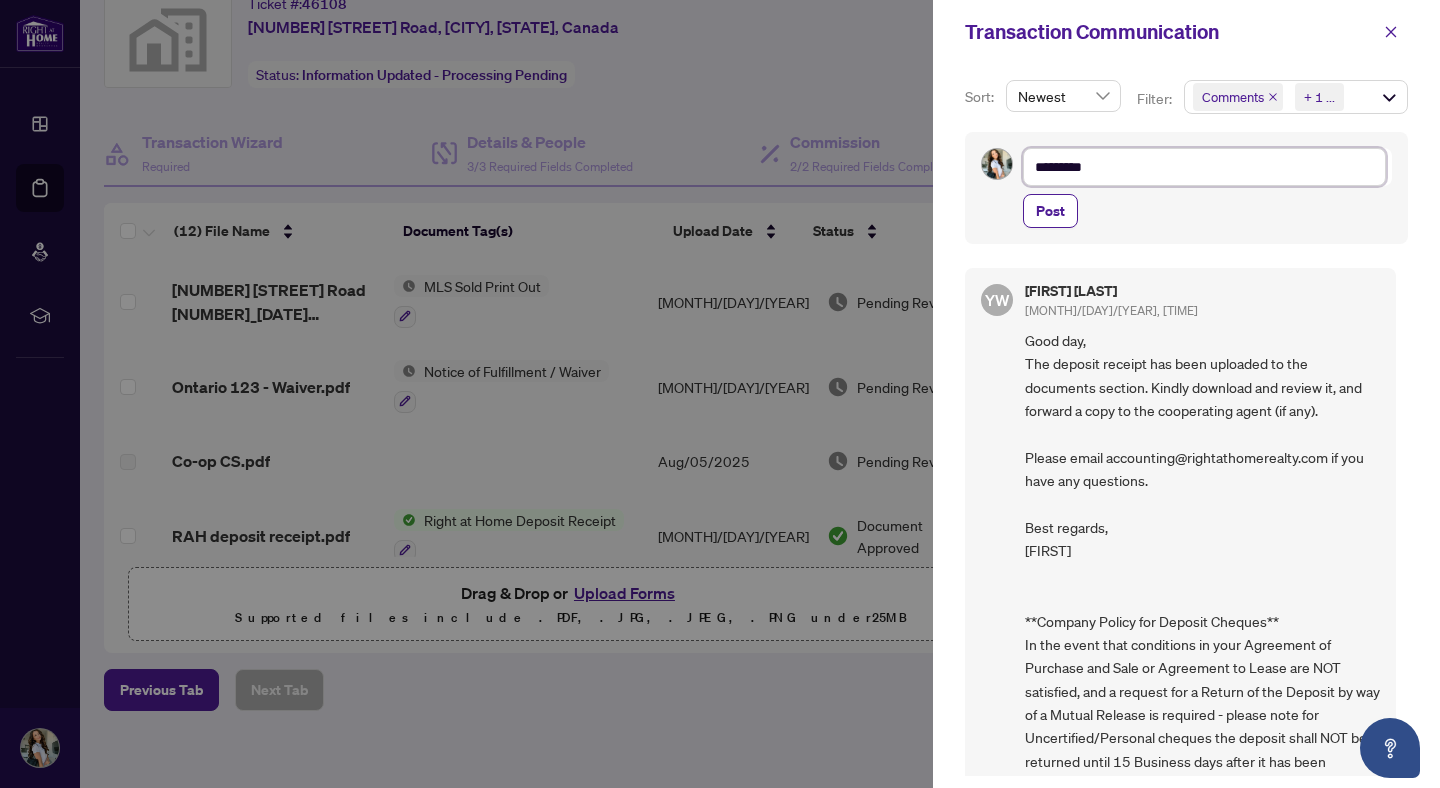 type on "**********" 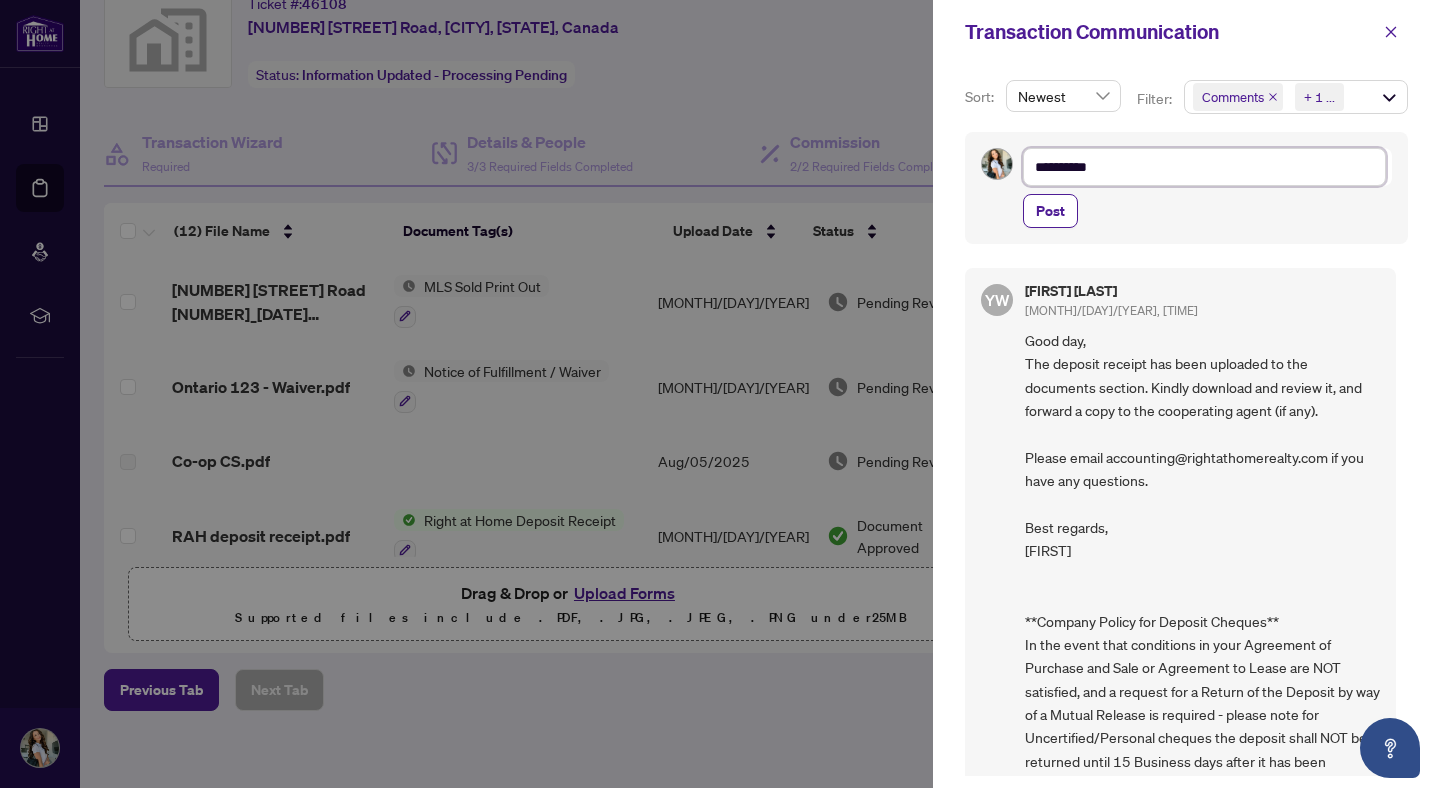 type on "**********" 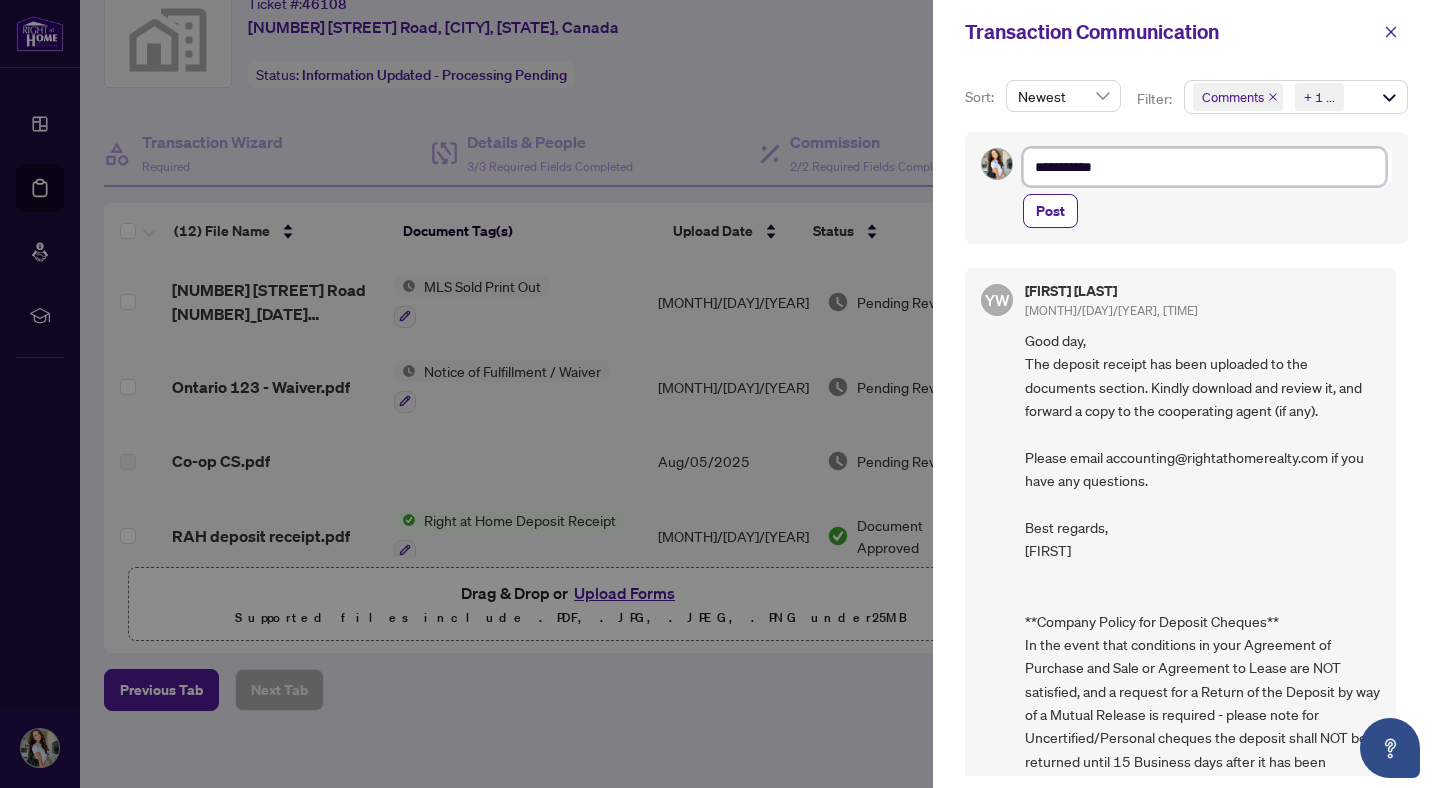 type on "**********" 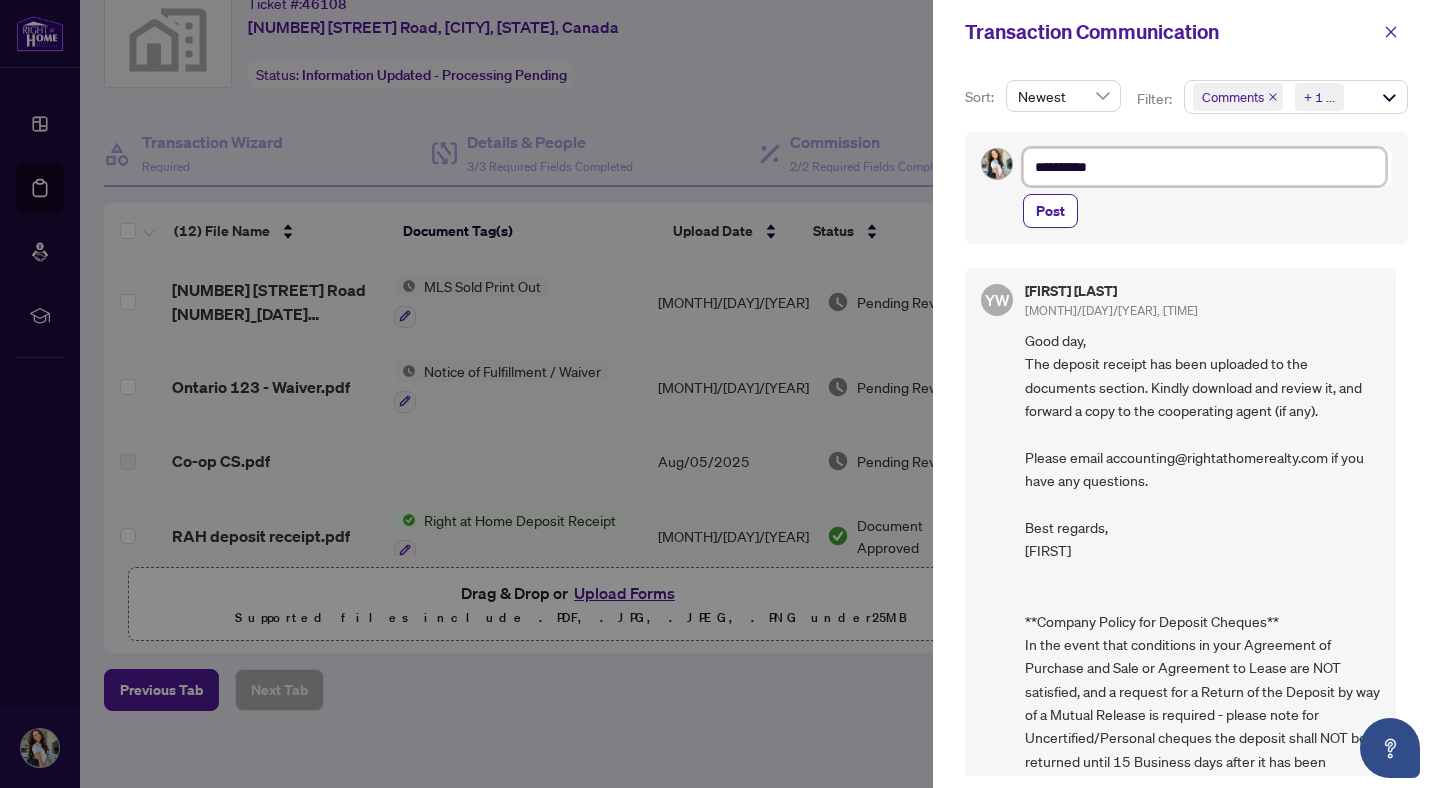 type on "*********" 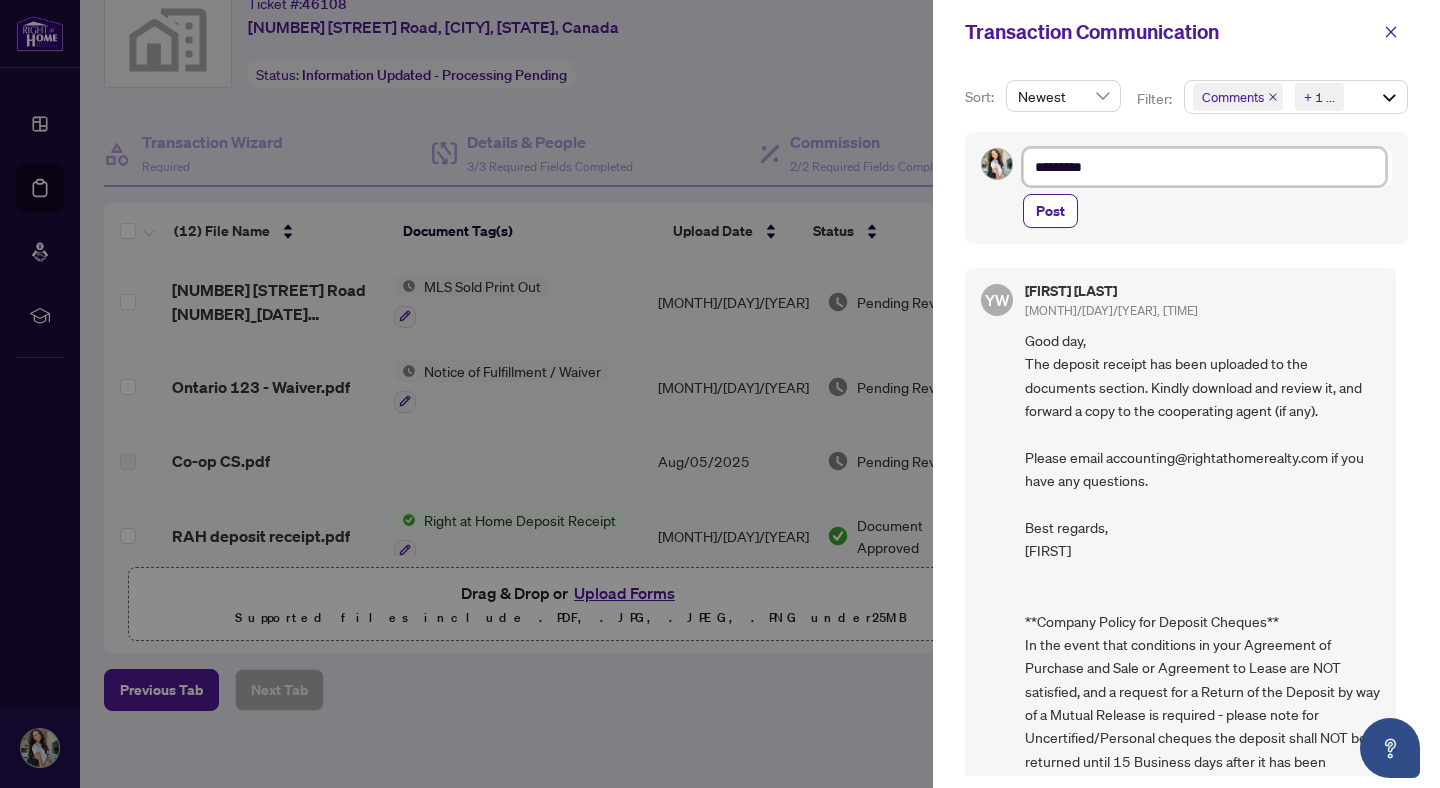 type on "**********" 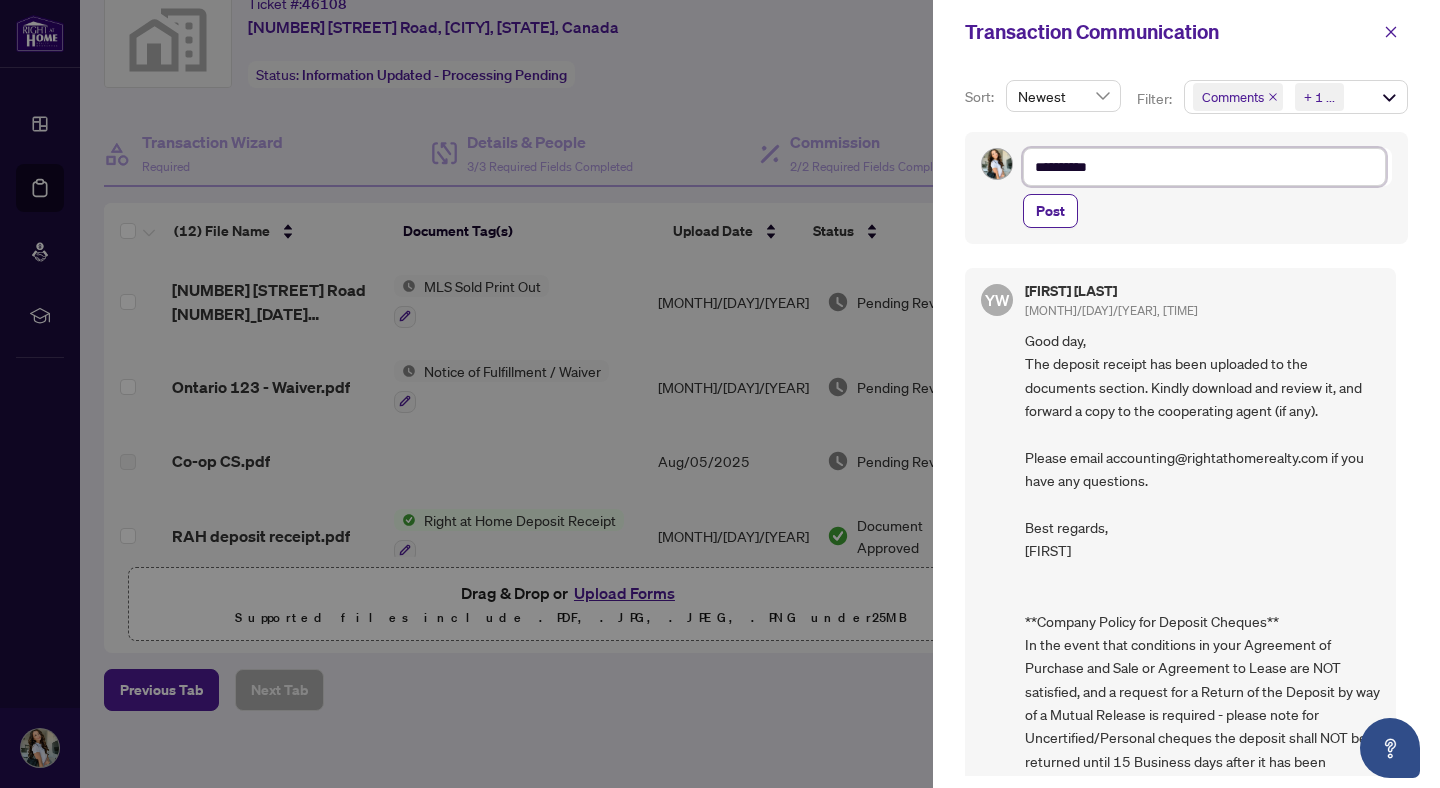 type on "**********" 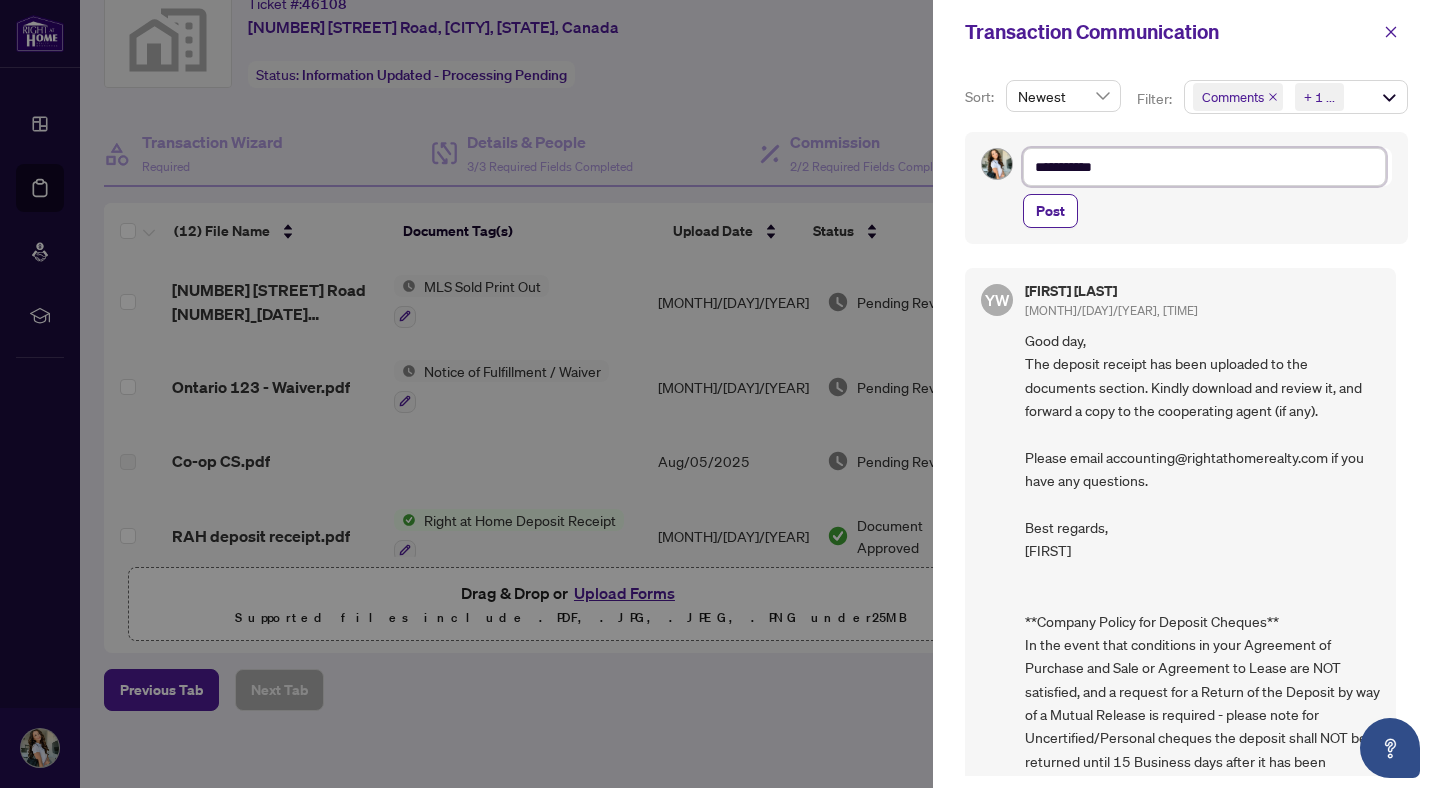 type on "**********" 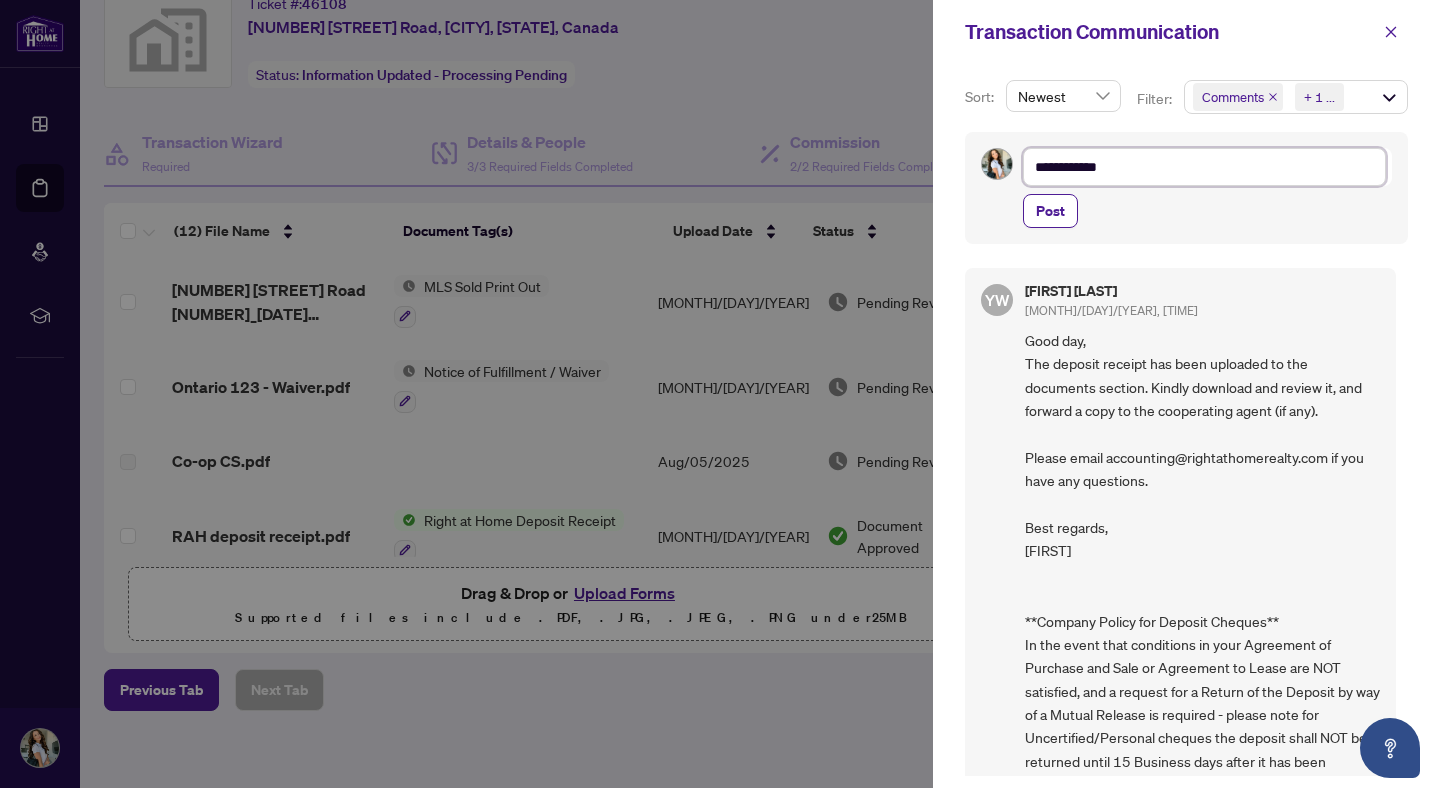 type on "**********" 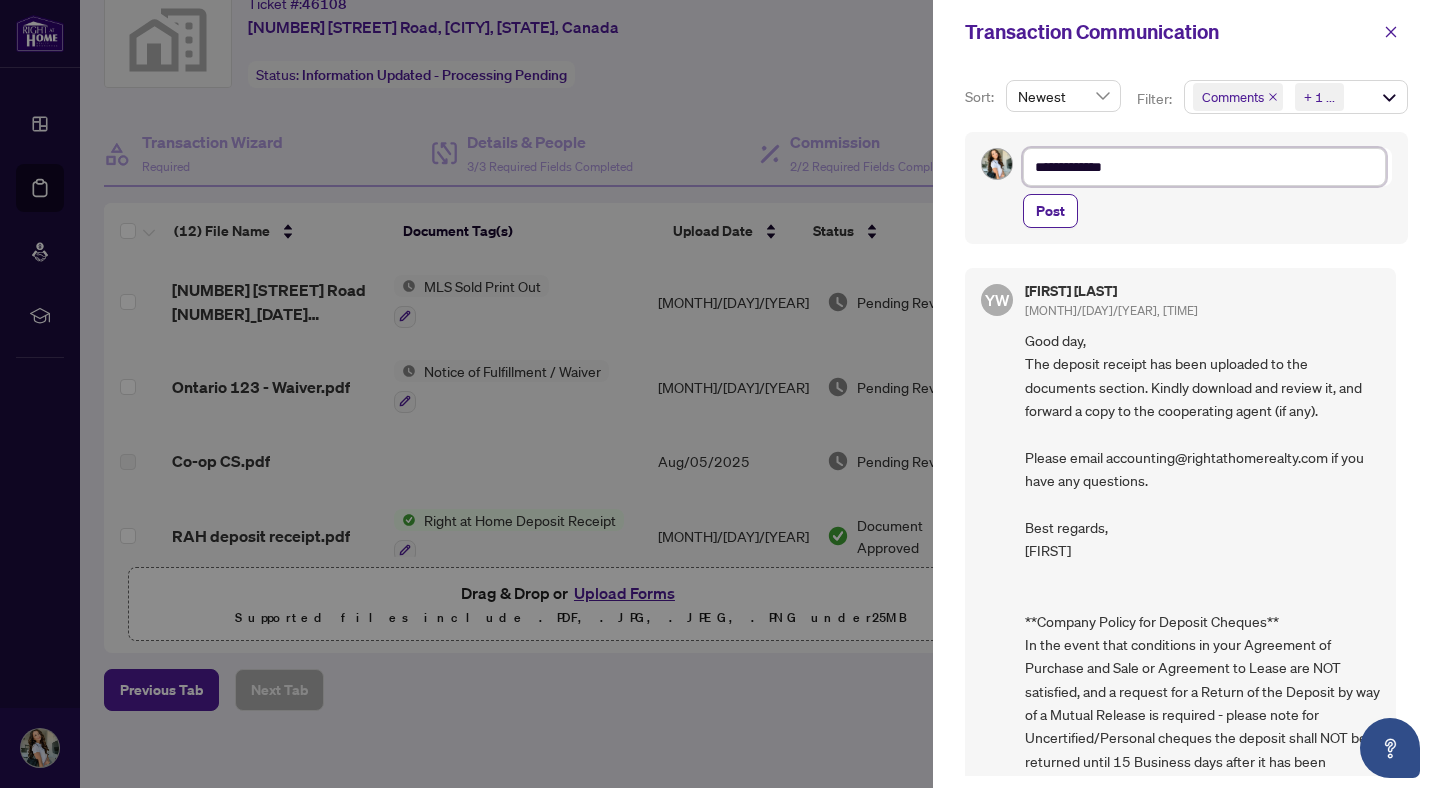 type on "**********" 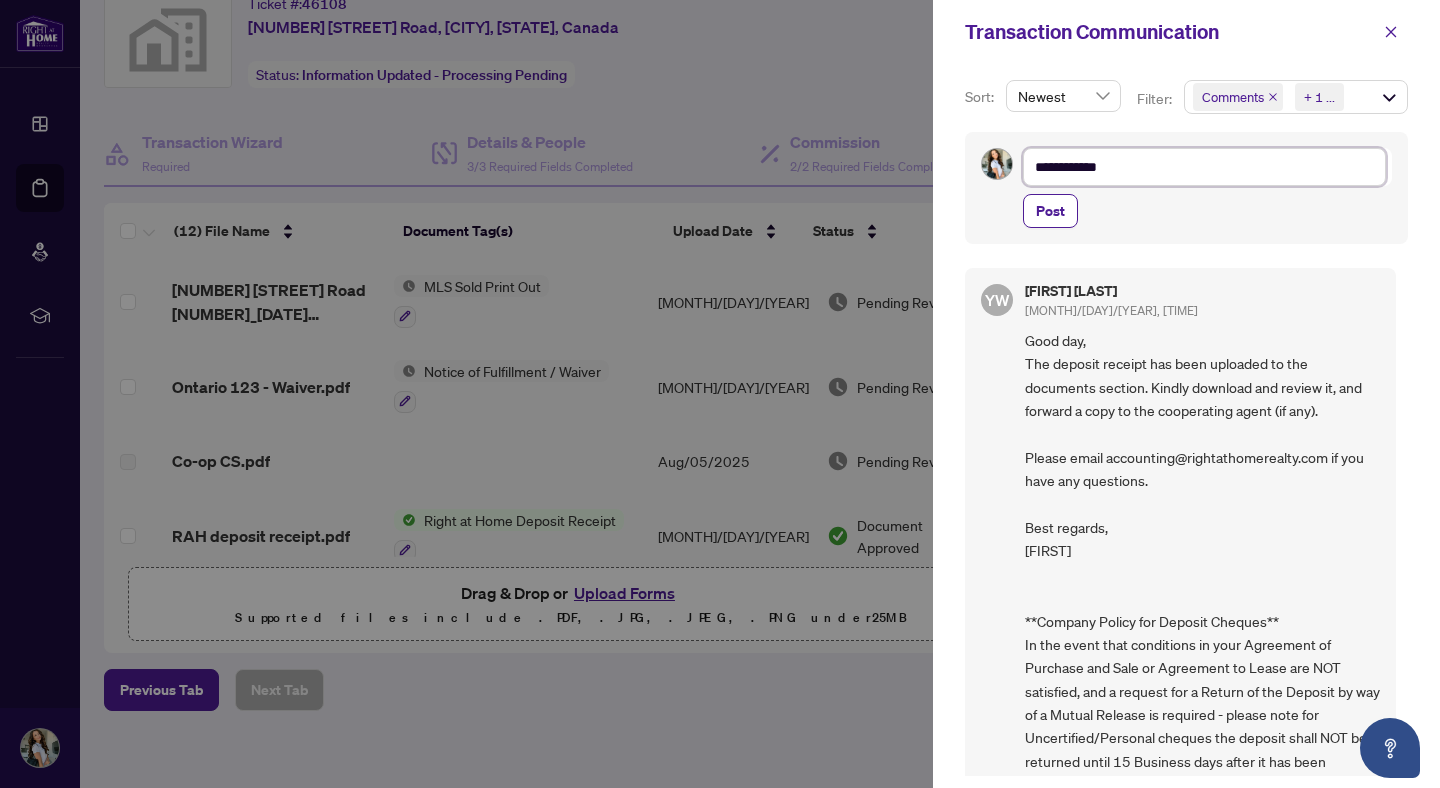 type on "**********" 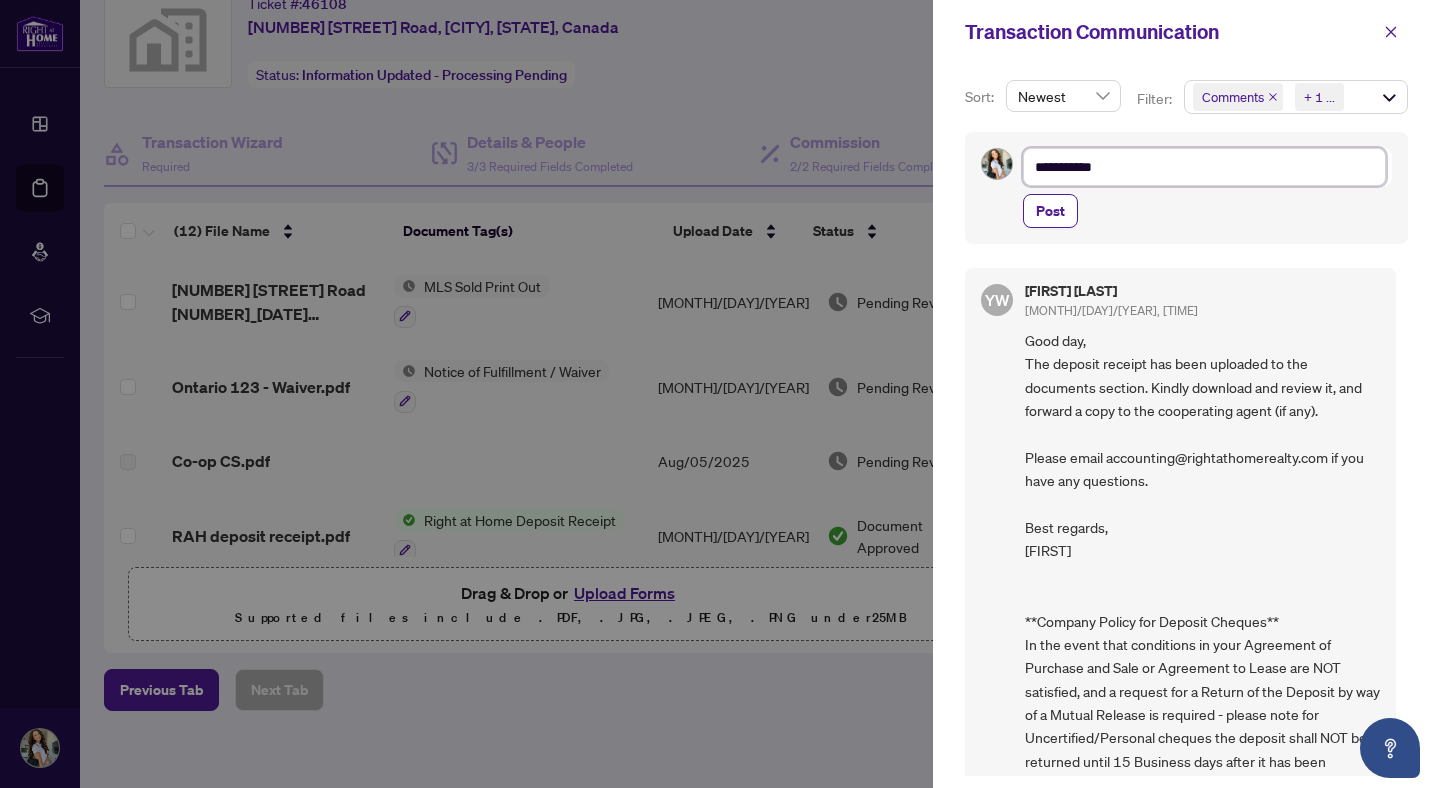 type on "**********" 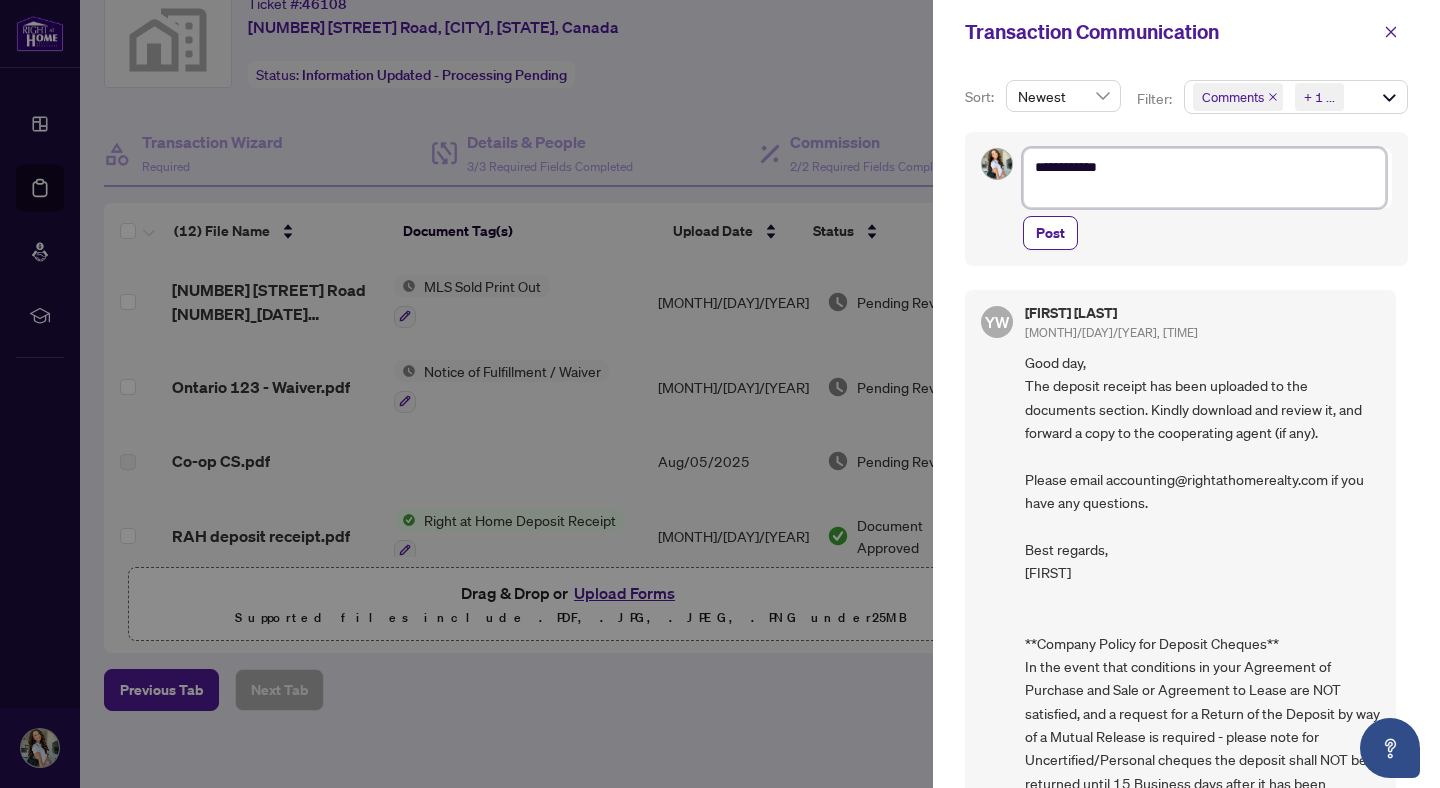 type on "**********" 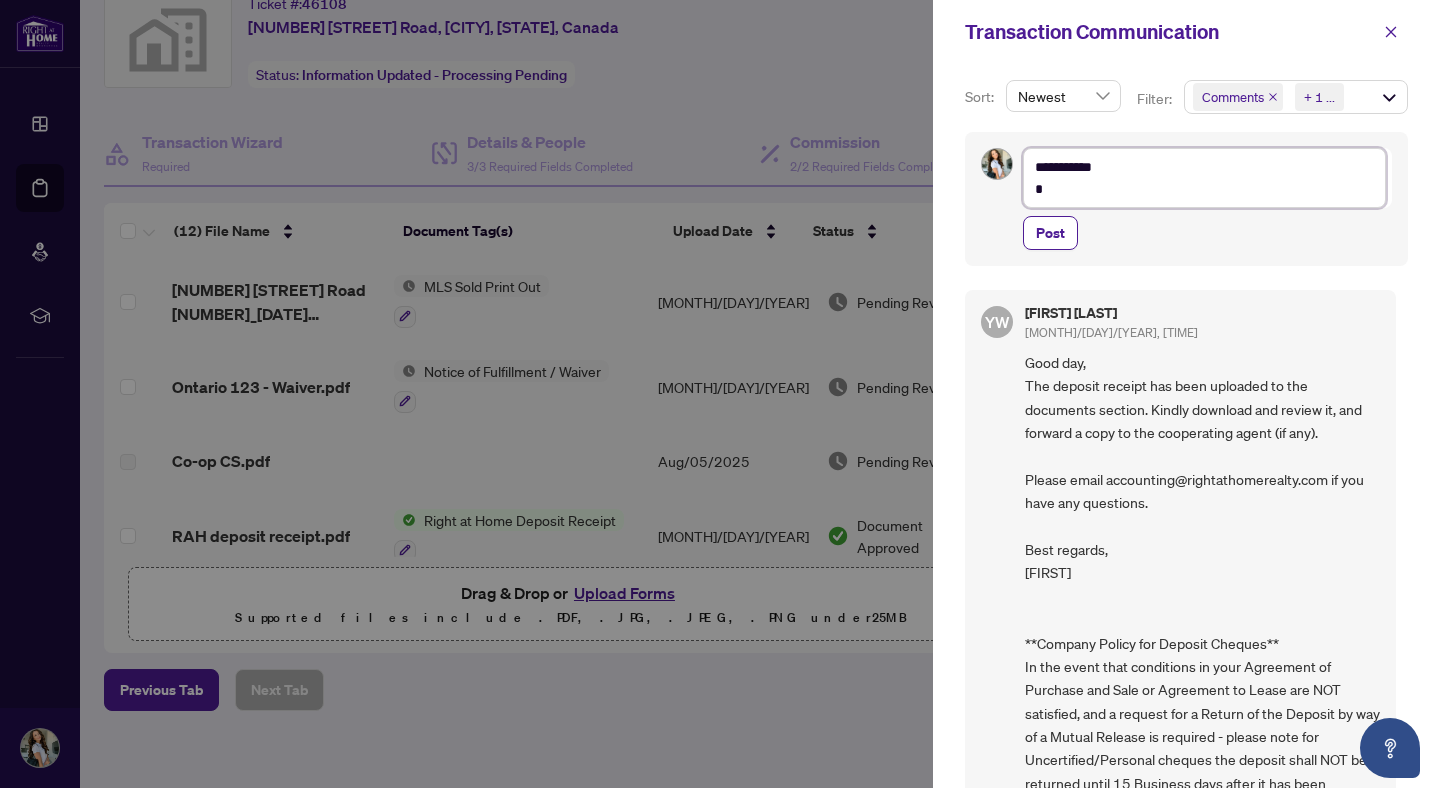 type on "**********" 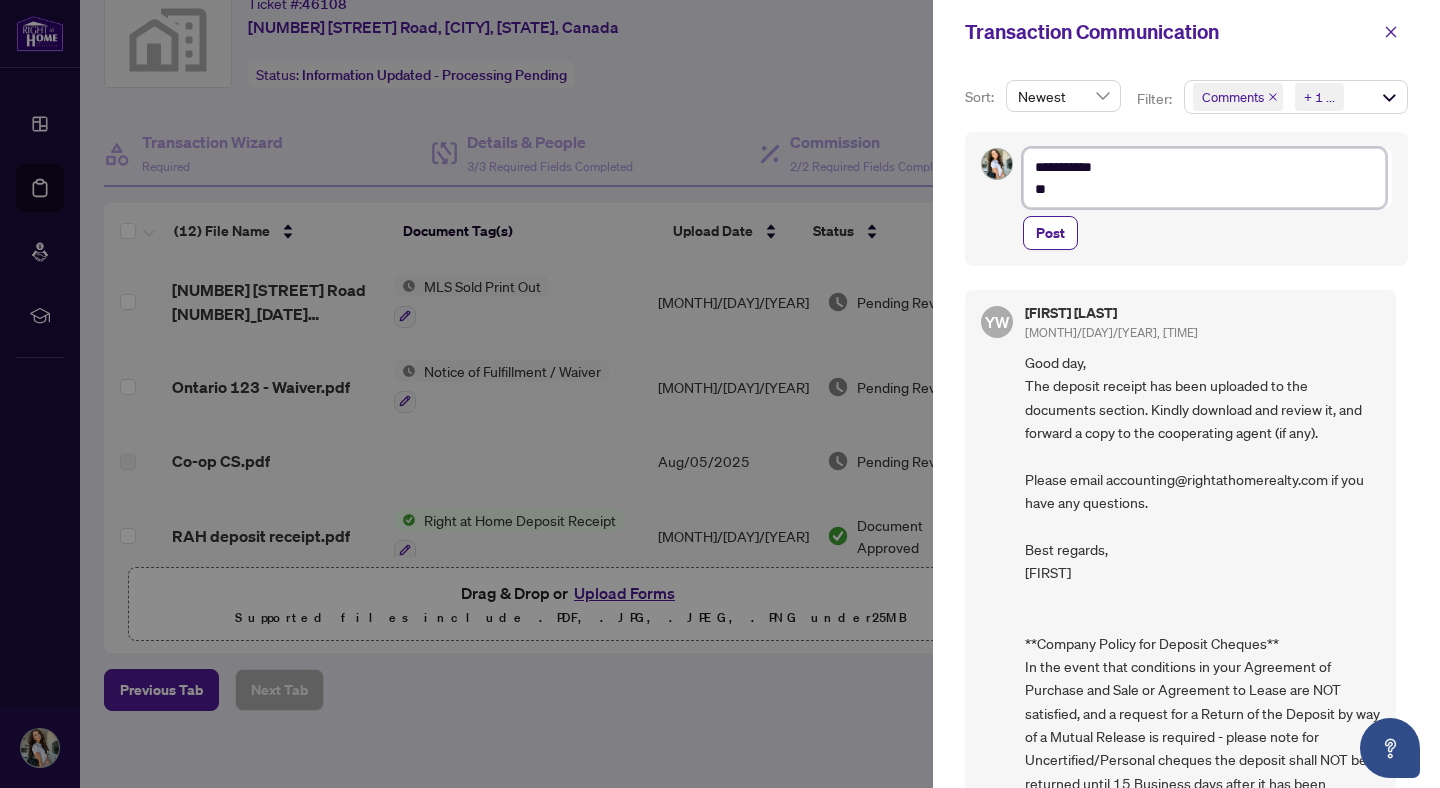 type on "**********" 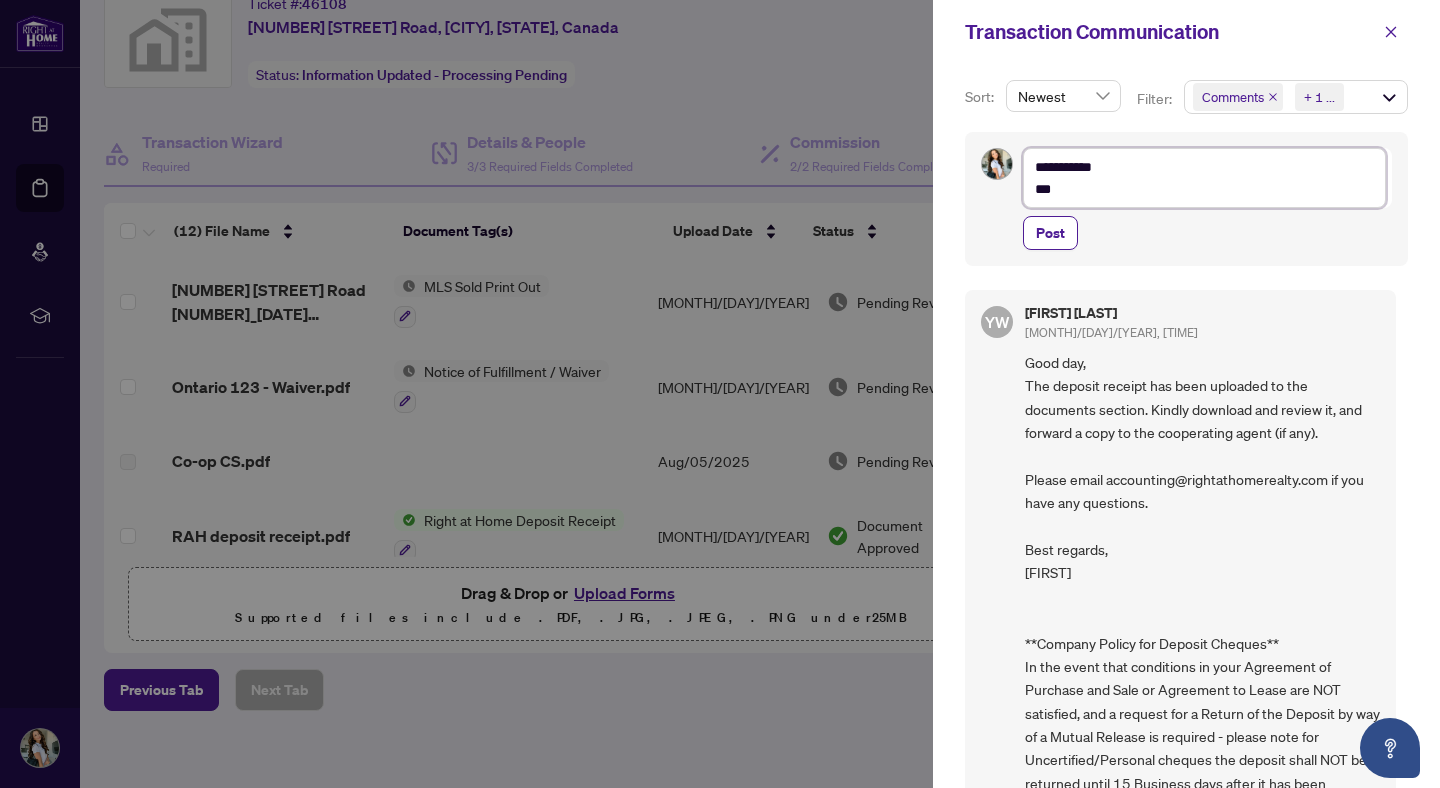 type on "**********" 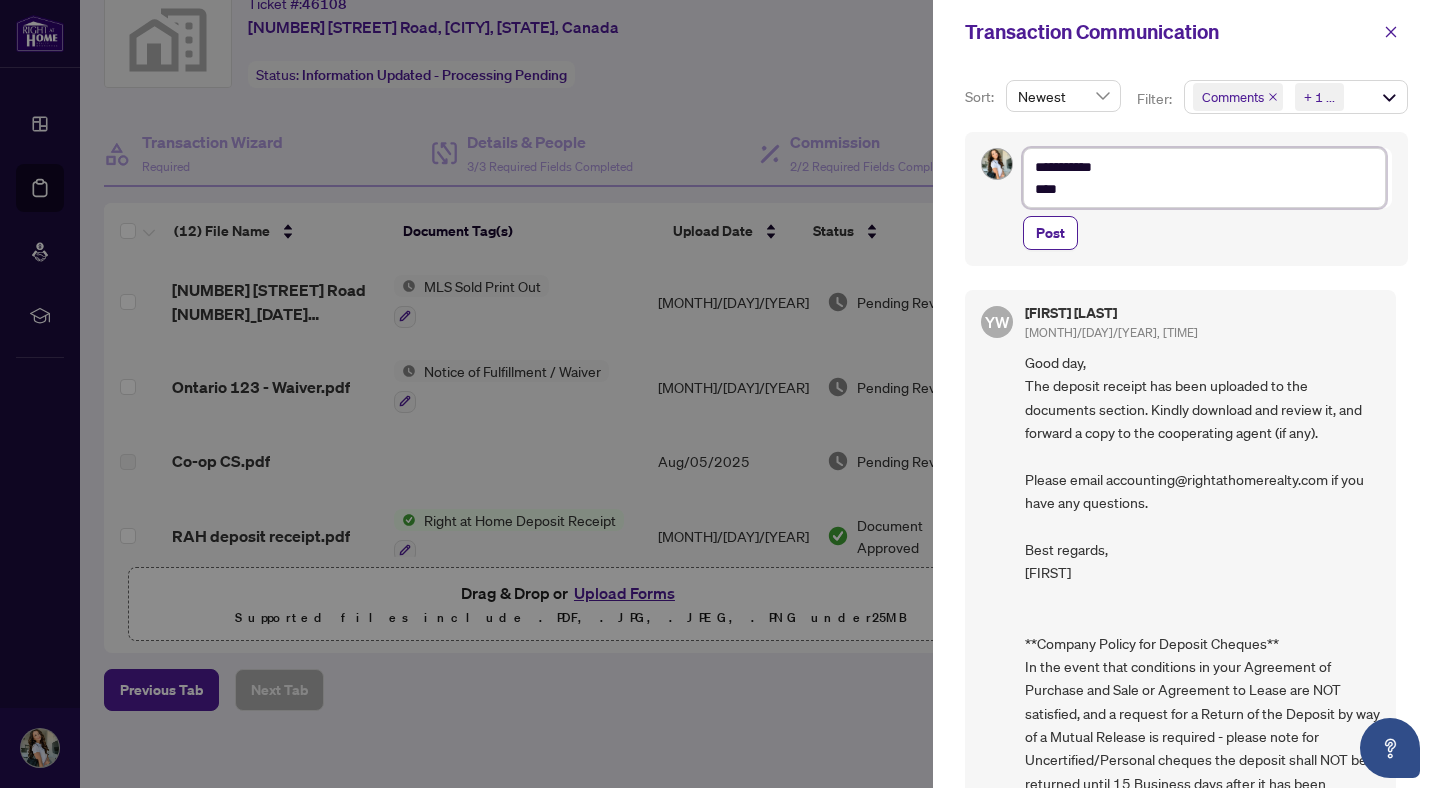 type on "**********" 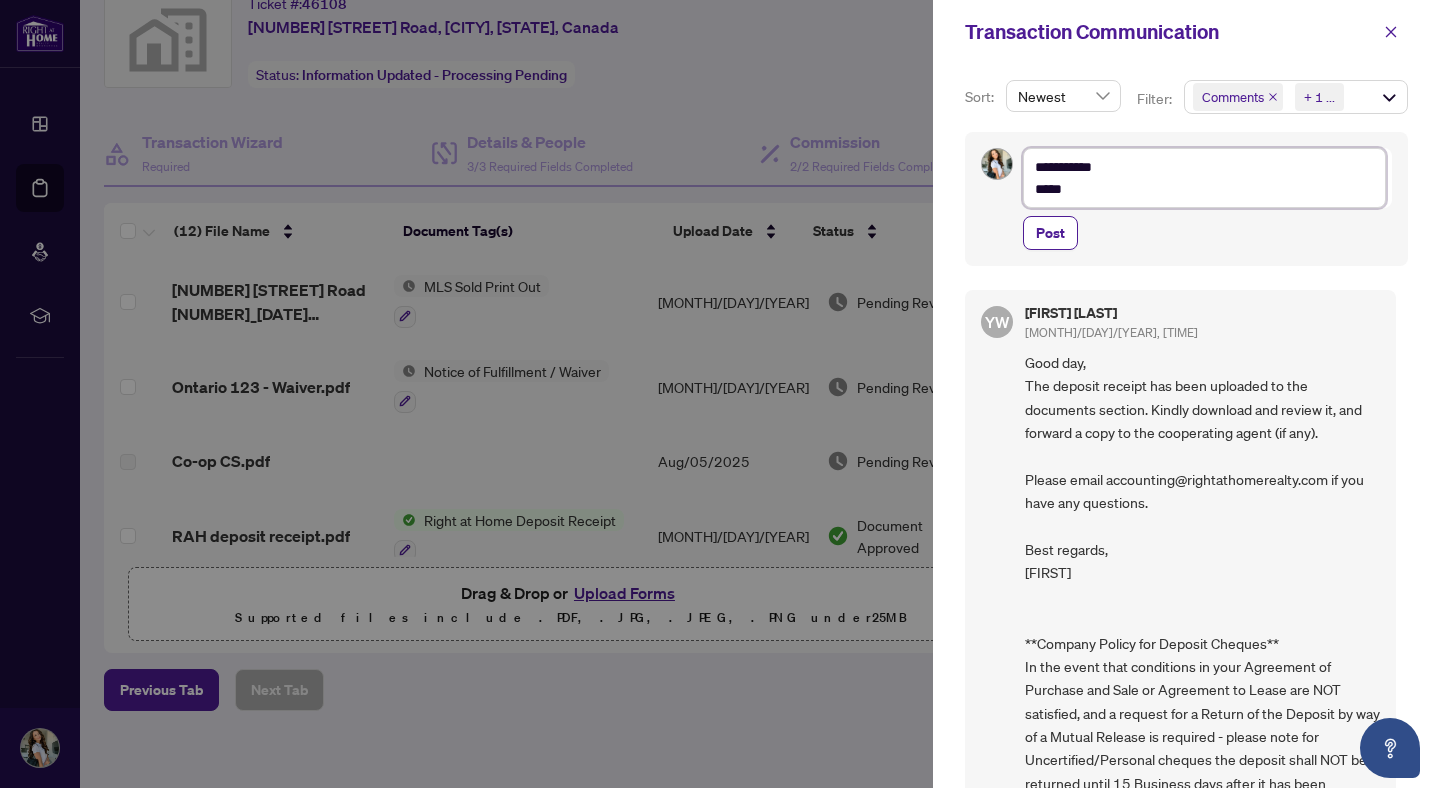 type on "**********" 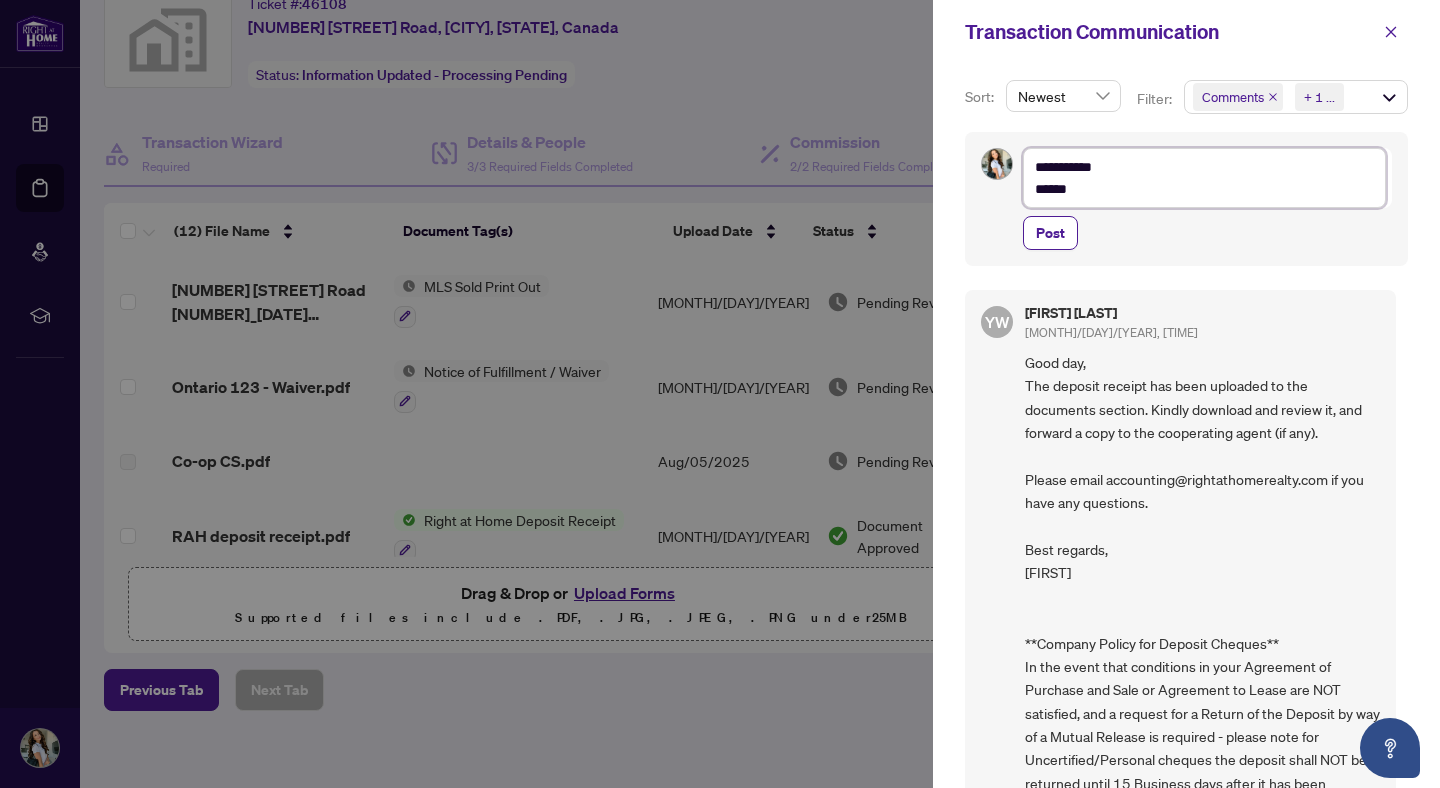type on "**********" 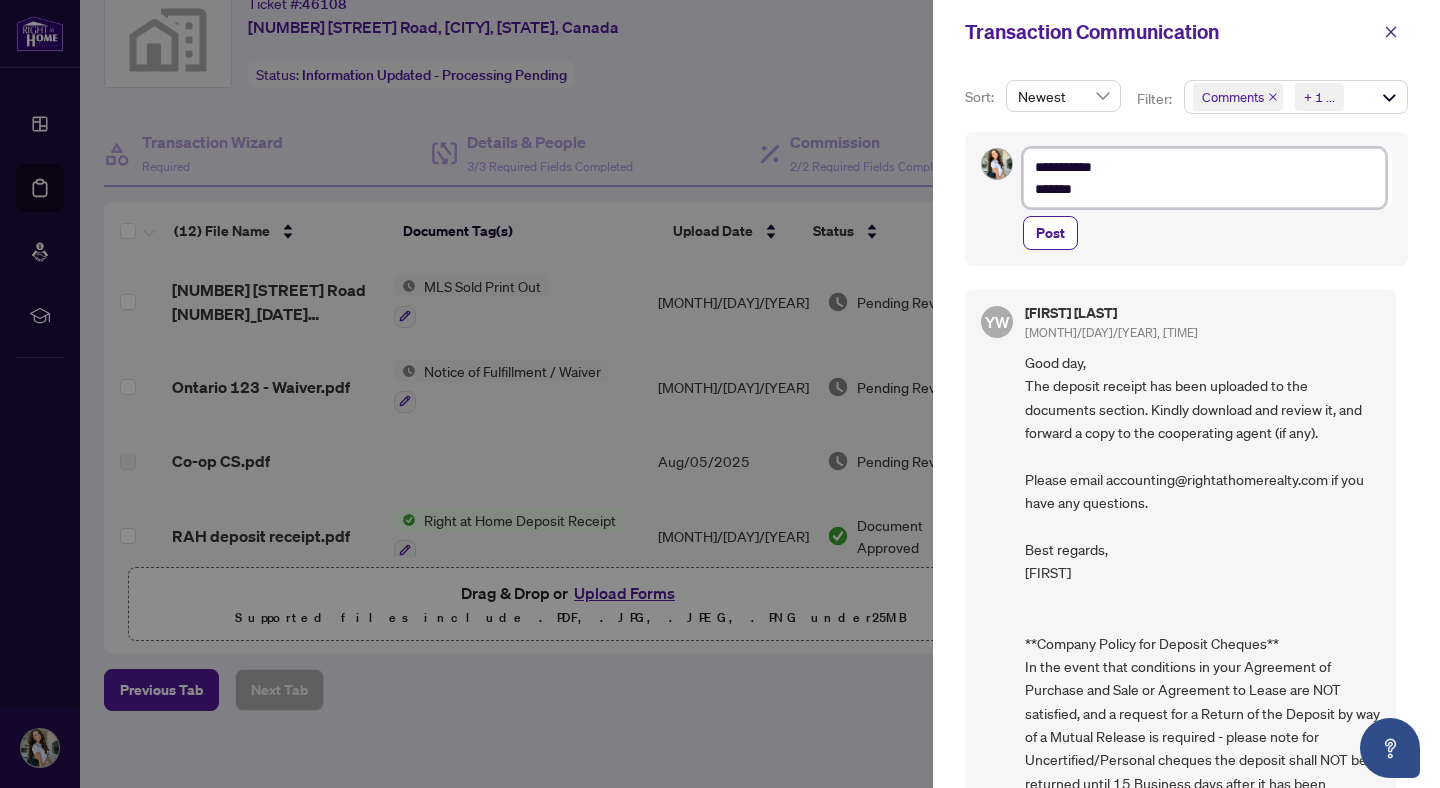 type on "**********" 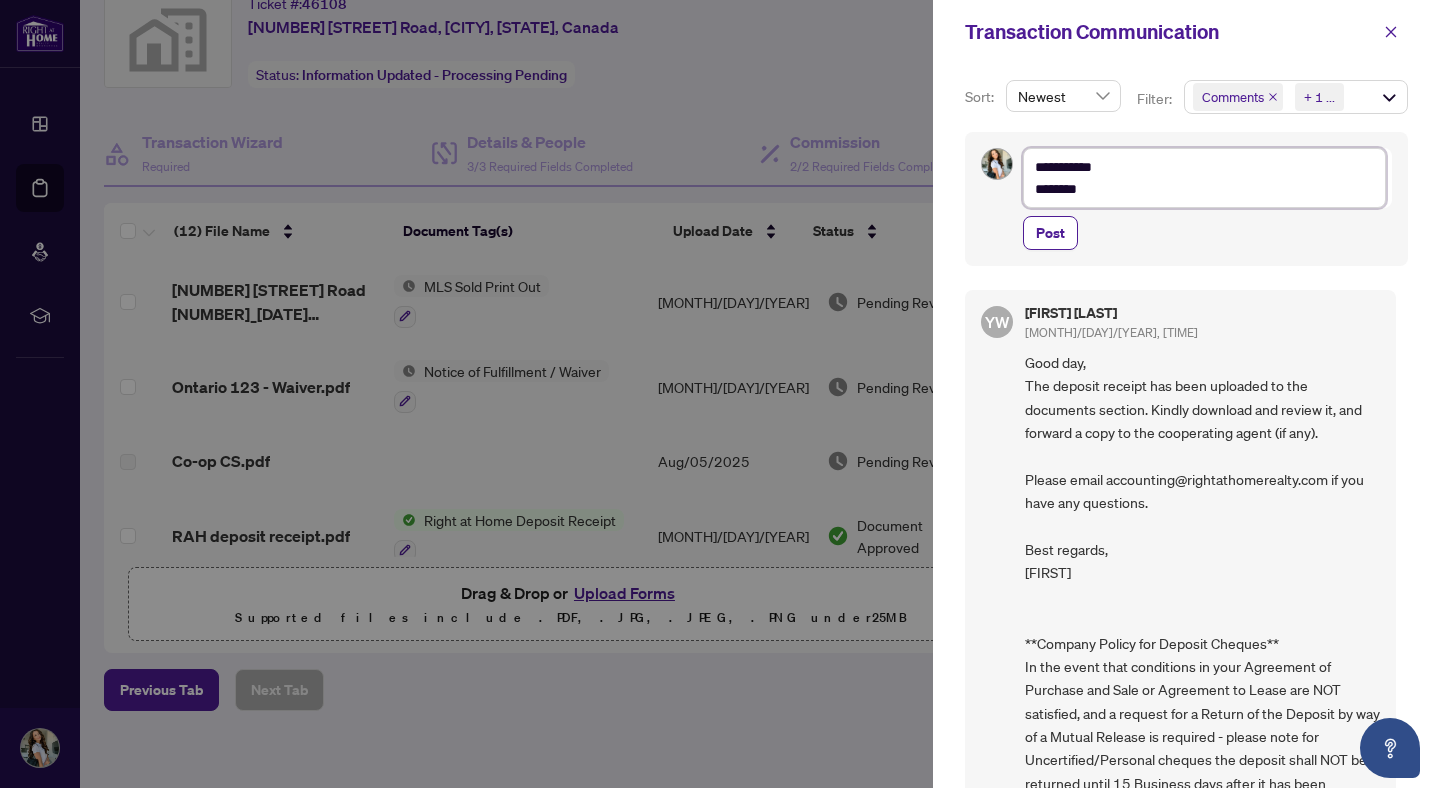 type on "**********" 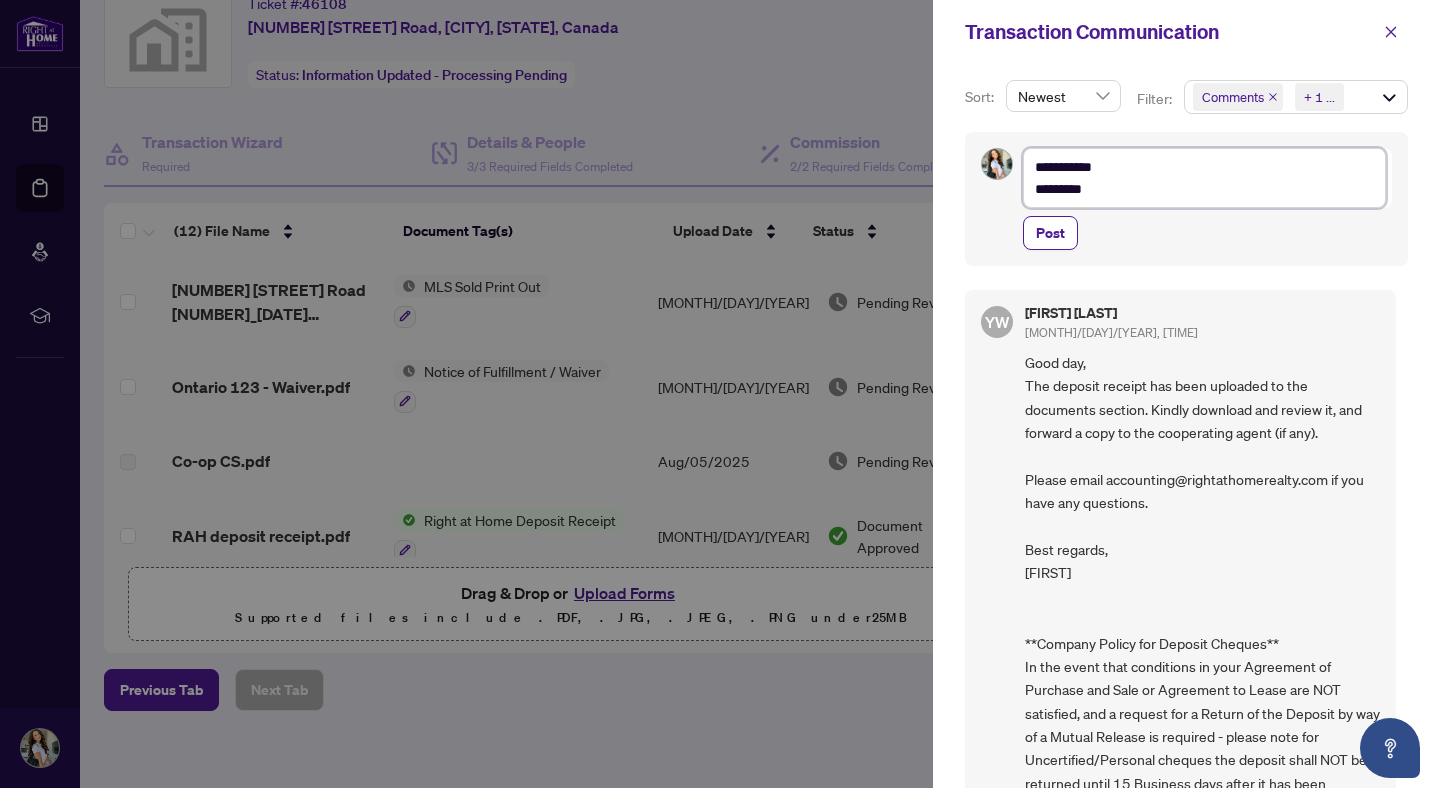 type on "**********" 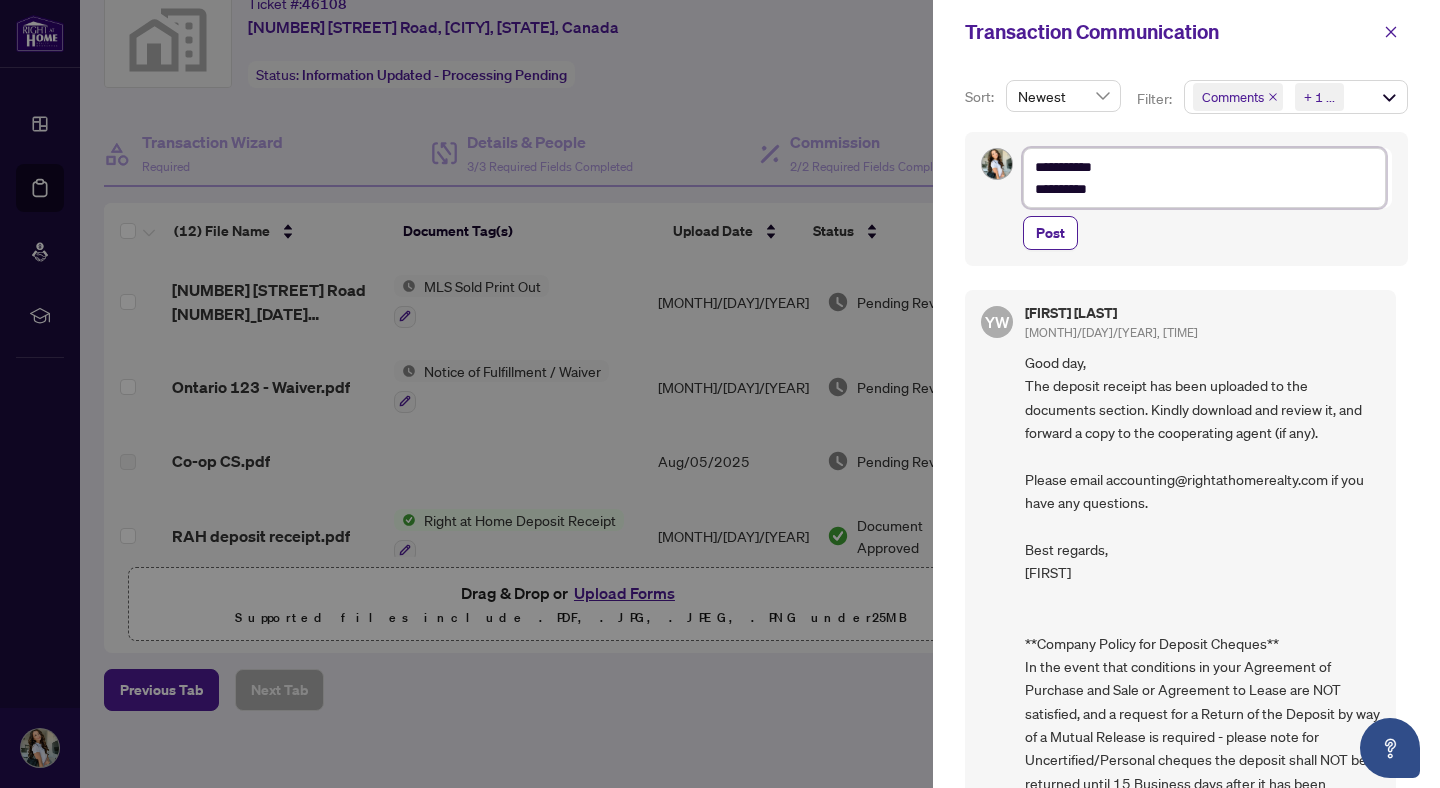 type on "[MASKED]" 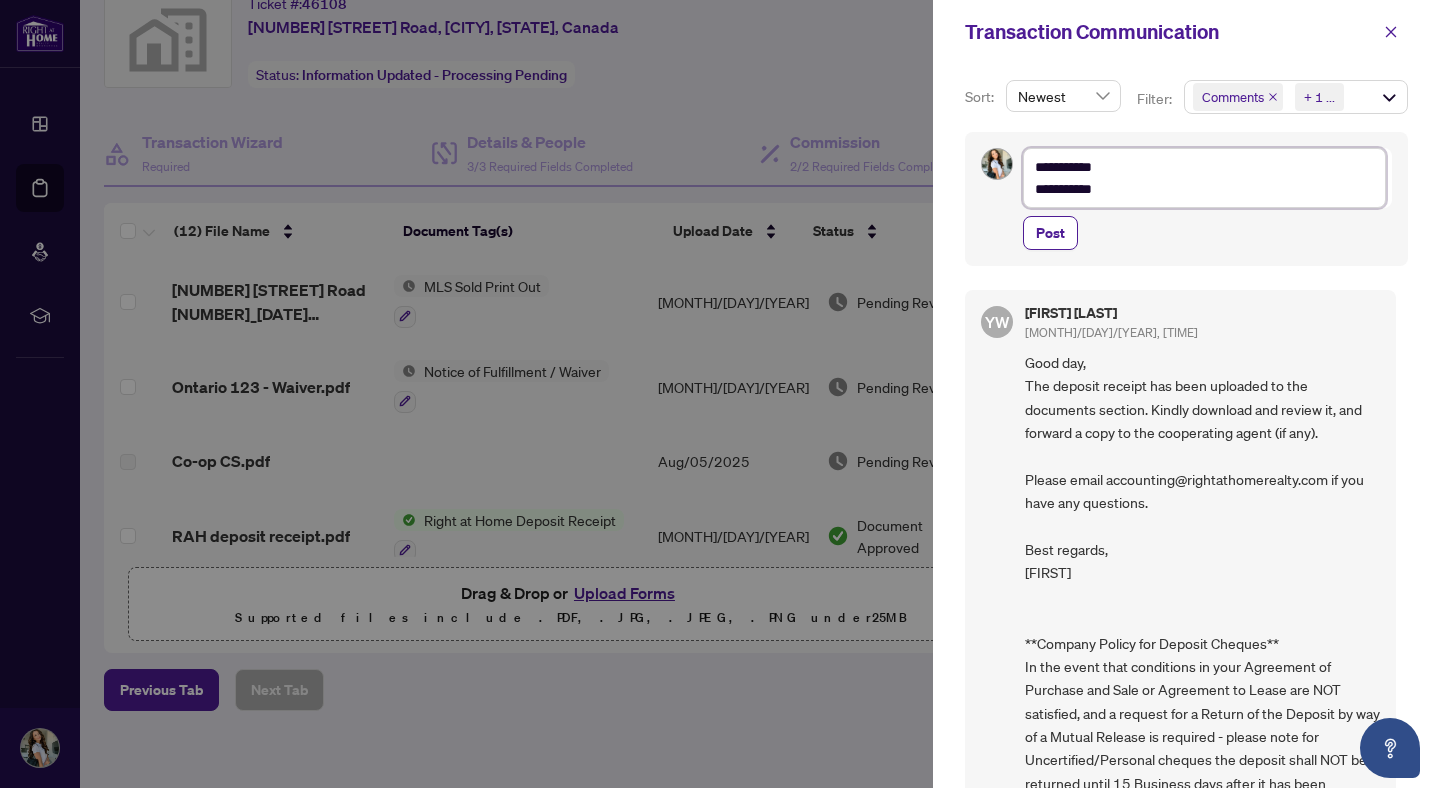 type on "**********" 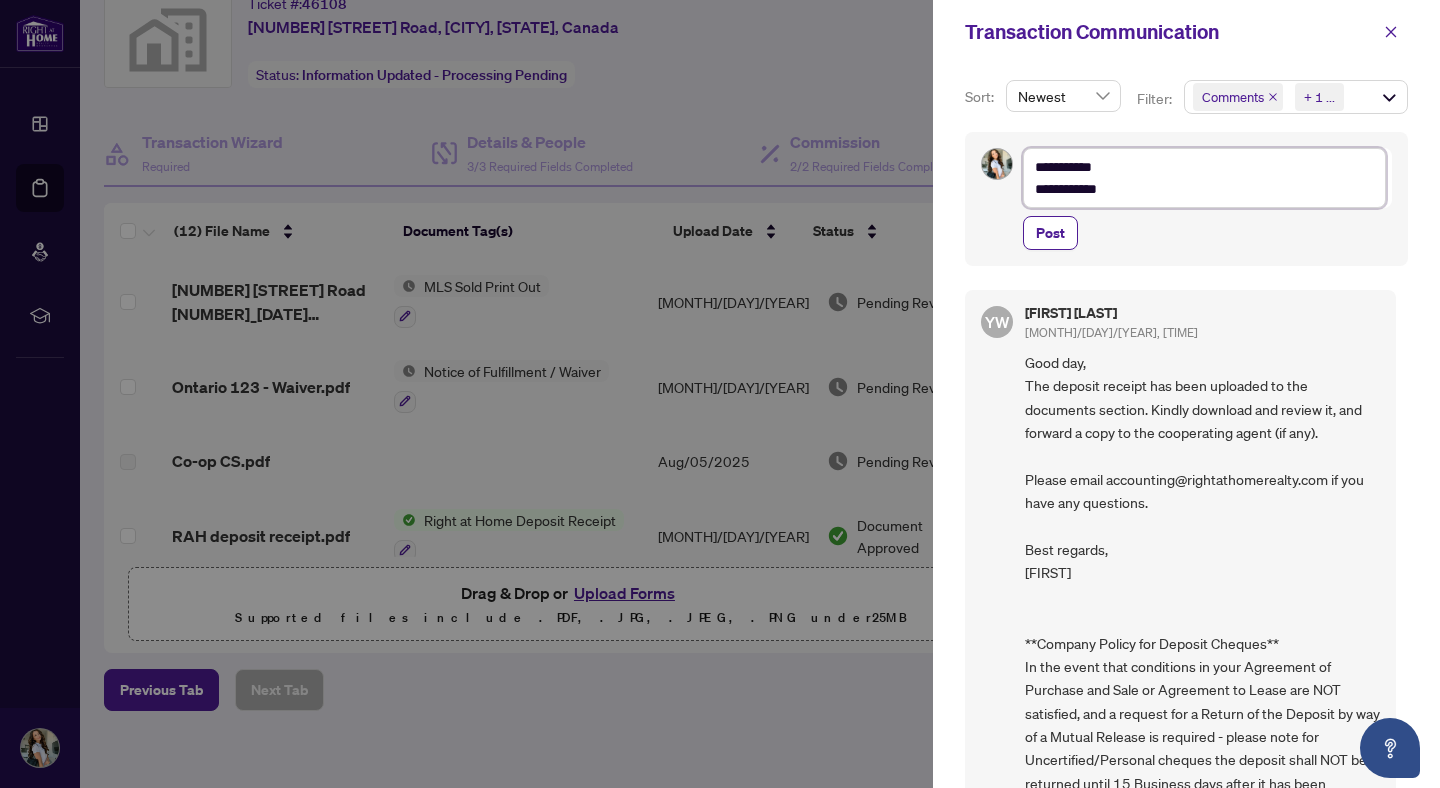 type on "**********" 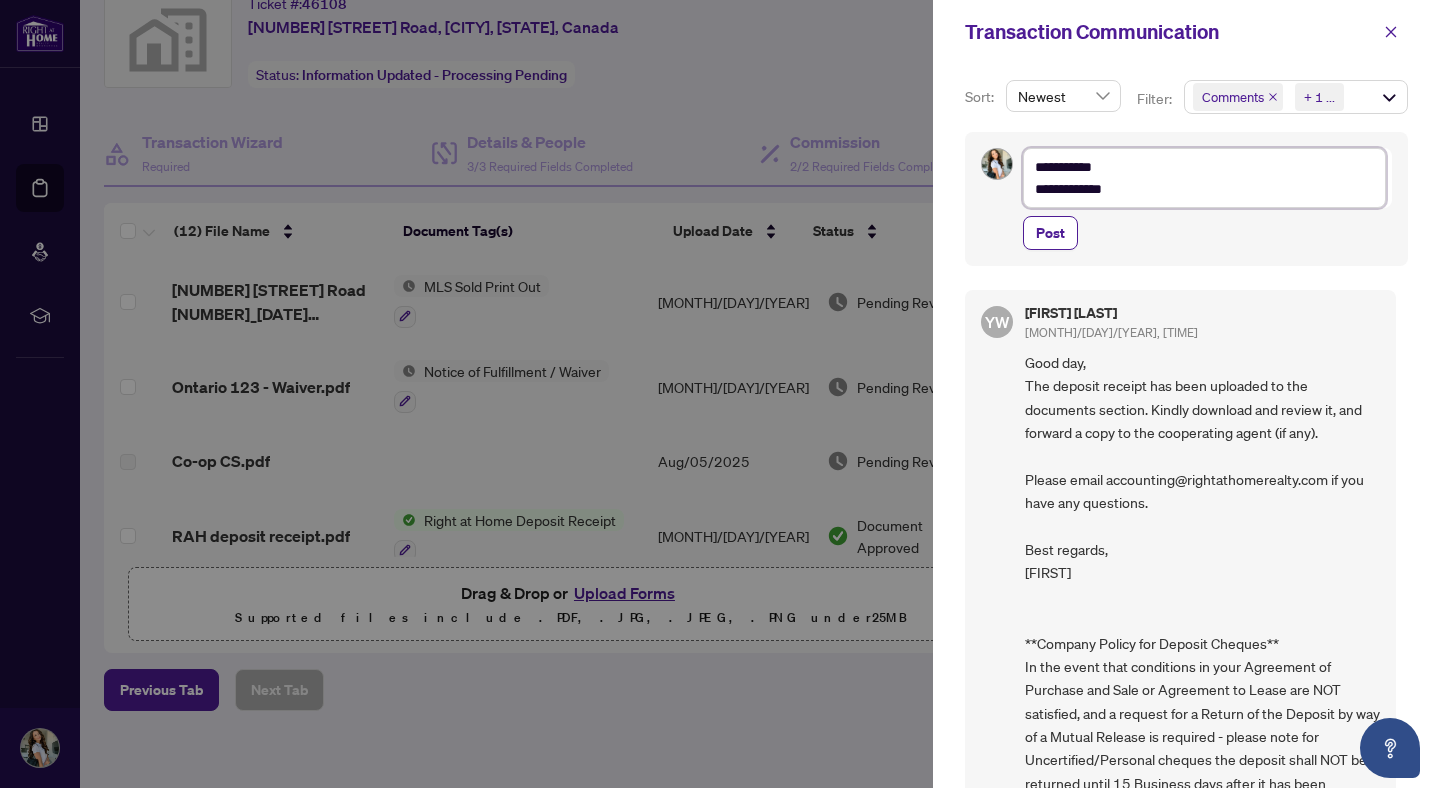 type on "**********" 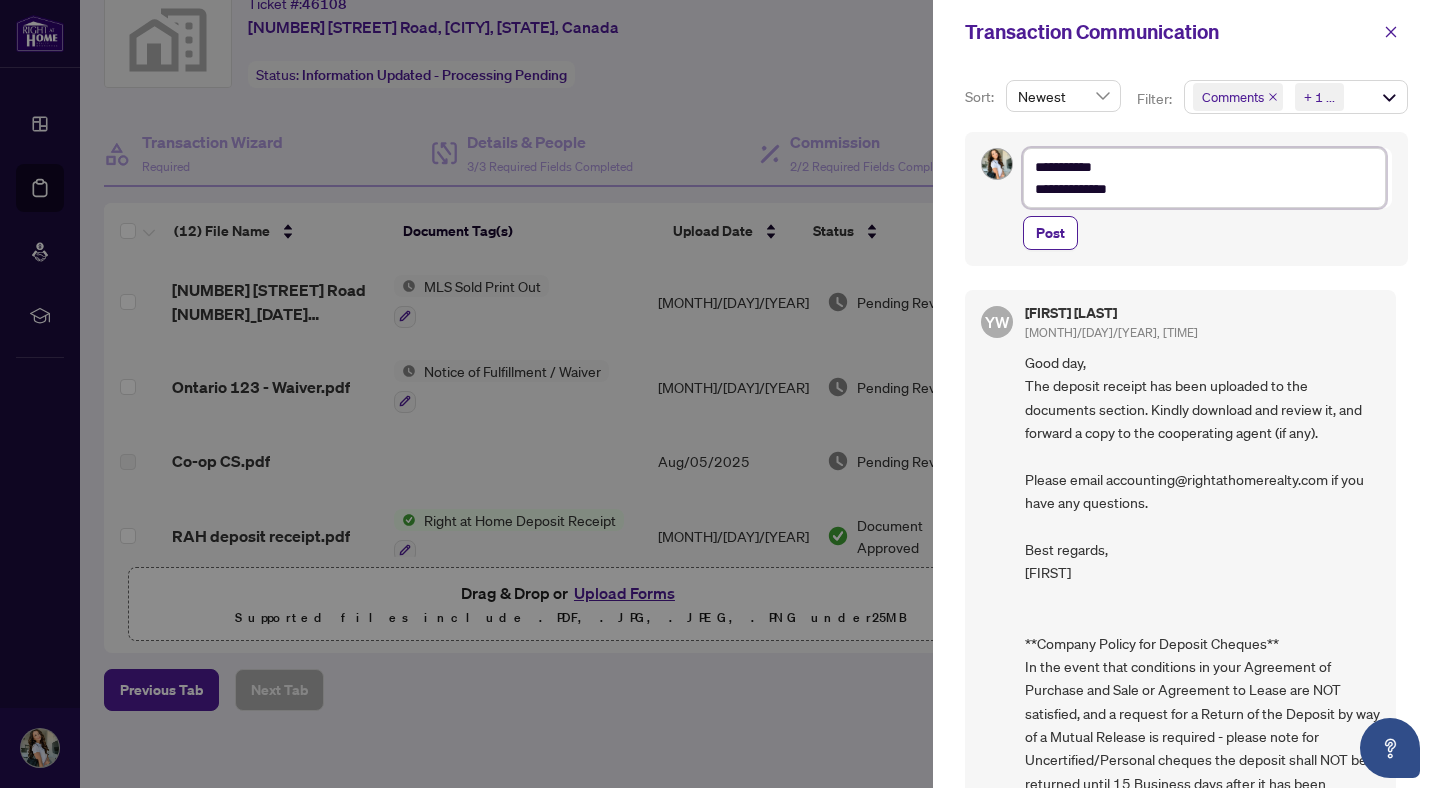 type on "**********" 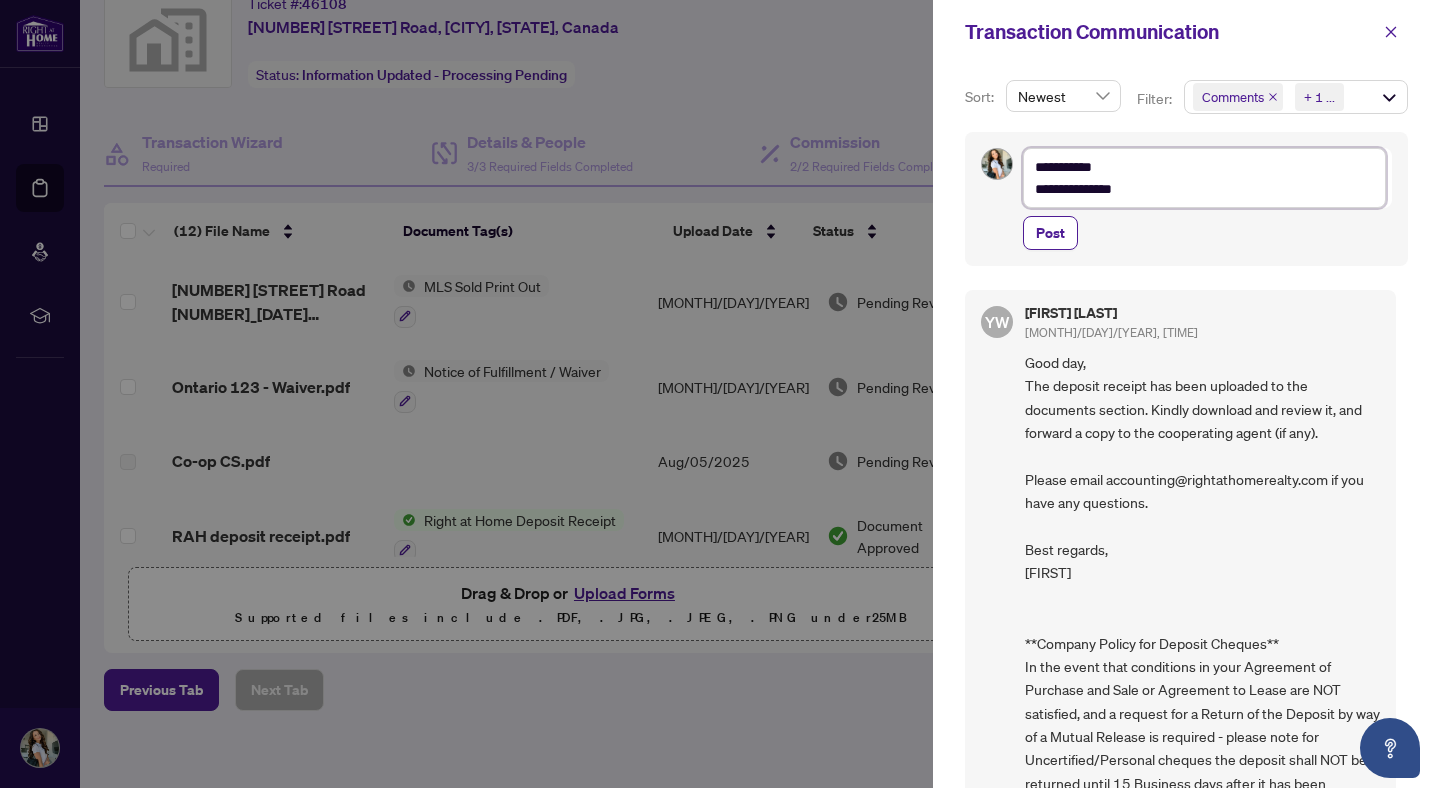 type on "**********" 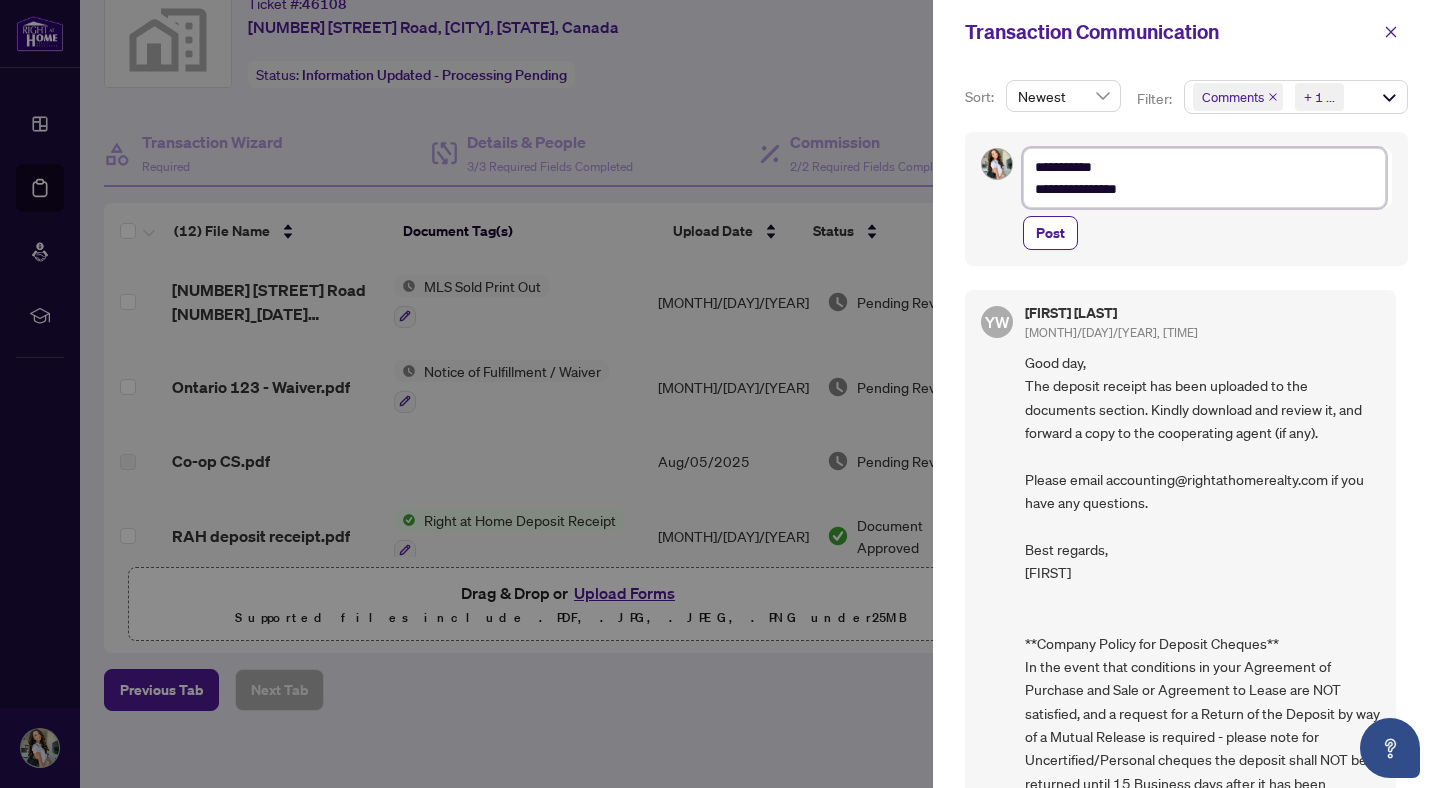 type on "**********" 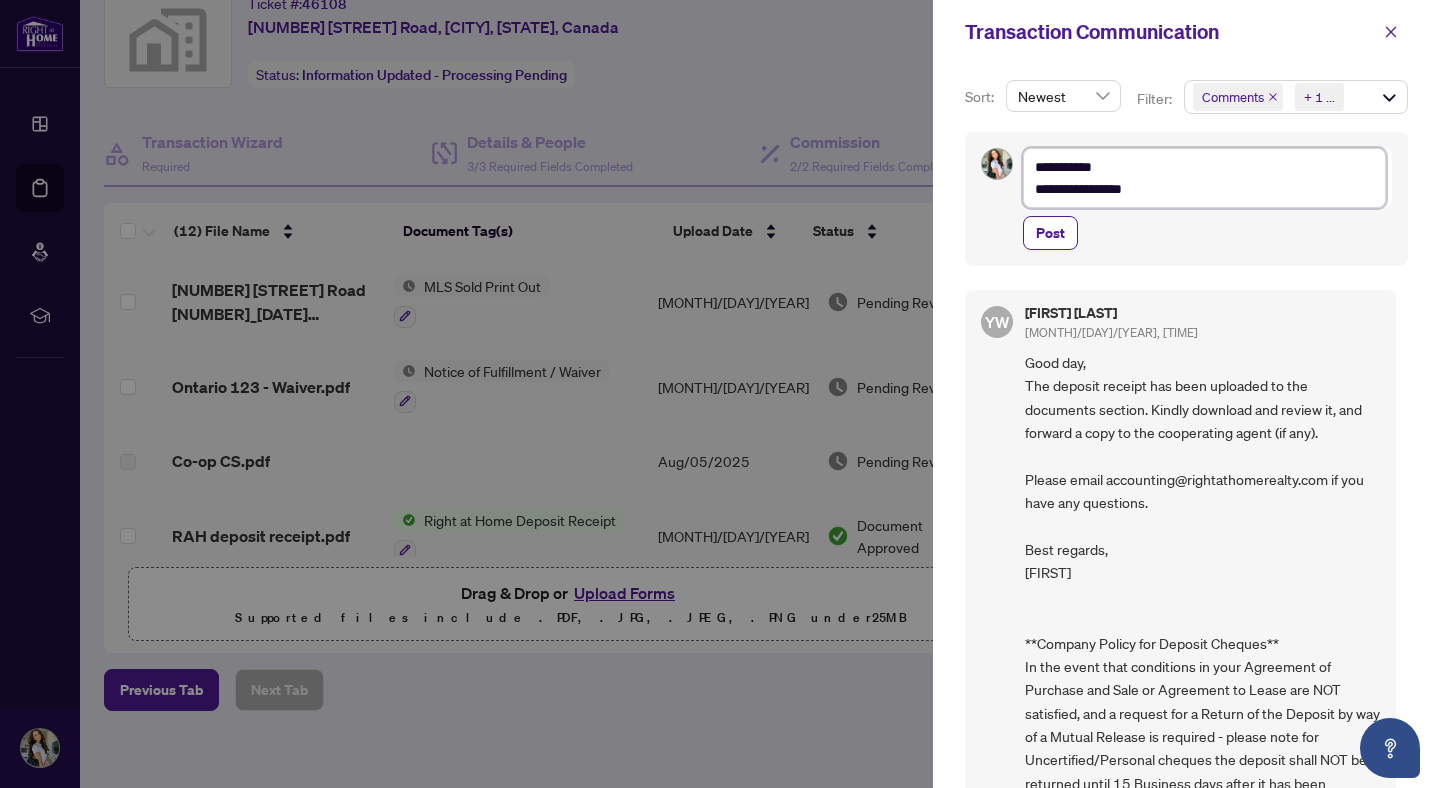 type on "**********" 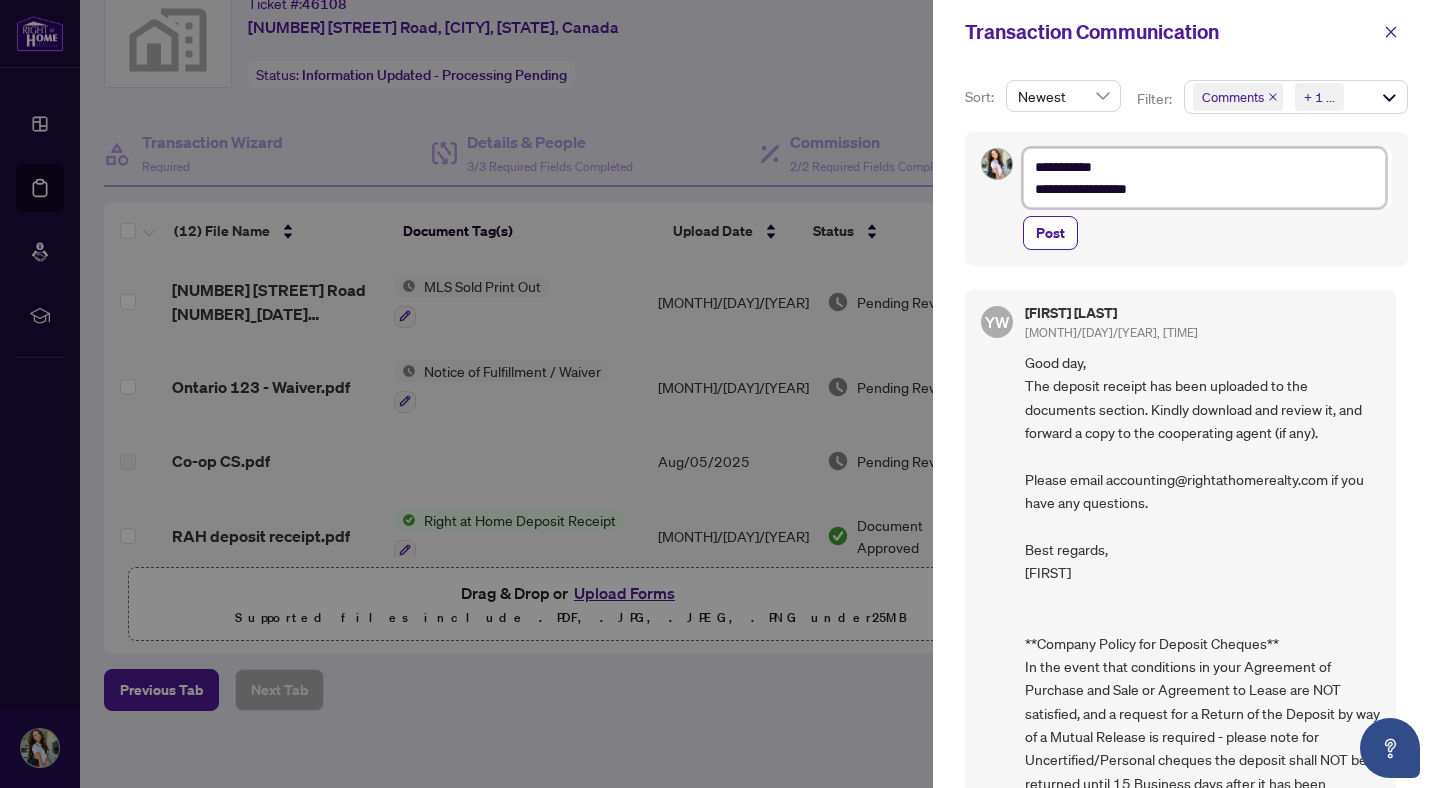 type on "**********" 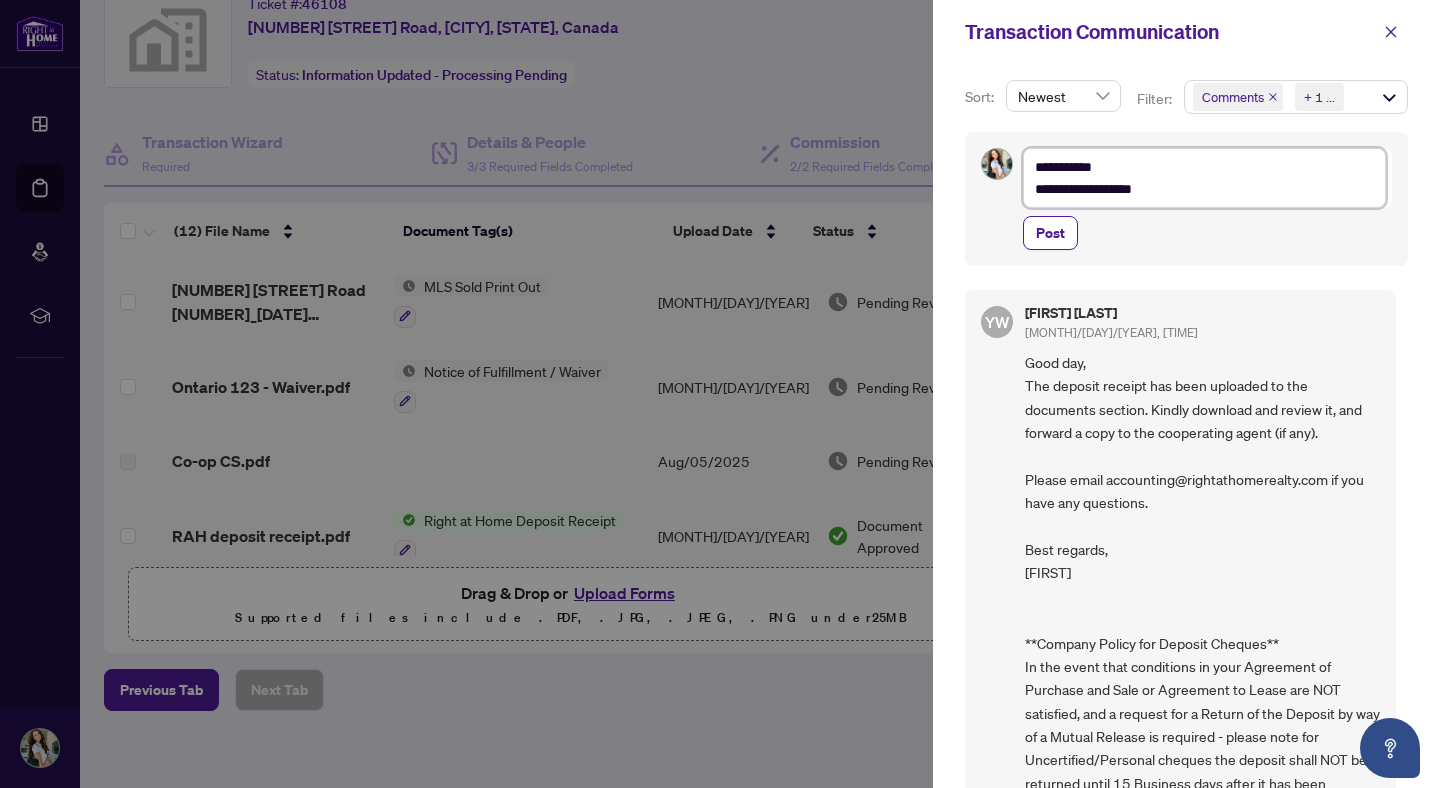 type on "[MASKED]" 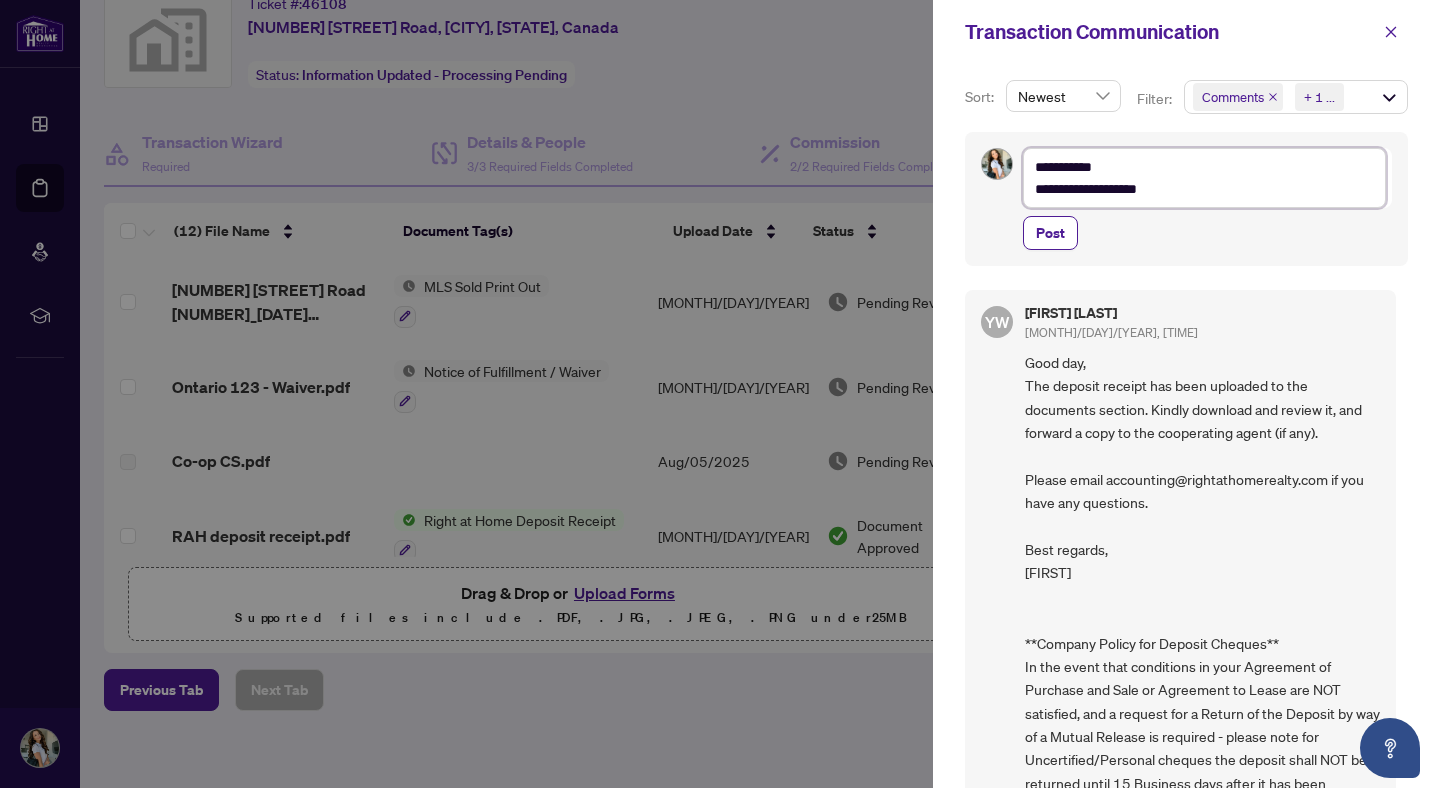 type on "**********" 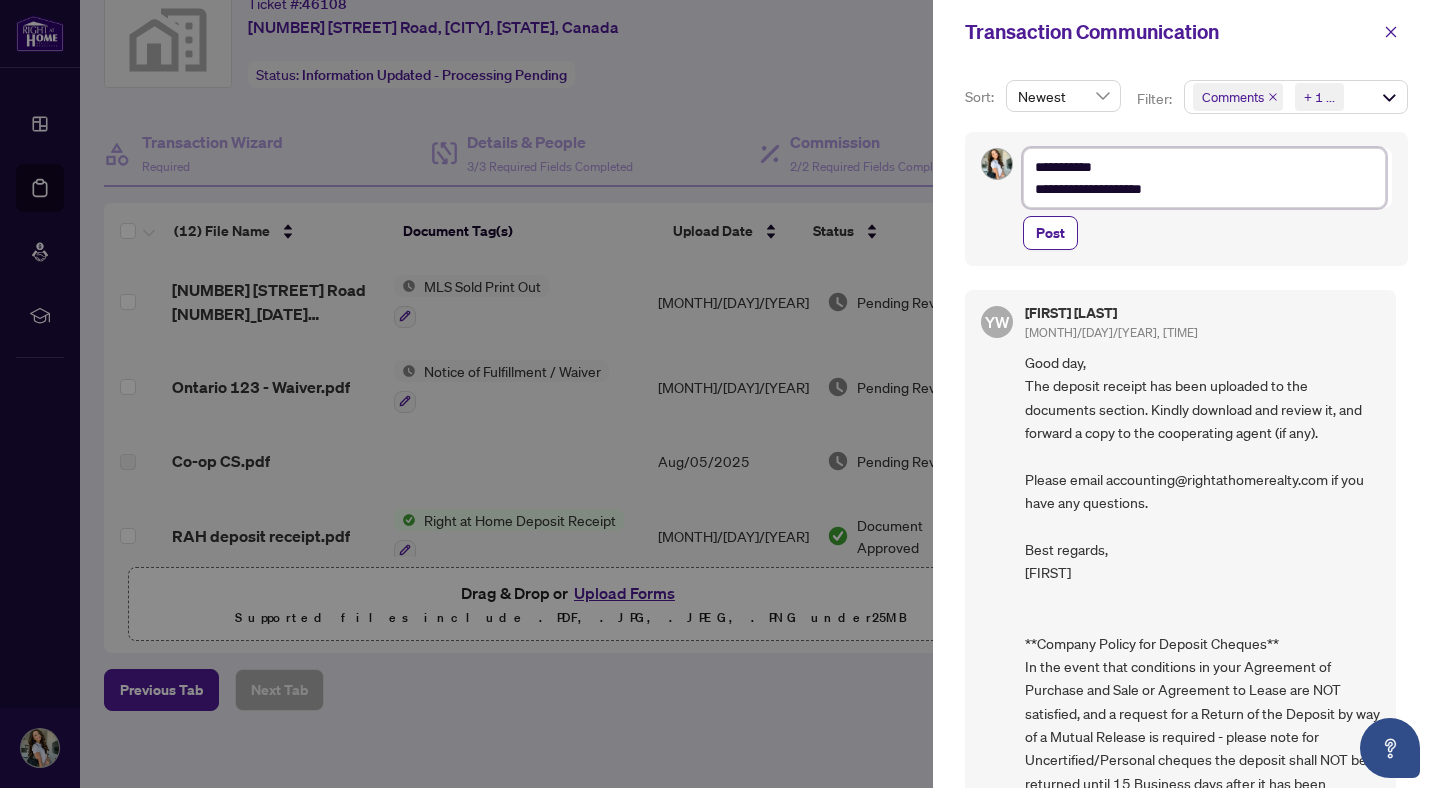 type on "**********" 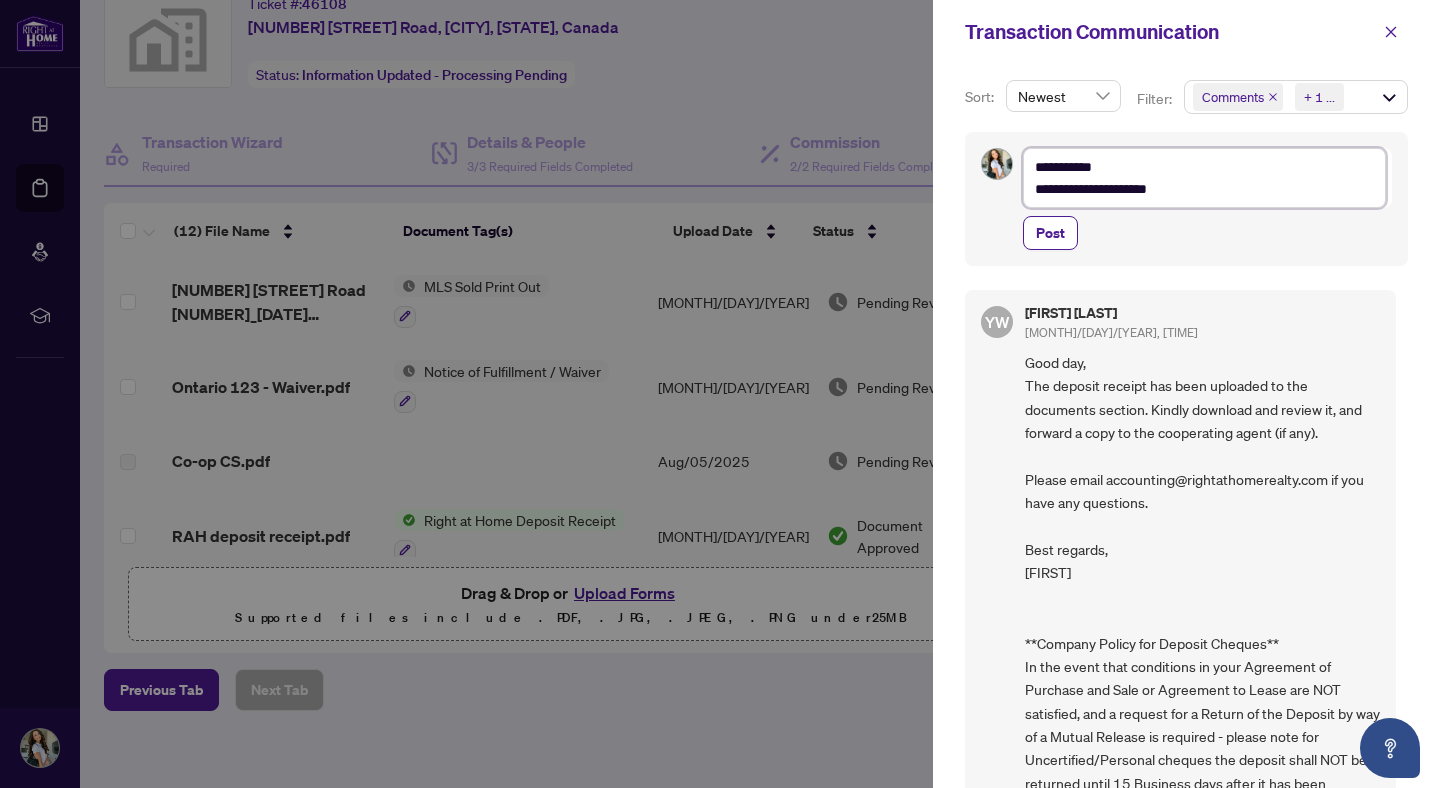 type on "**********" 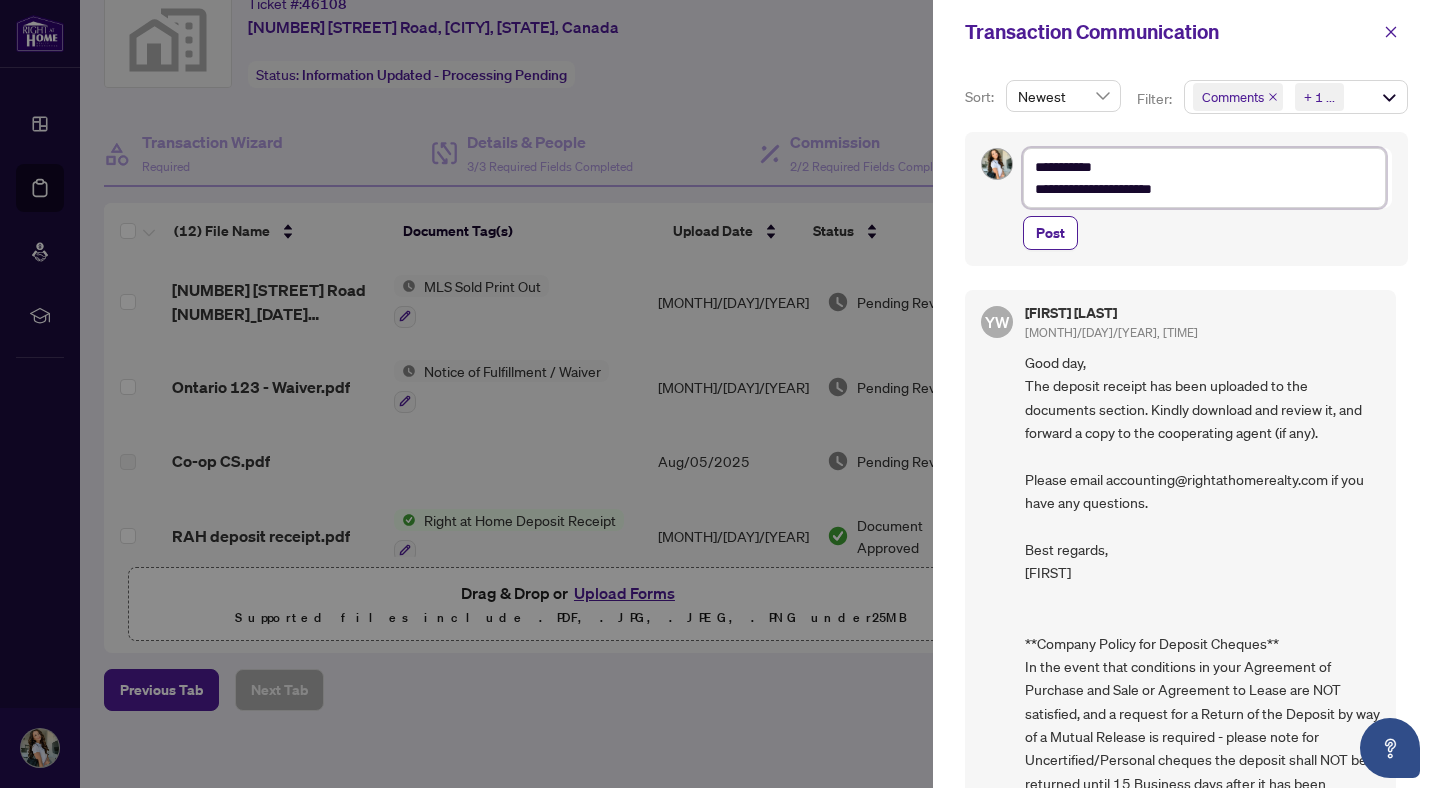 type on "**********" 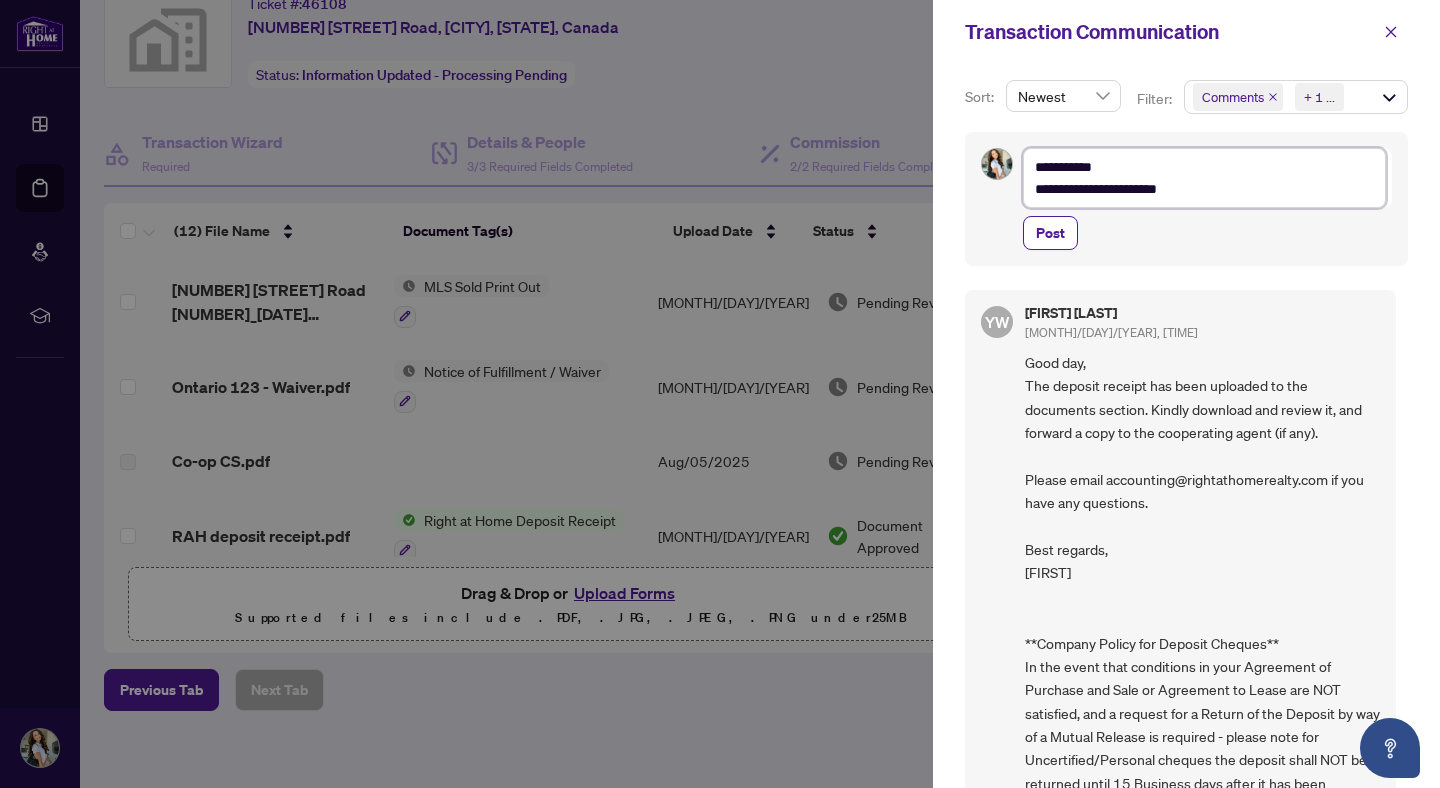 type on "**********" 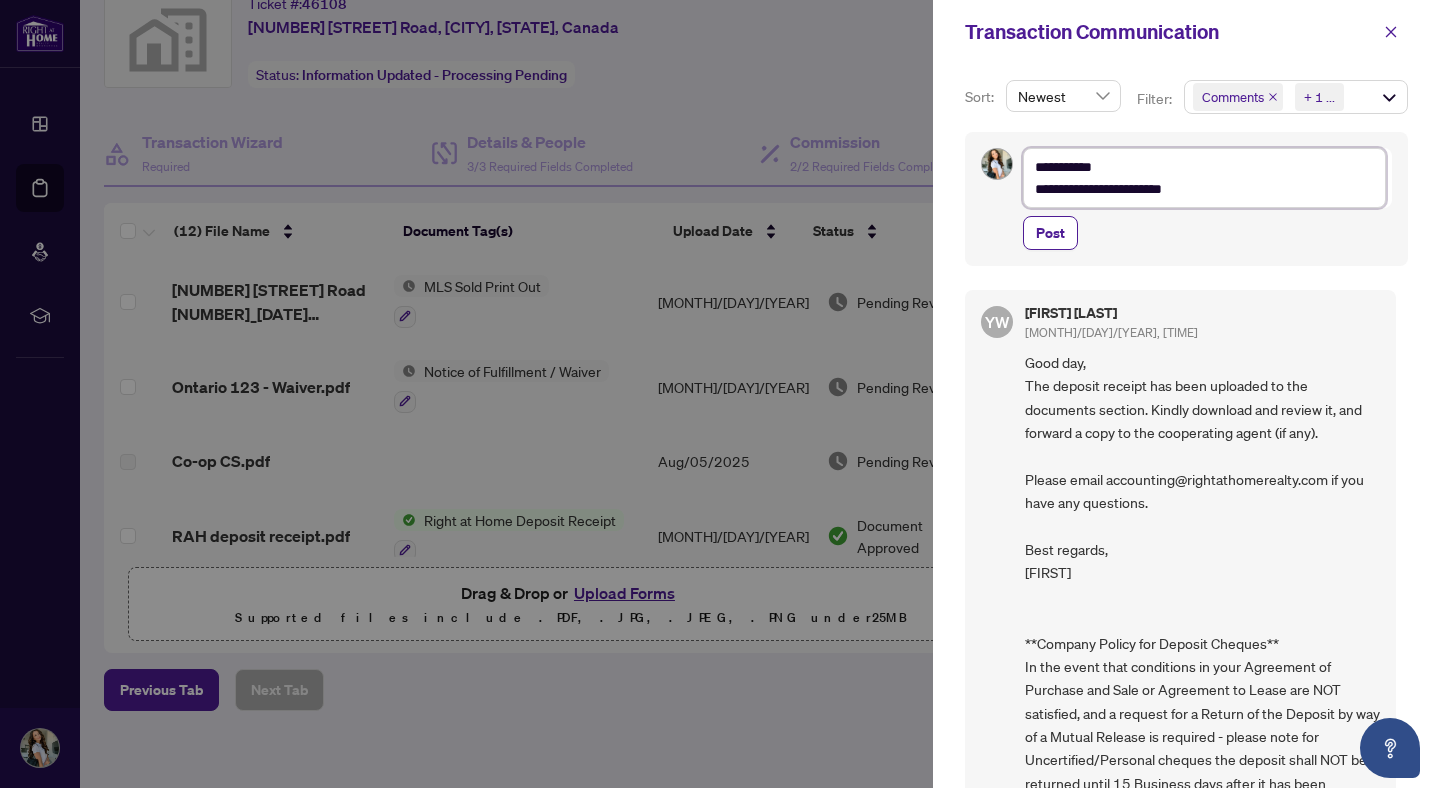 type on "**********" 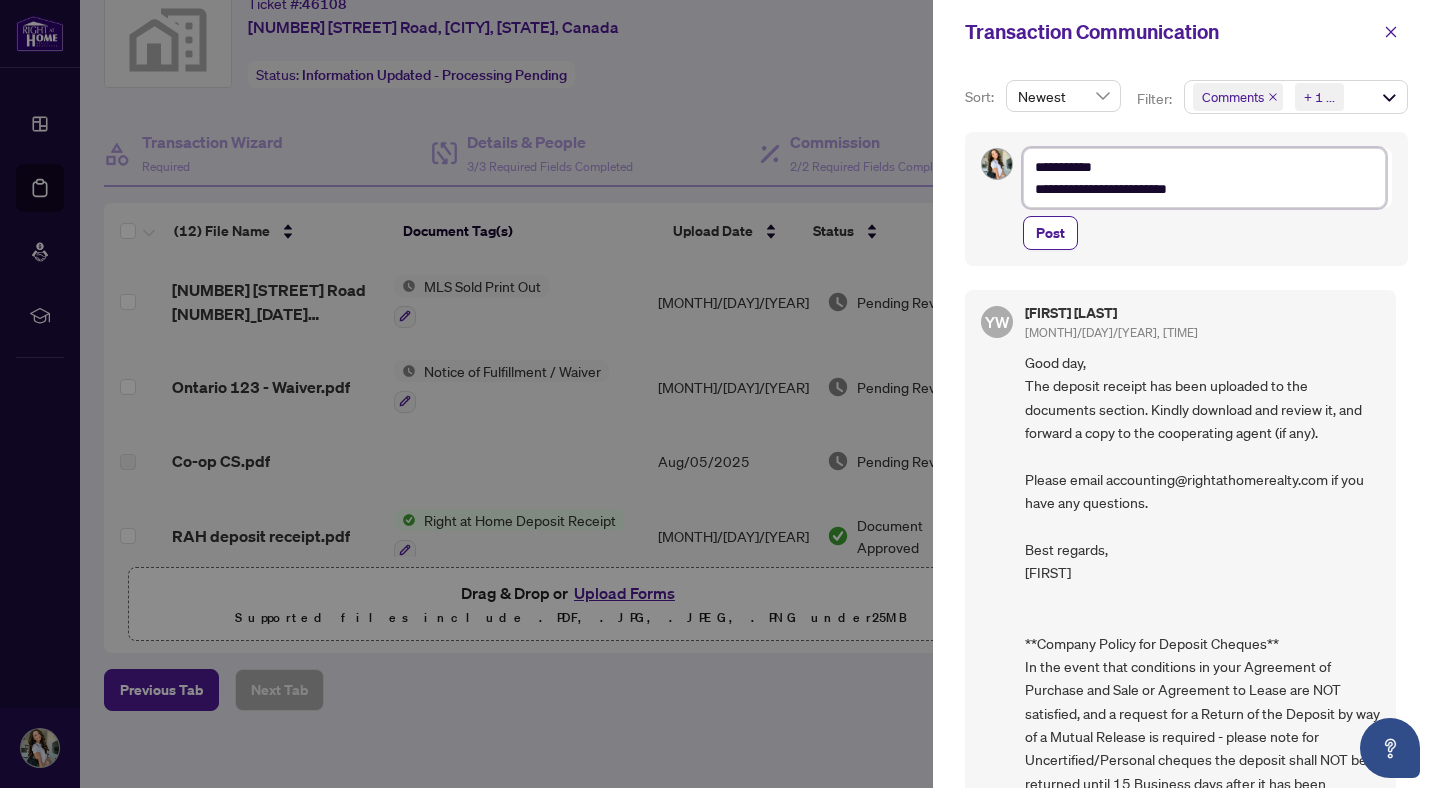 type on "**********" 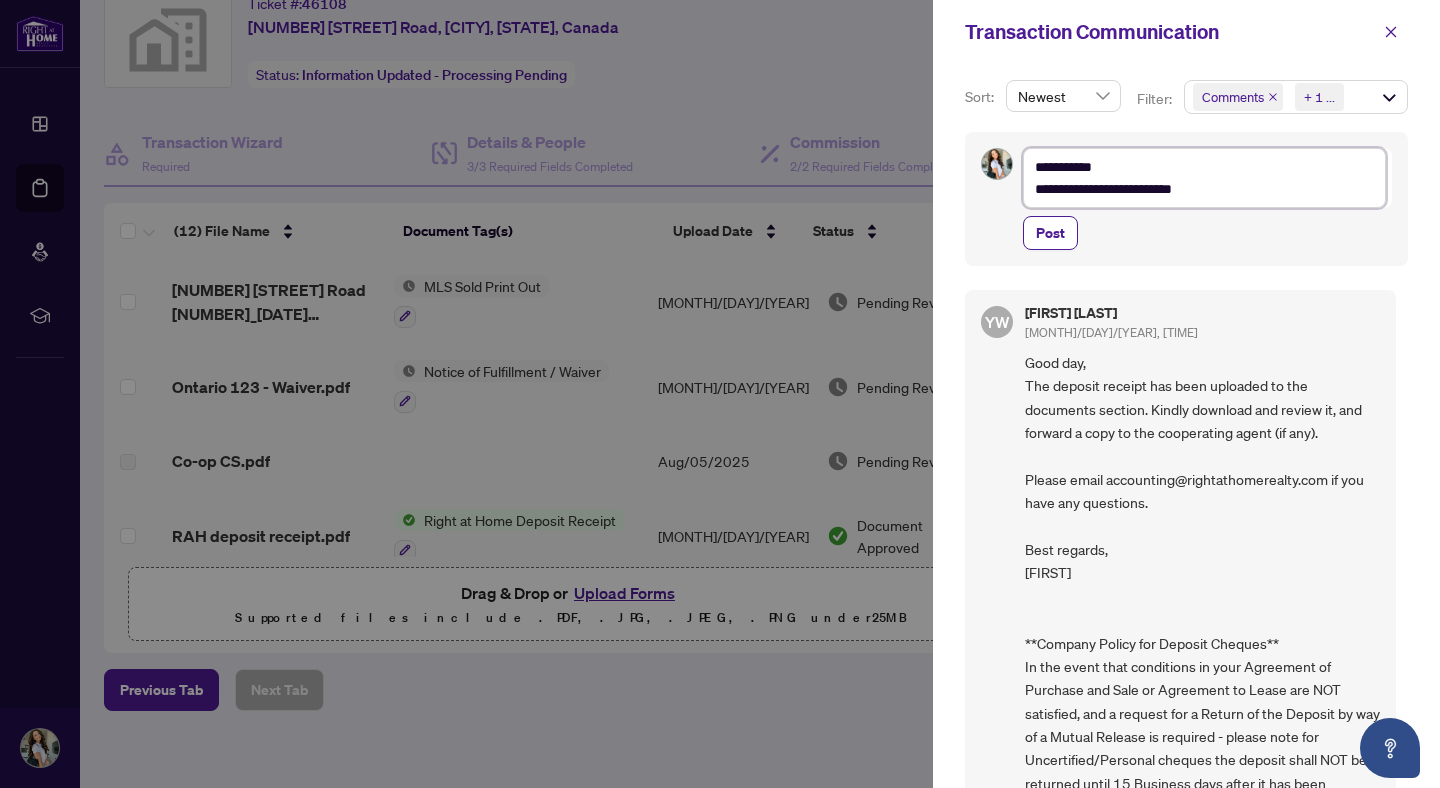 type on "**********" 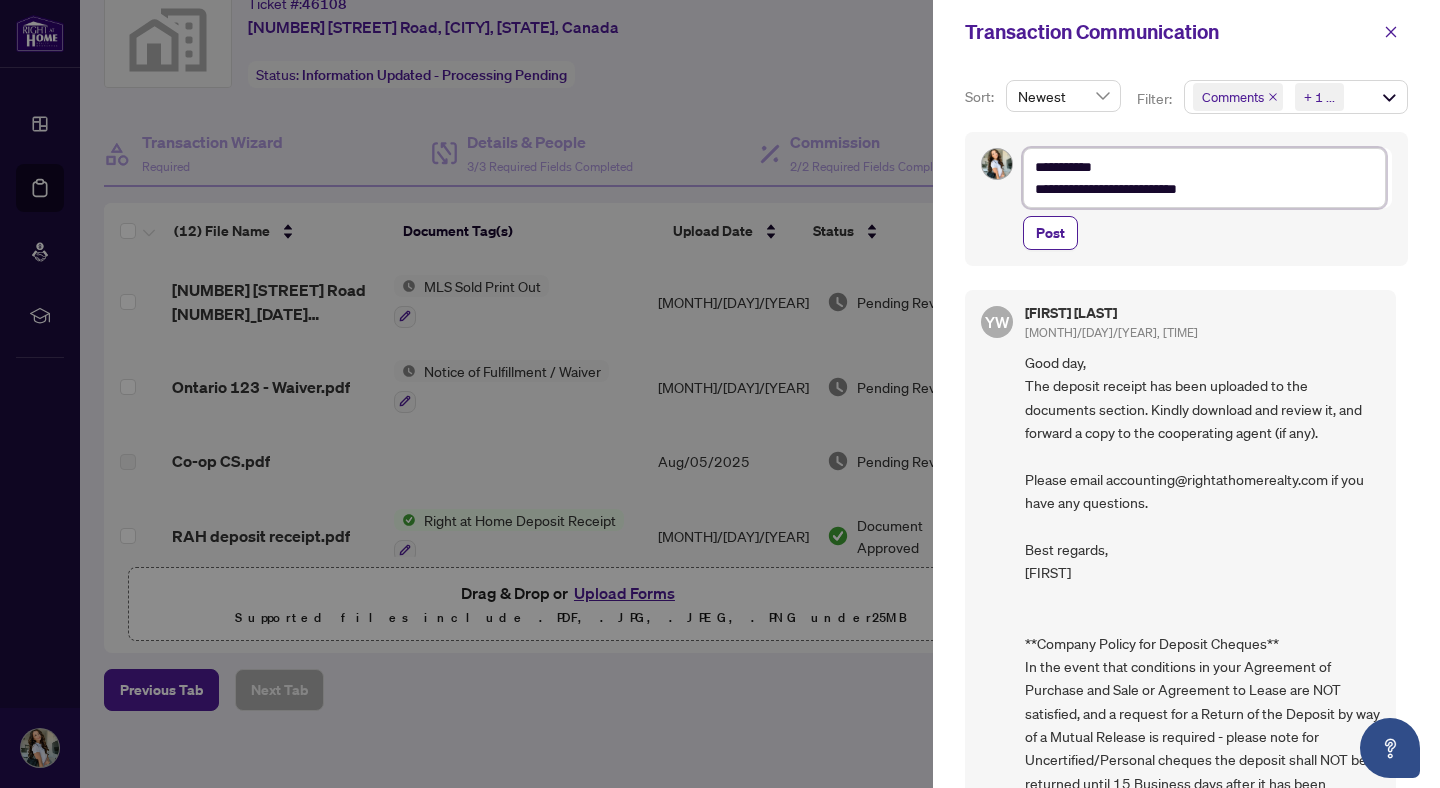 type on "**********" 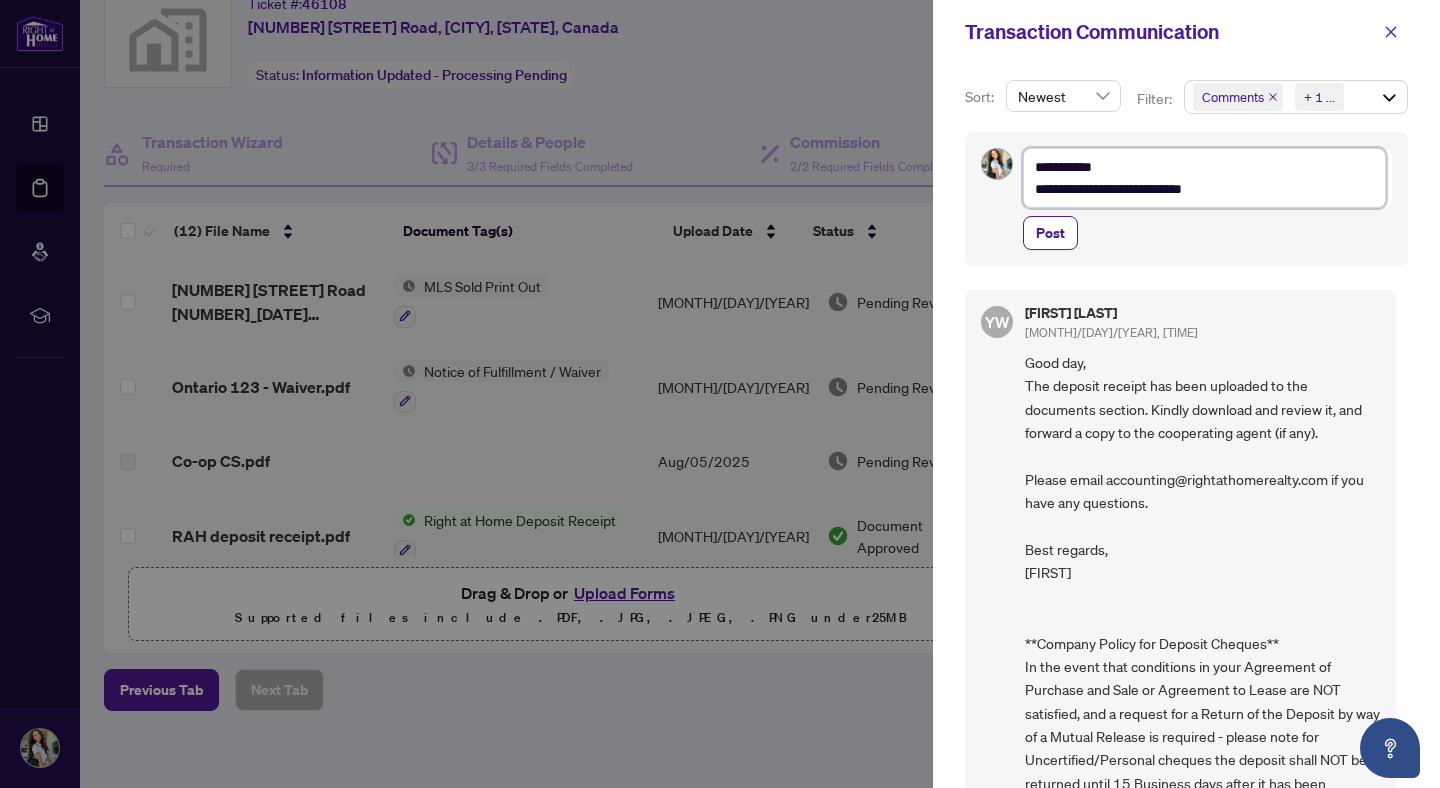 type on "**********" 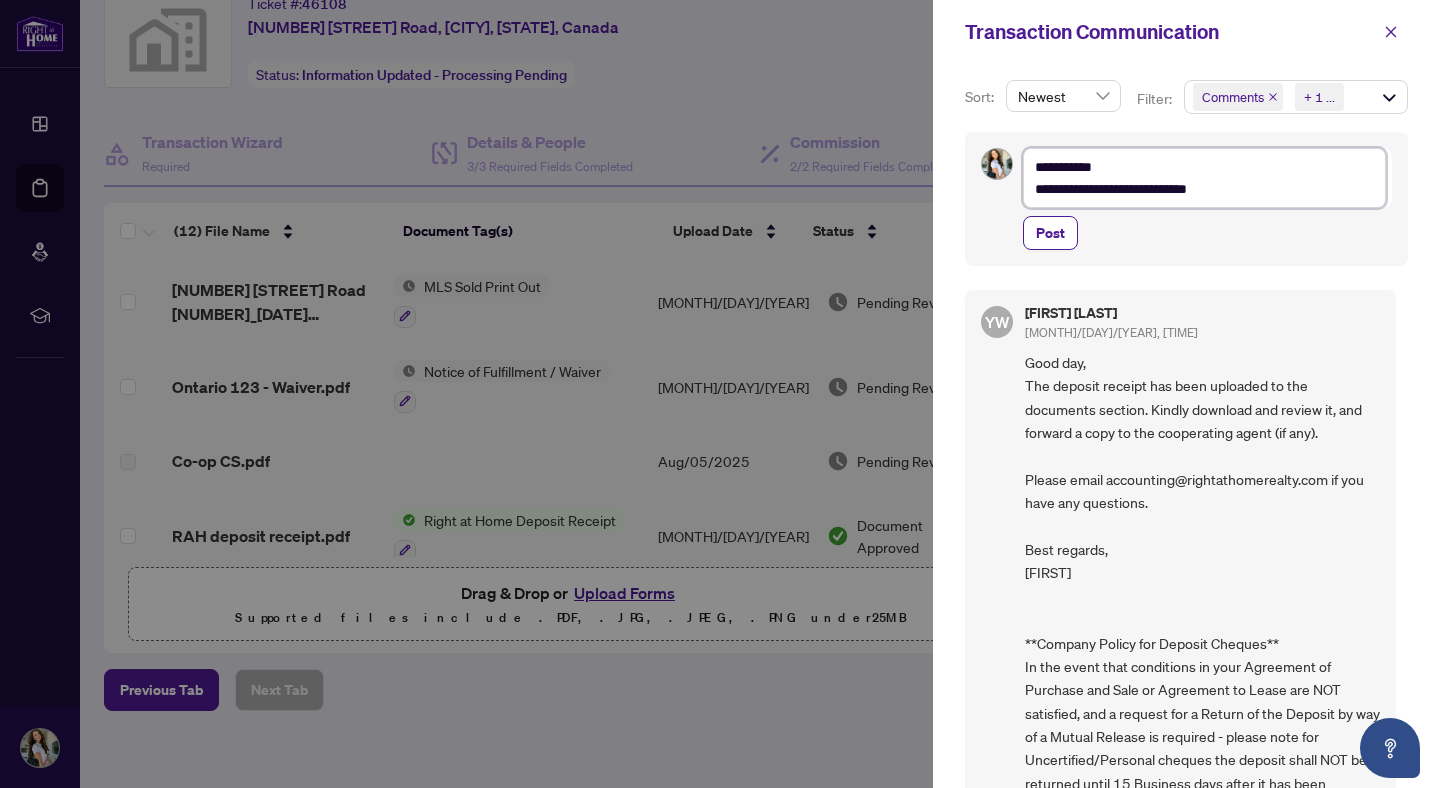 type on "**********" 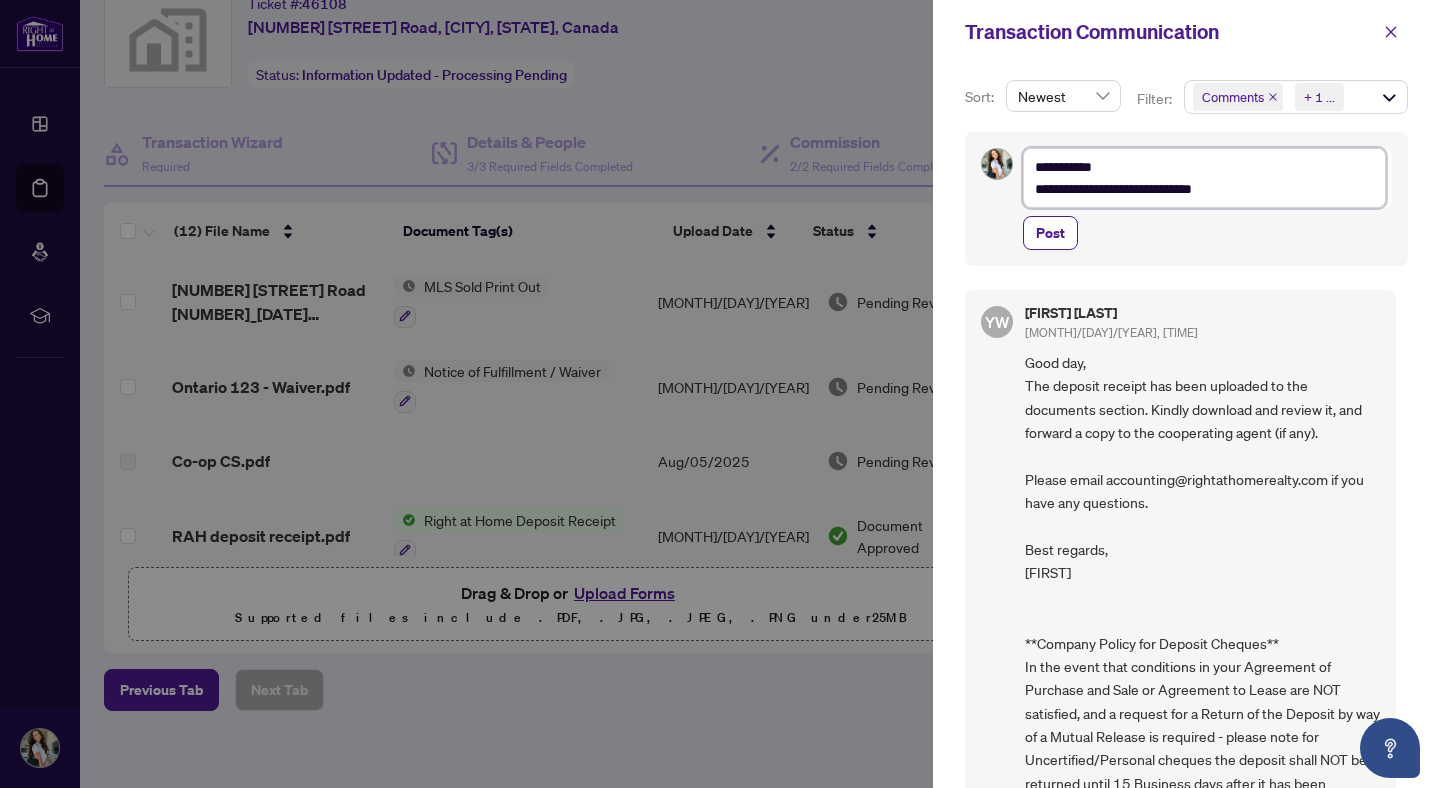 type on "**********" 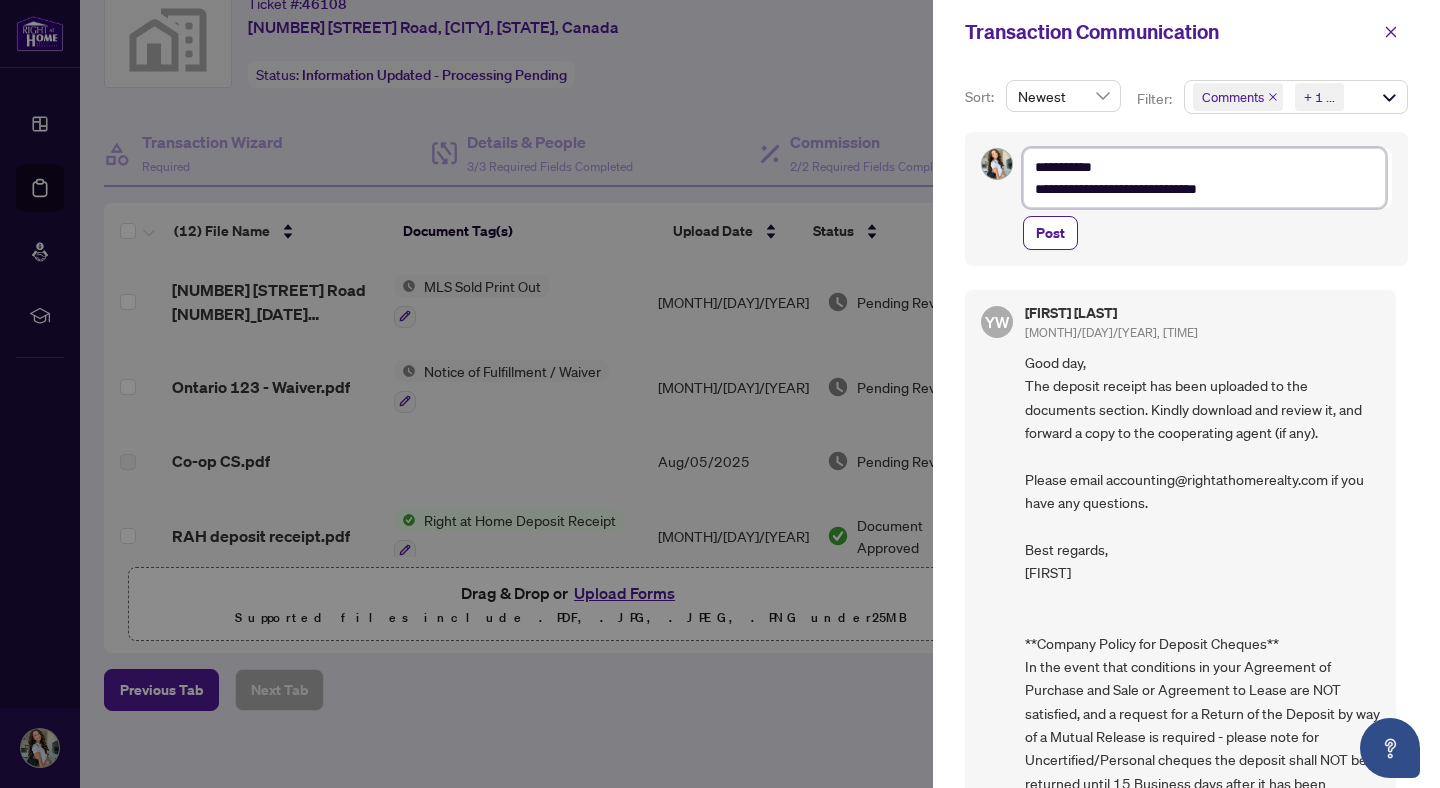 type on "[MASKED]" 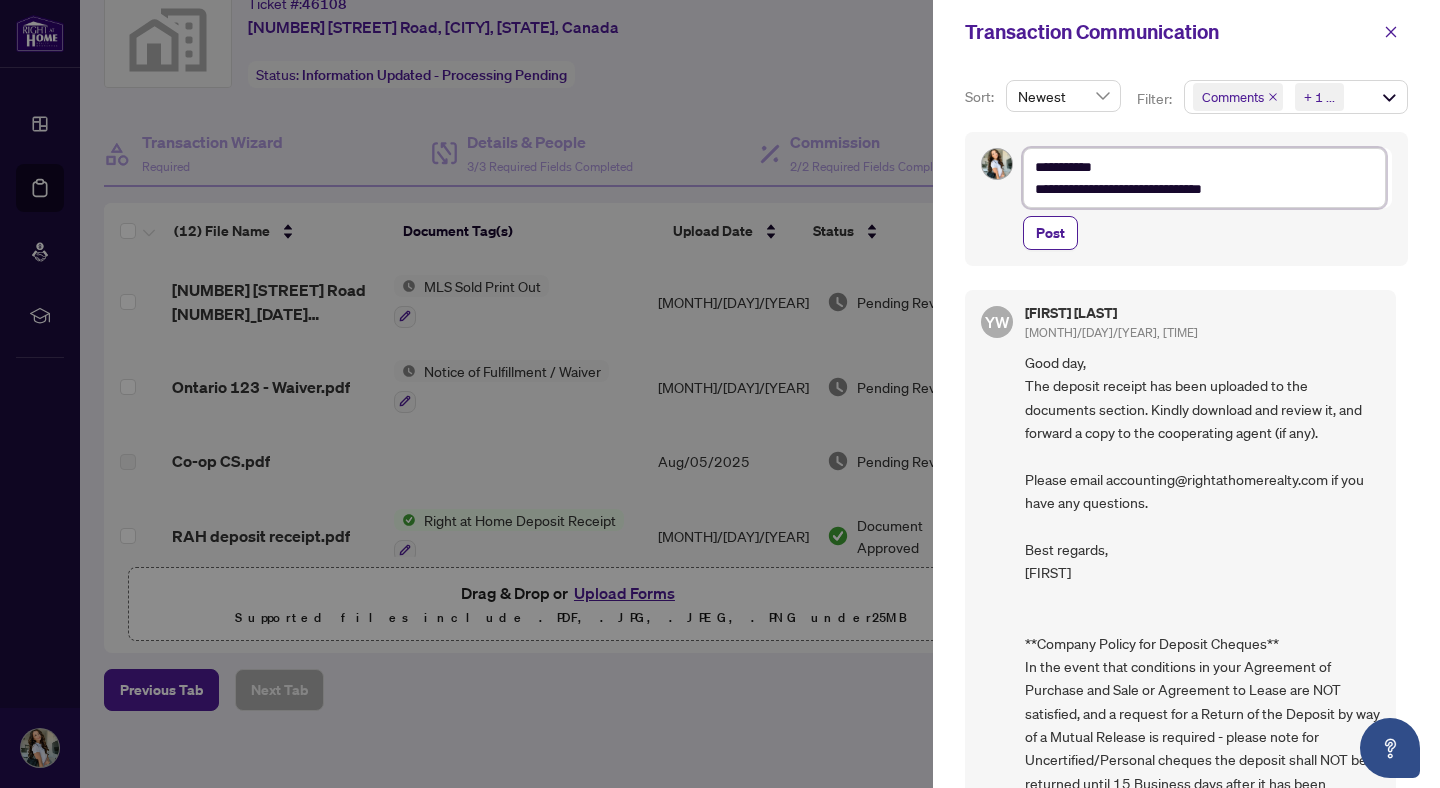 type on "[MASKED]" 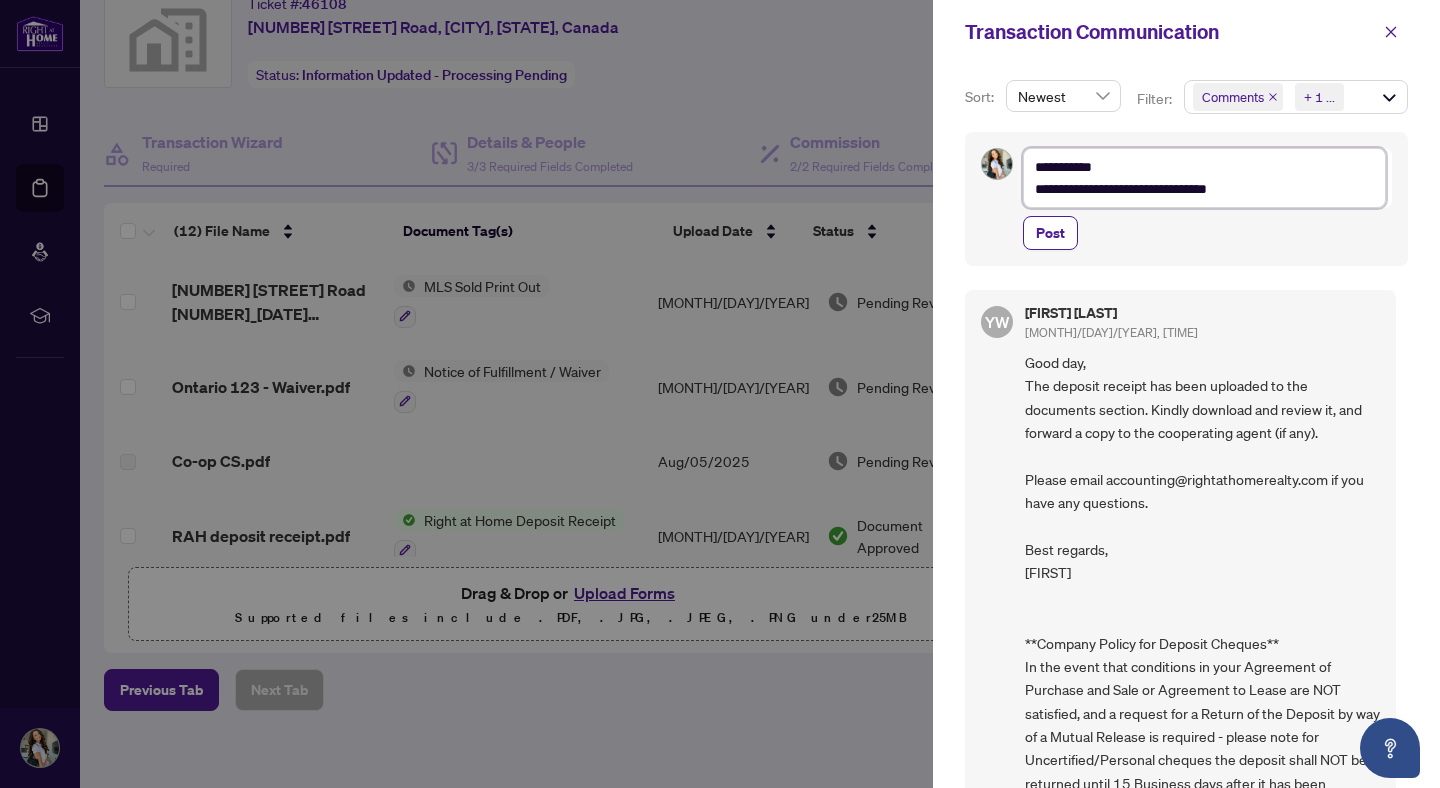 type on "[MASKED]" 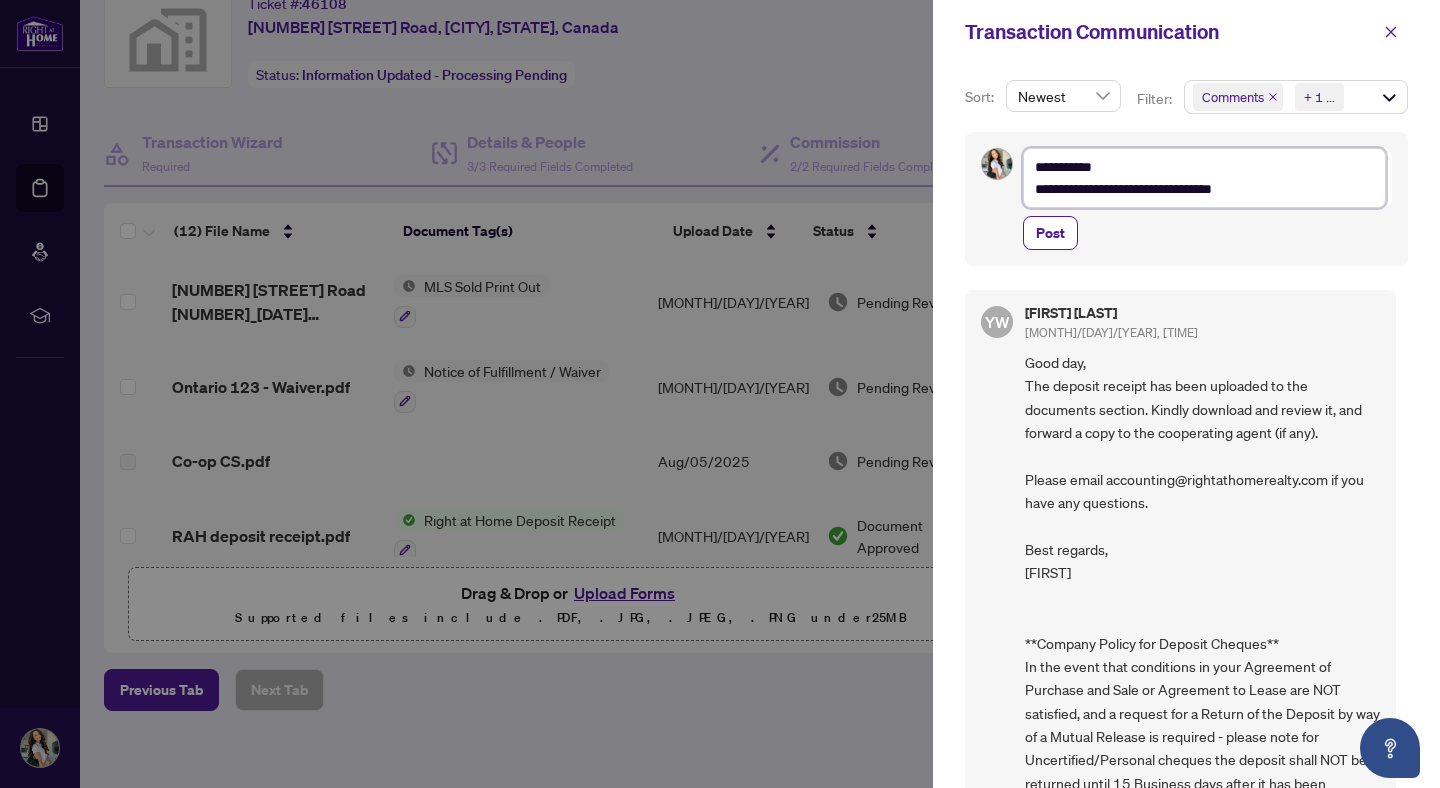 type on "**********" 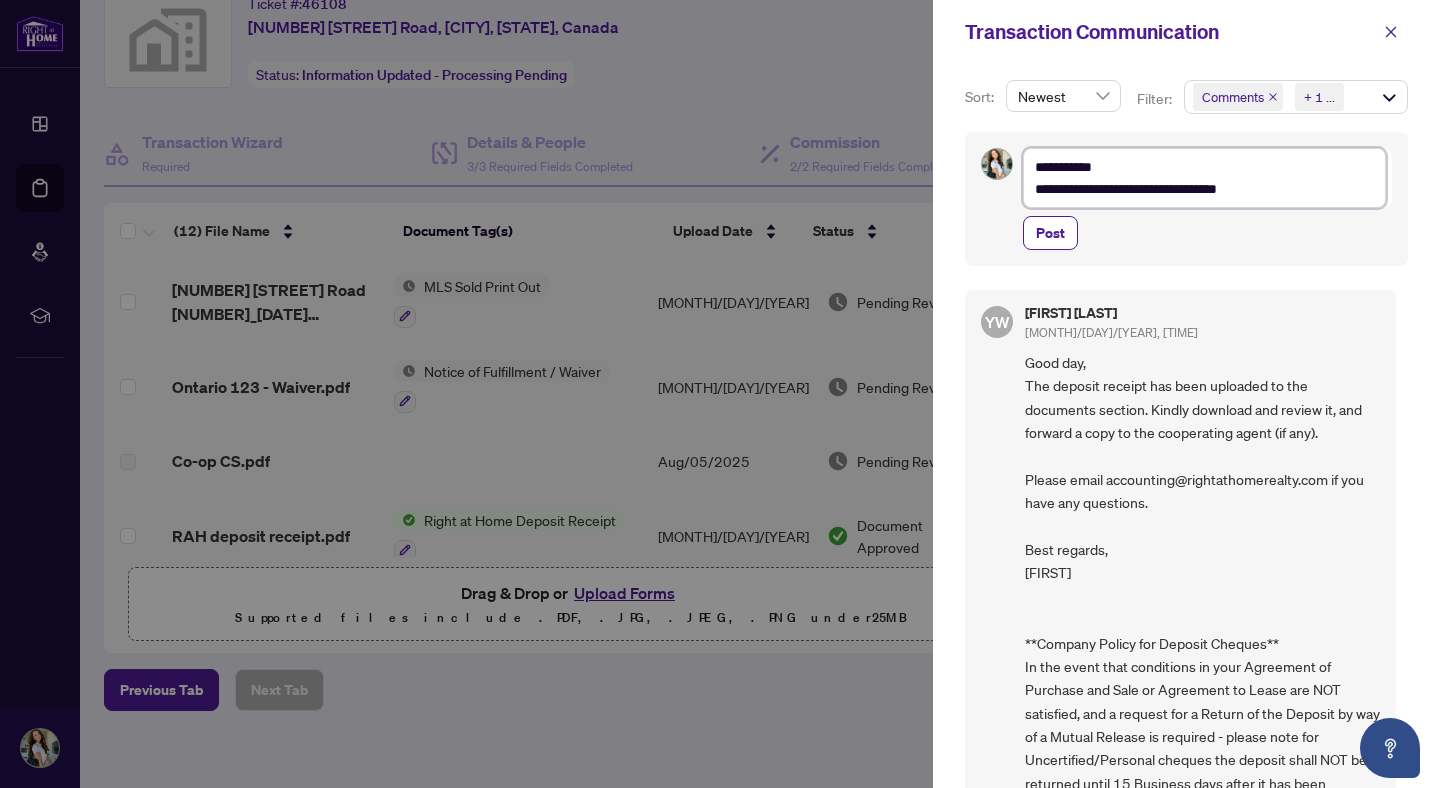 type on "**********" 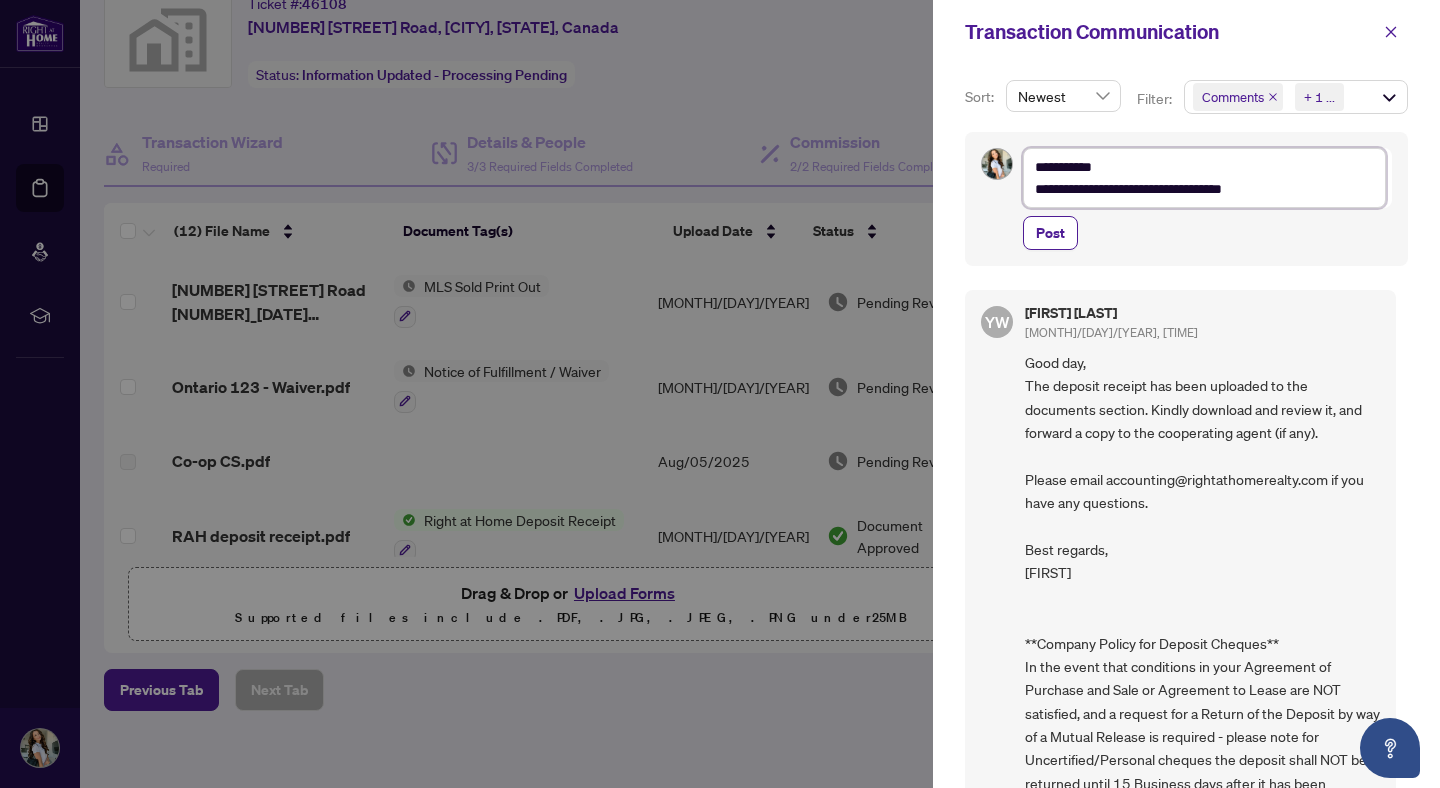 type on "**********" 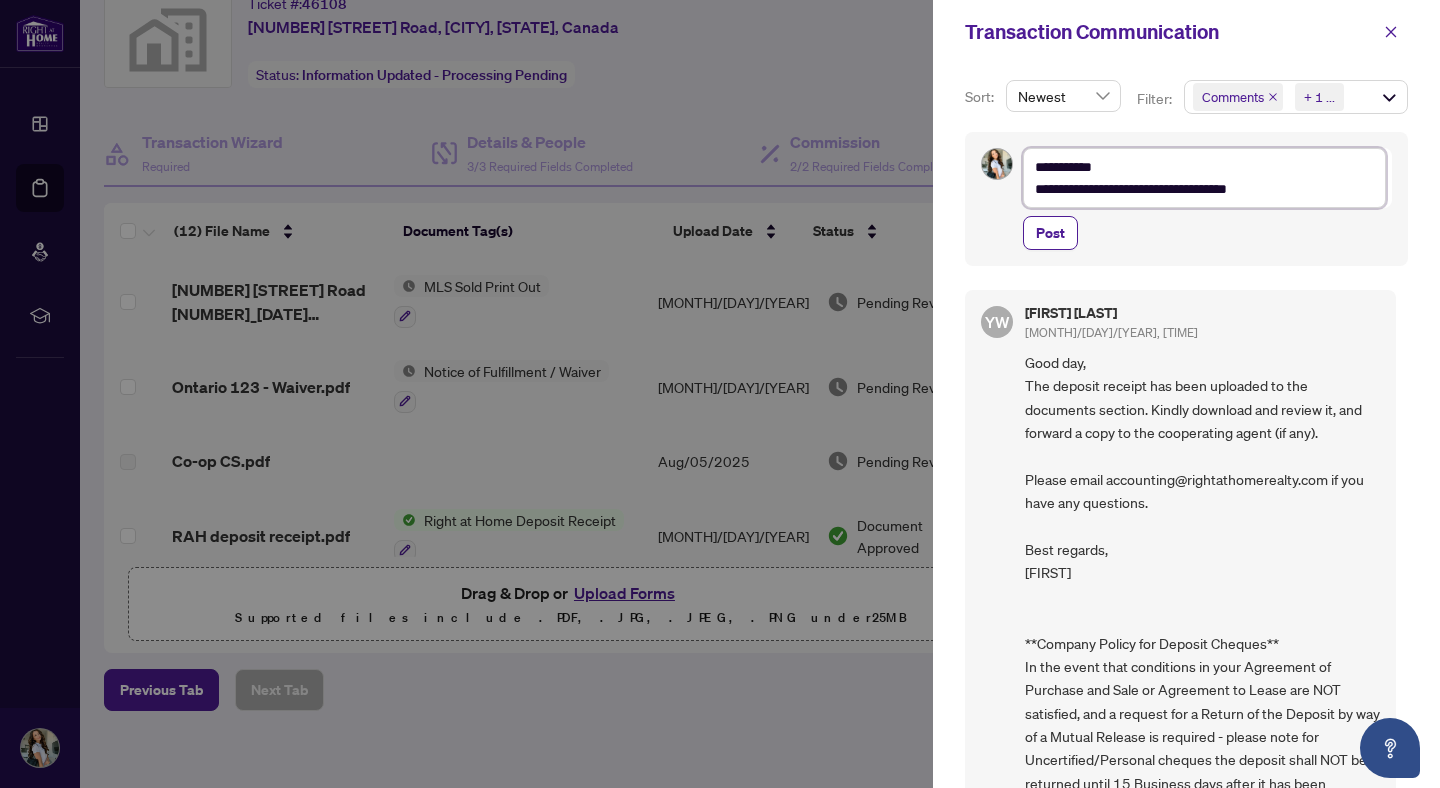 type on "**********" 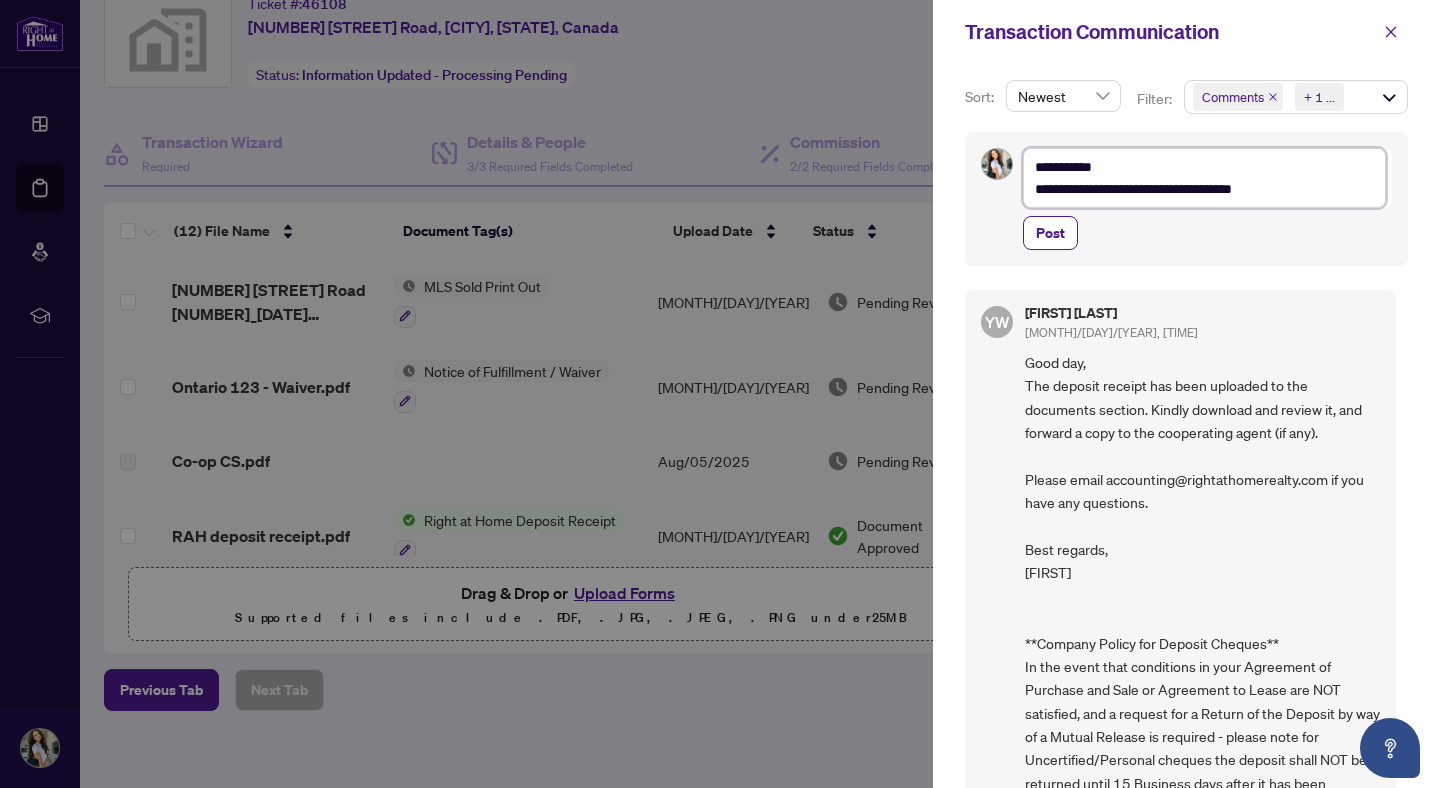 type on "**********" 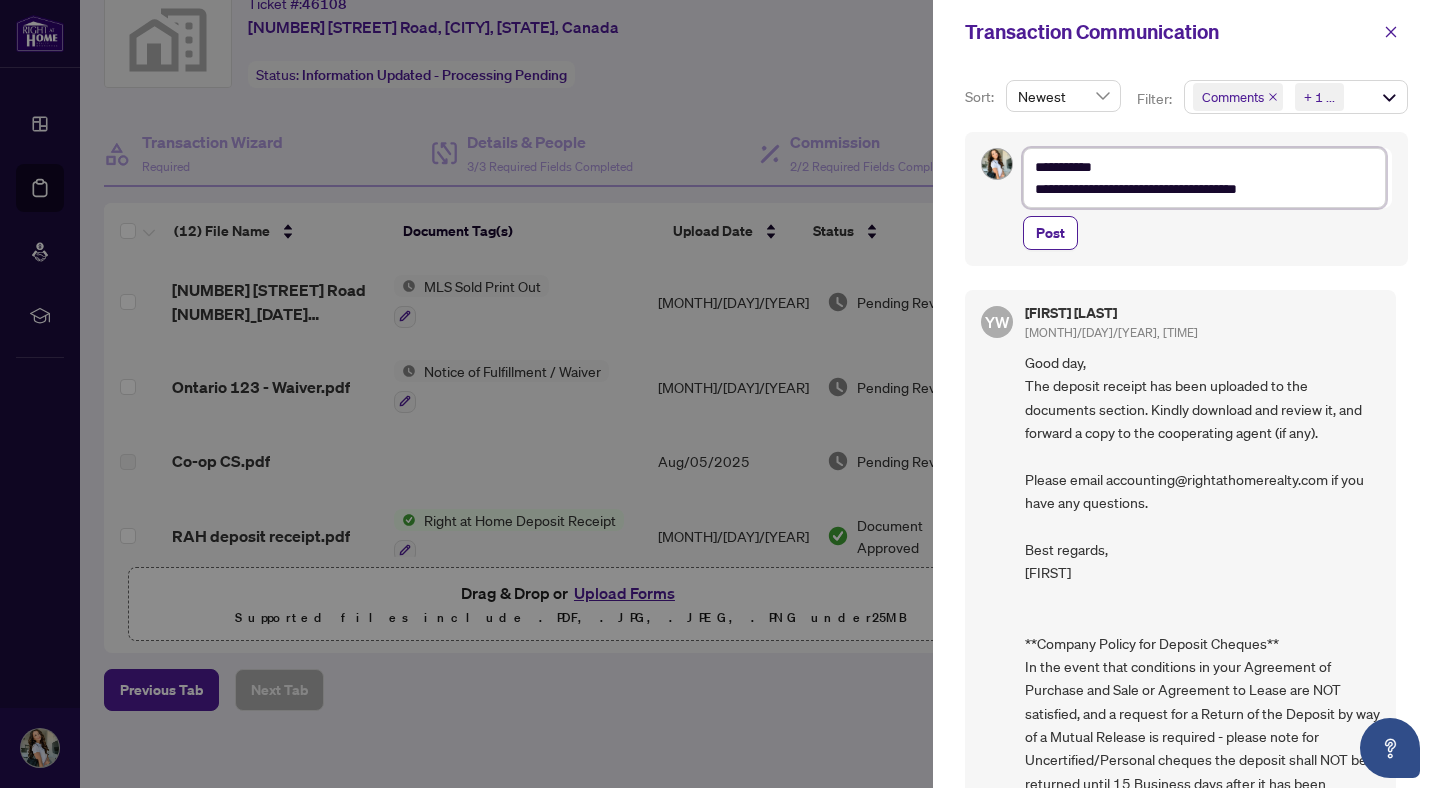 type on "[MASKED]" 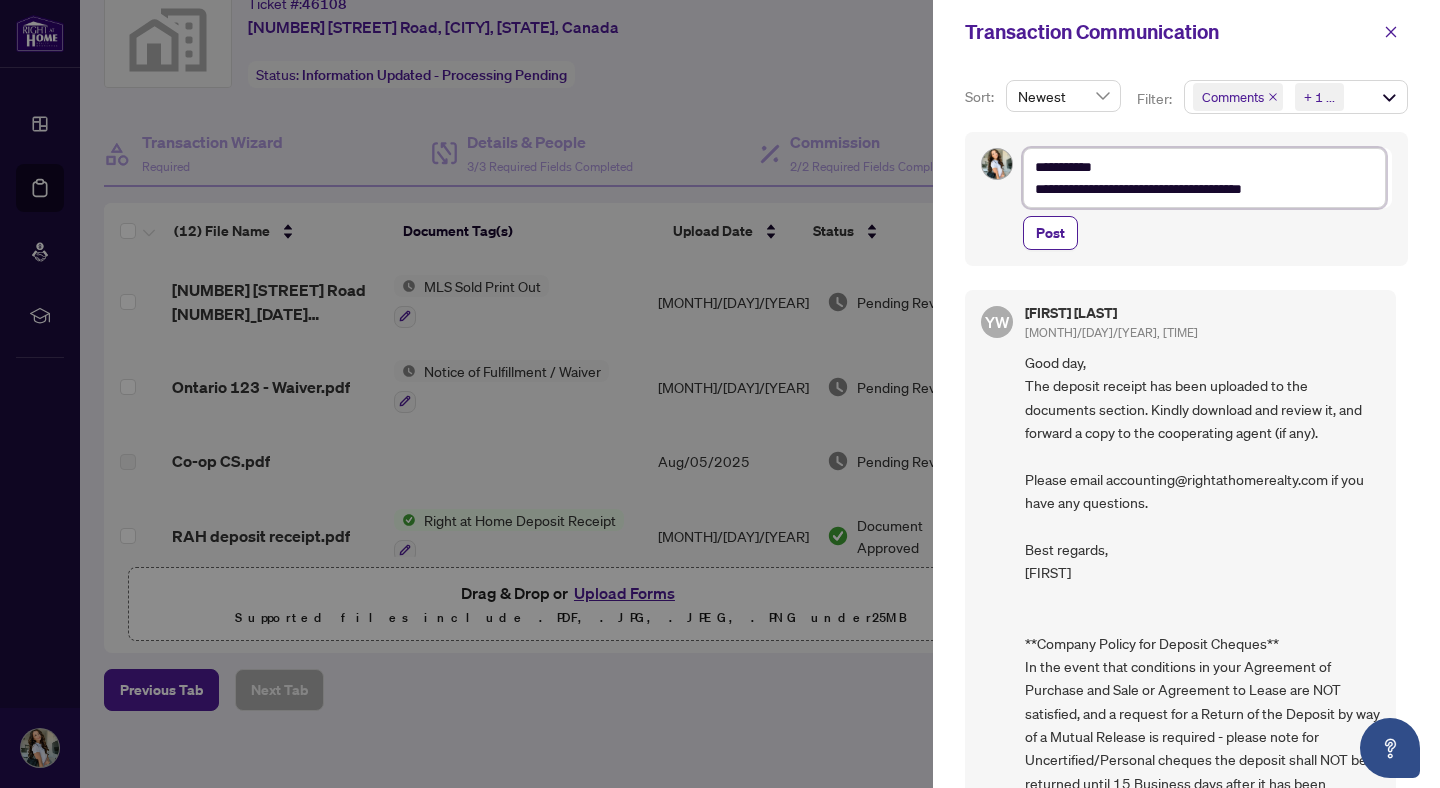 type on "[MASKED]" 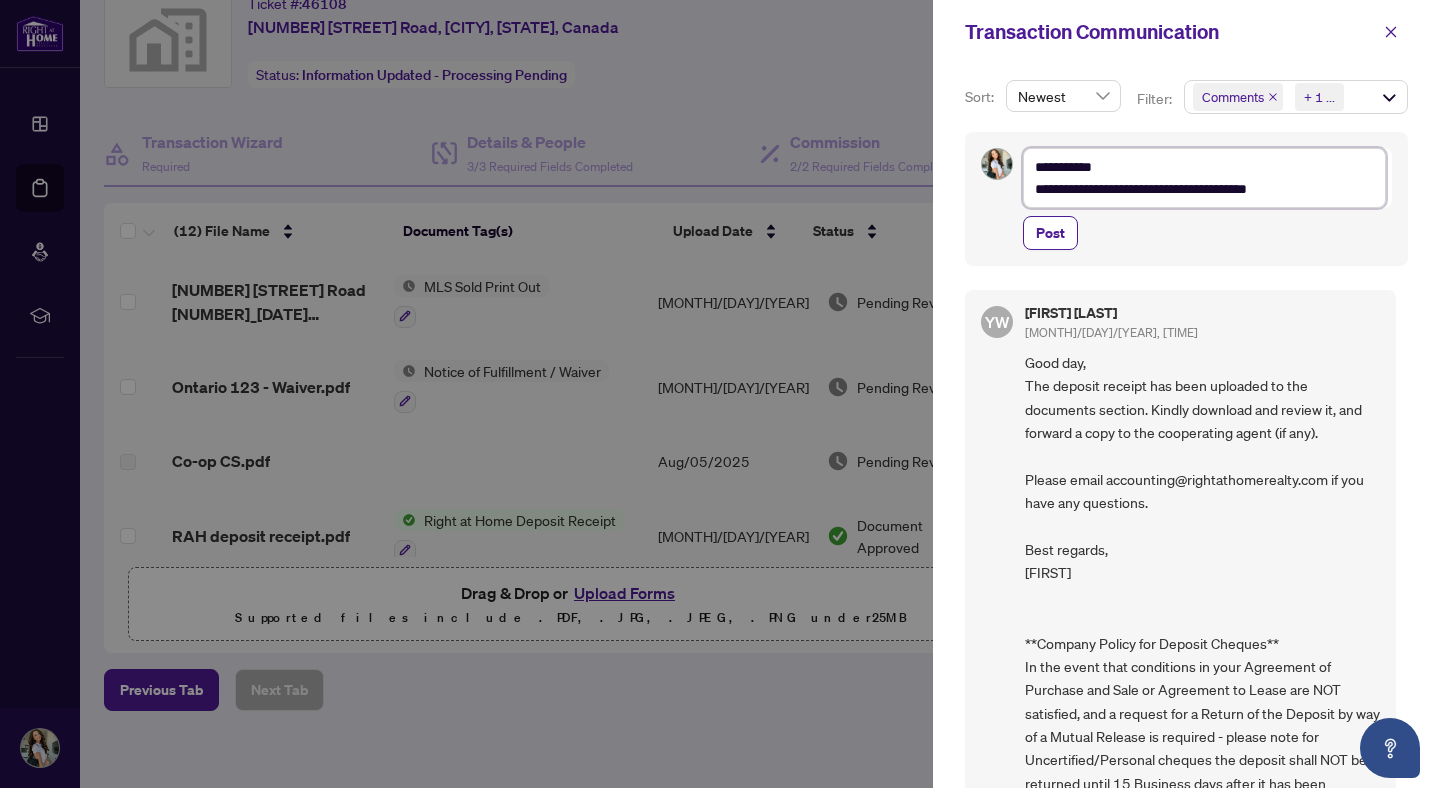 type on "**********" 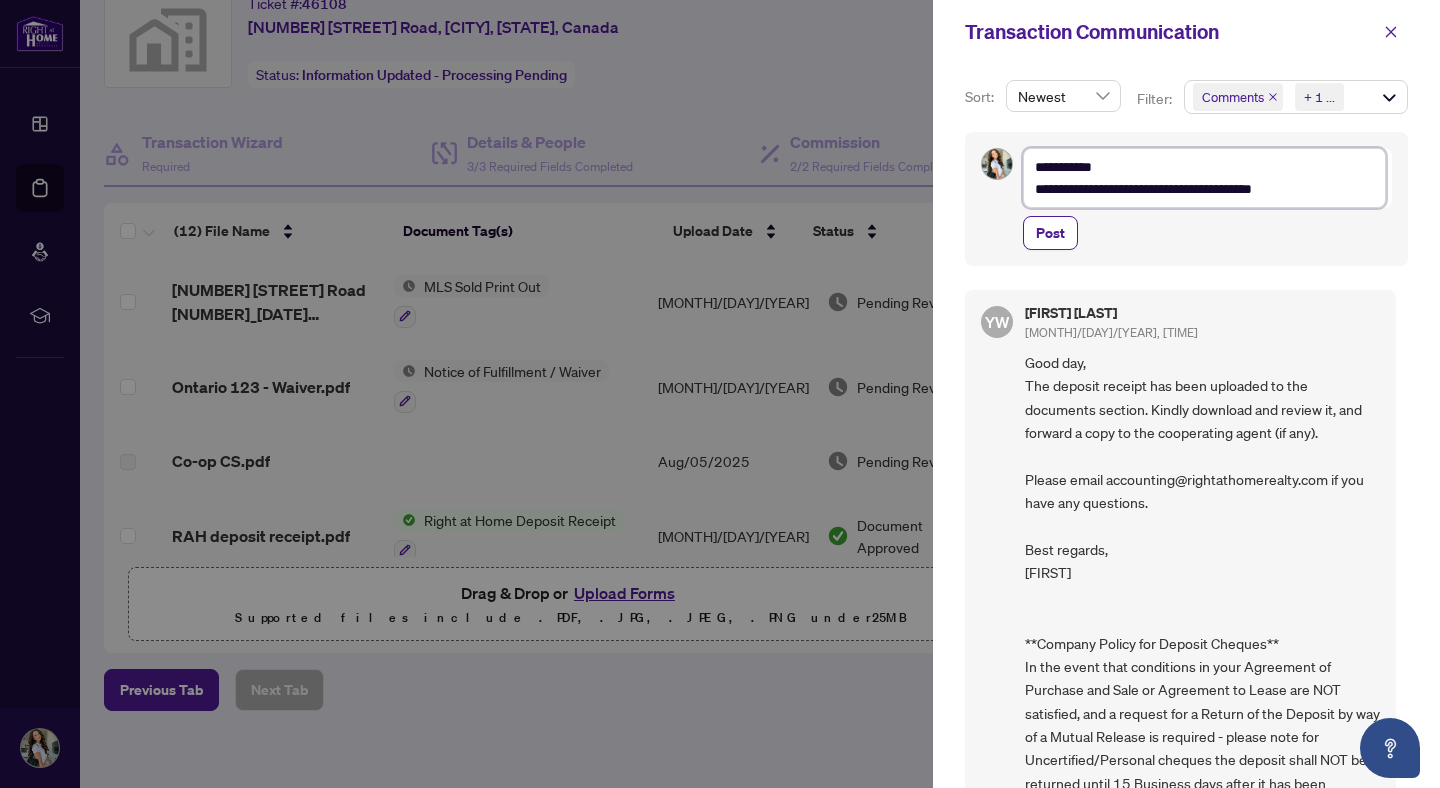 type on "**********" 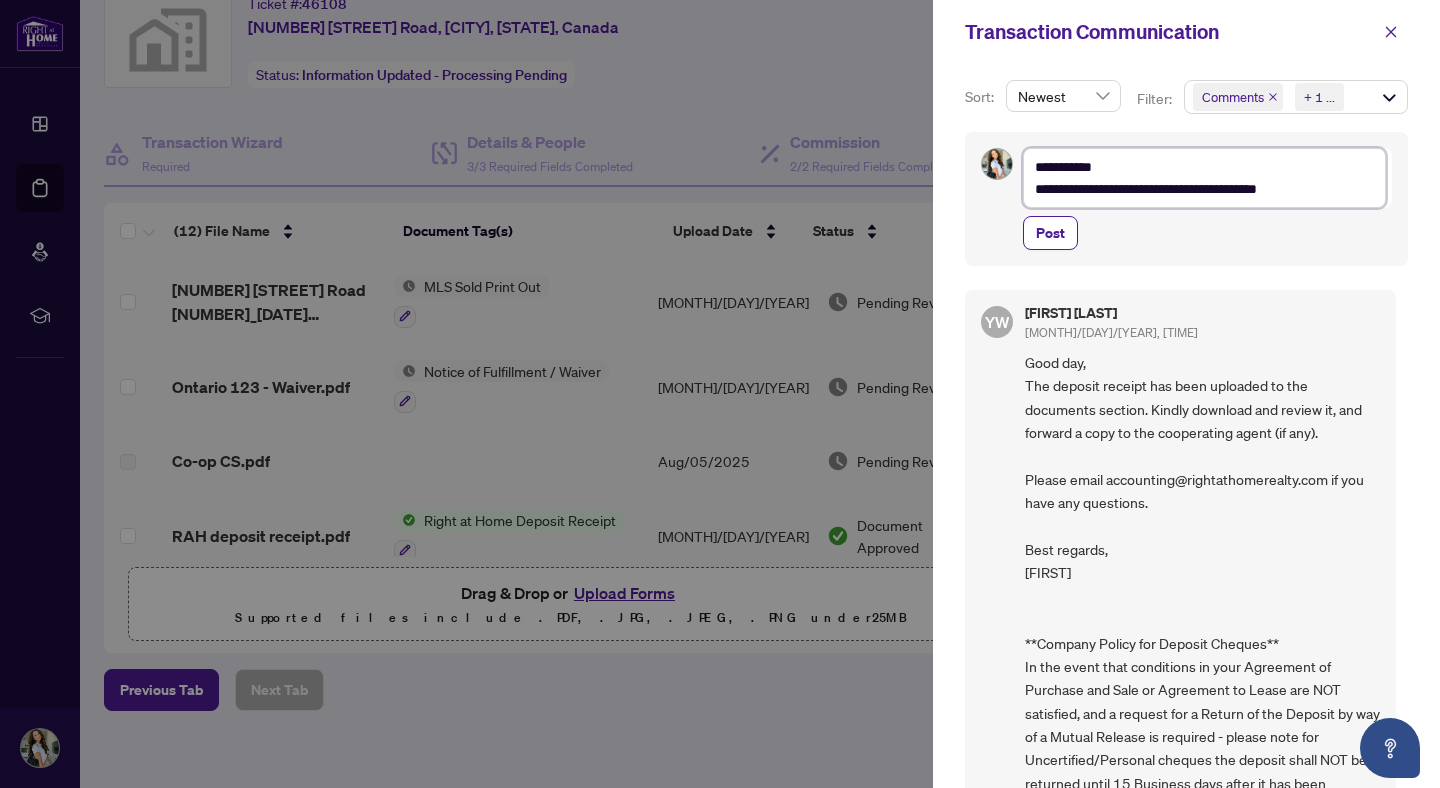 type on "**********" 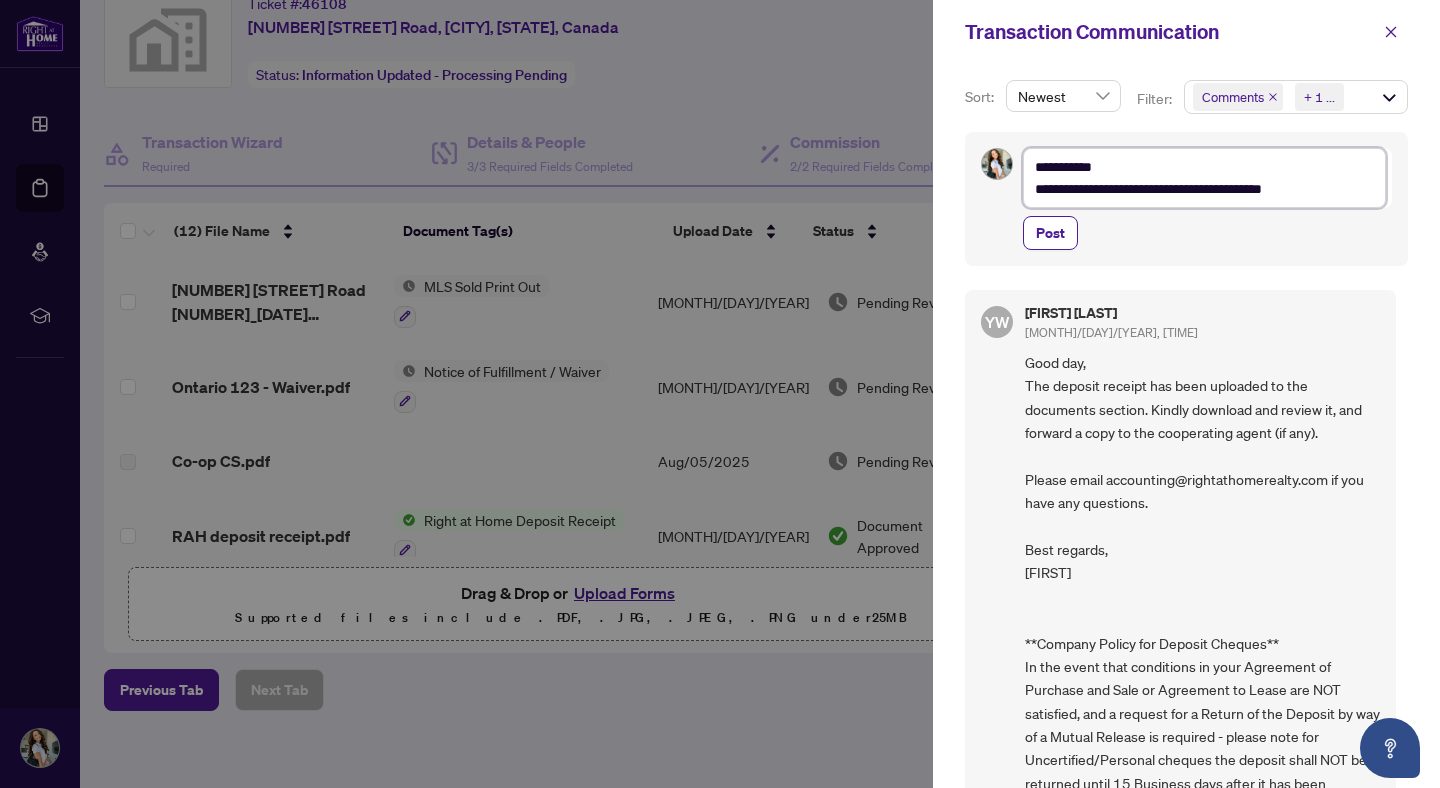 type on "**********" 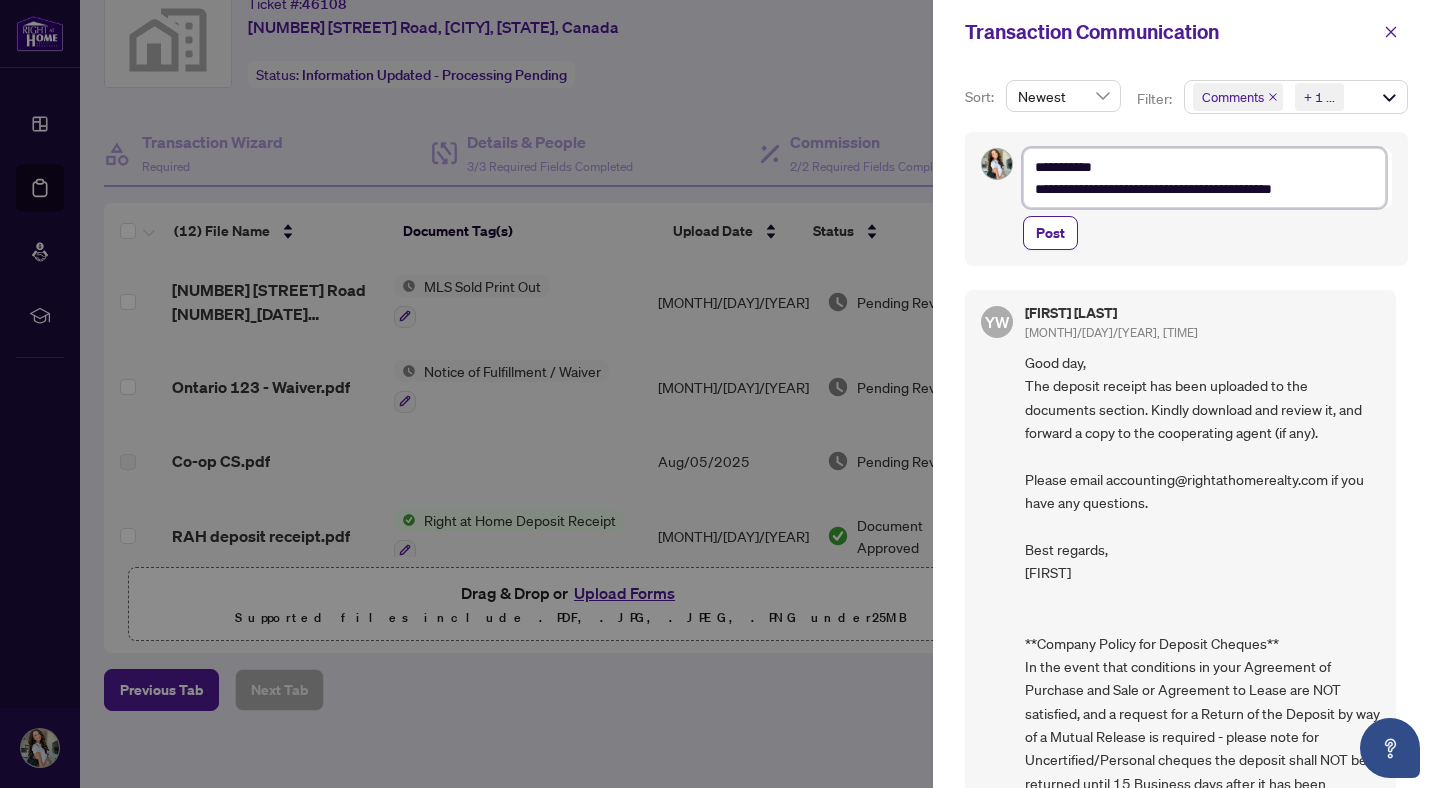 type on "**********" 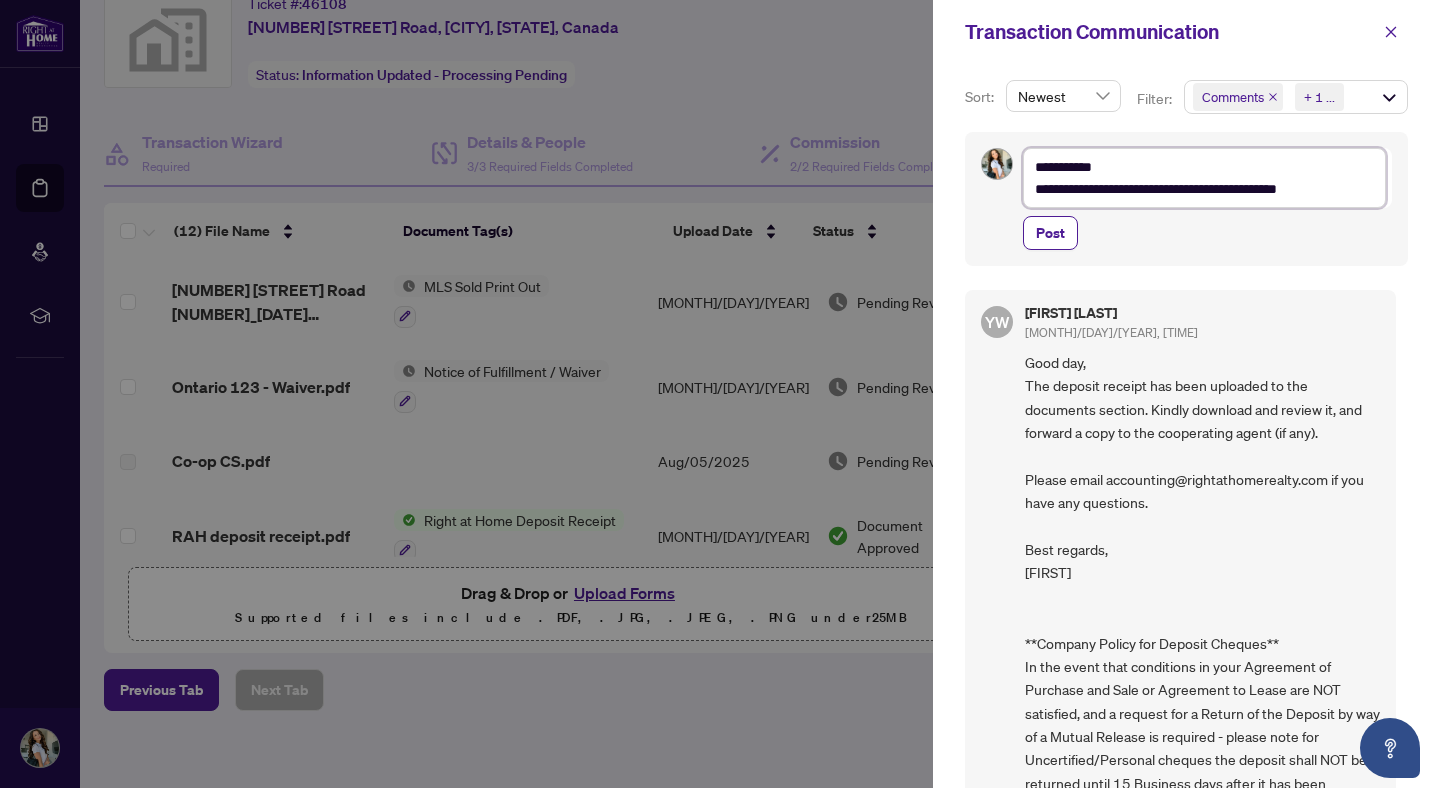 type on "**********" 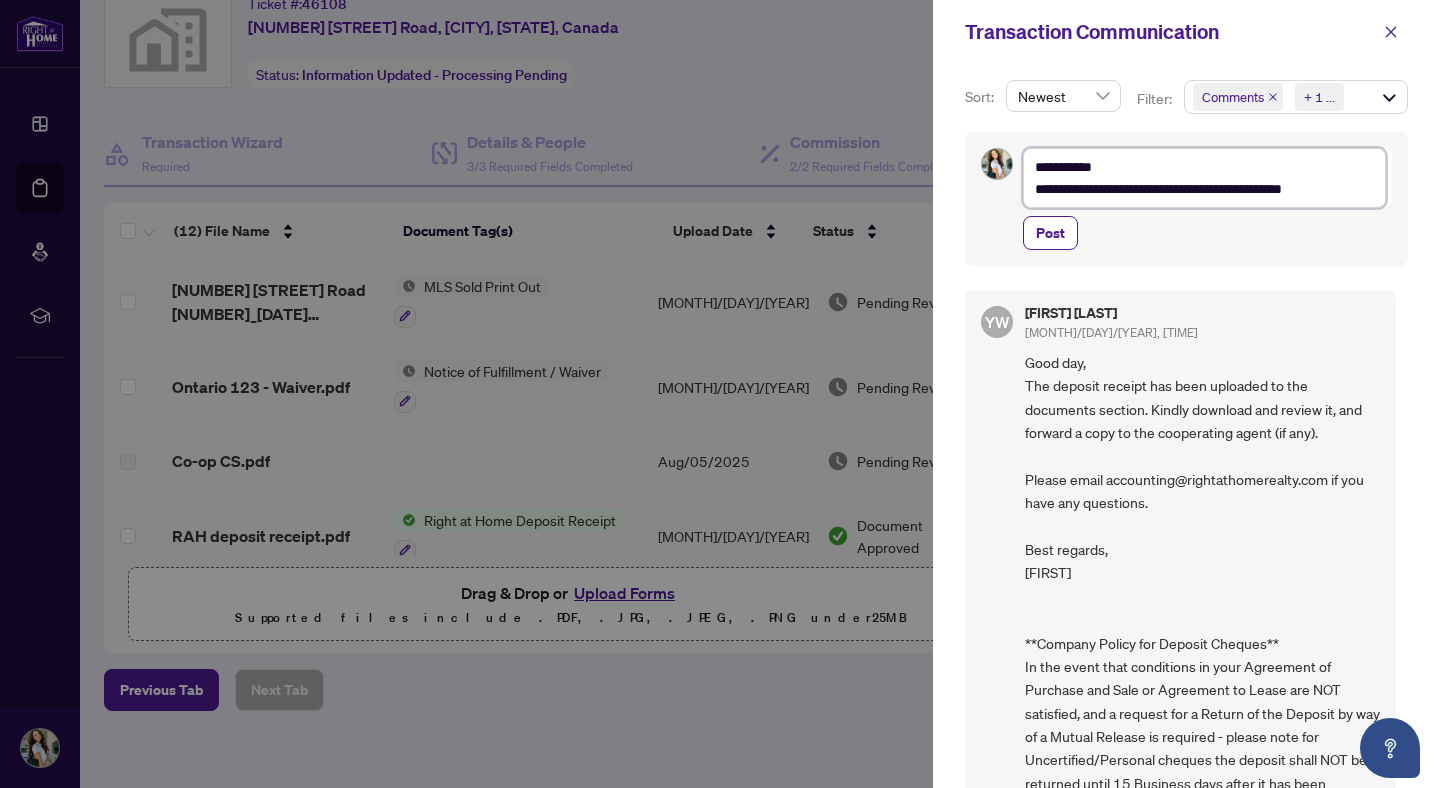 type on "**********" 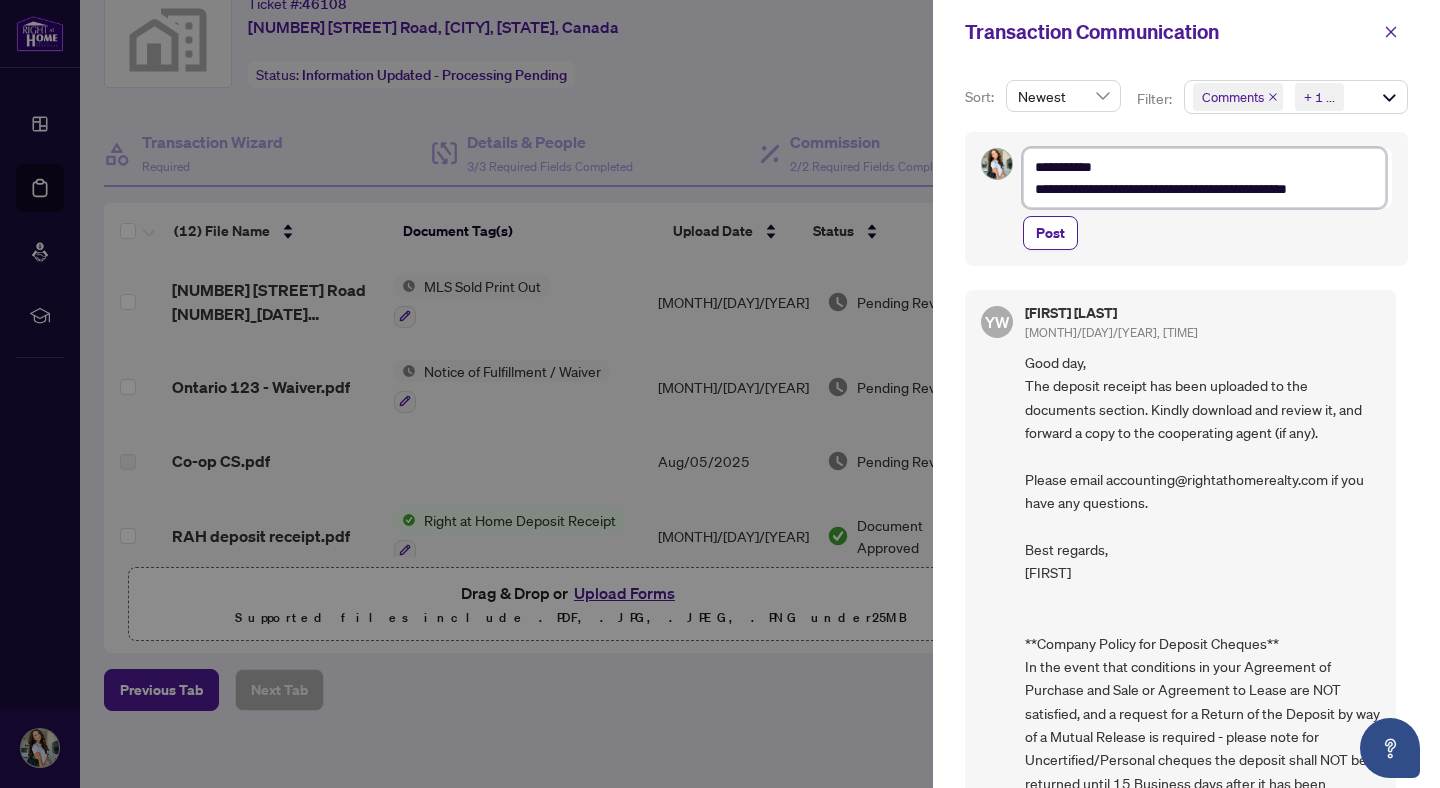 type on "**********" 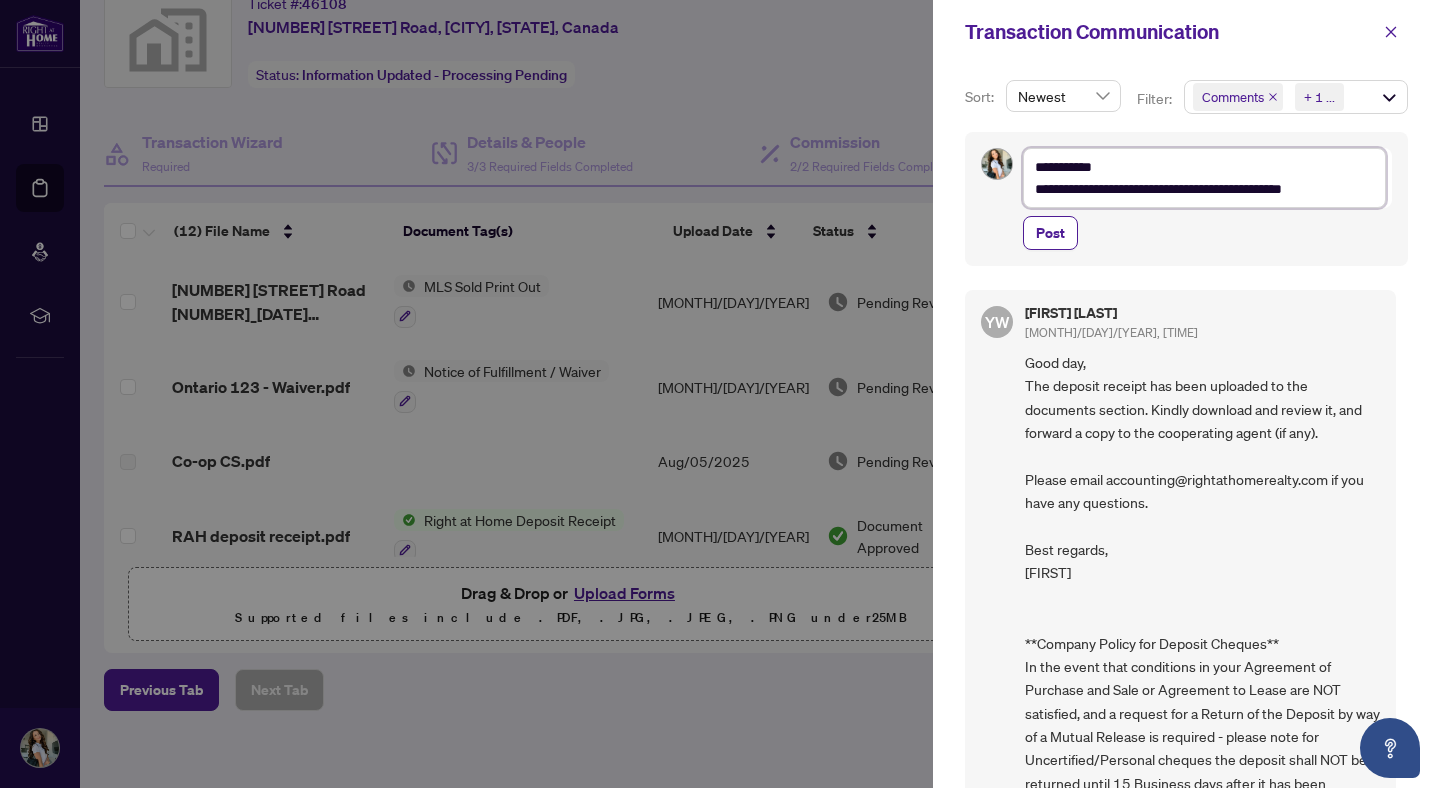 type on "**********" 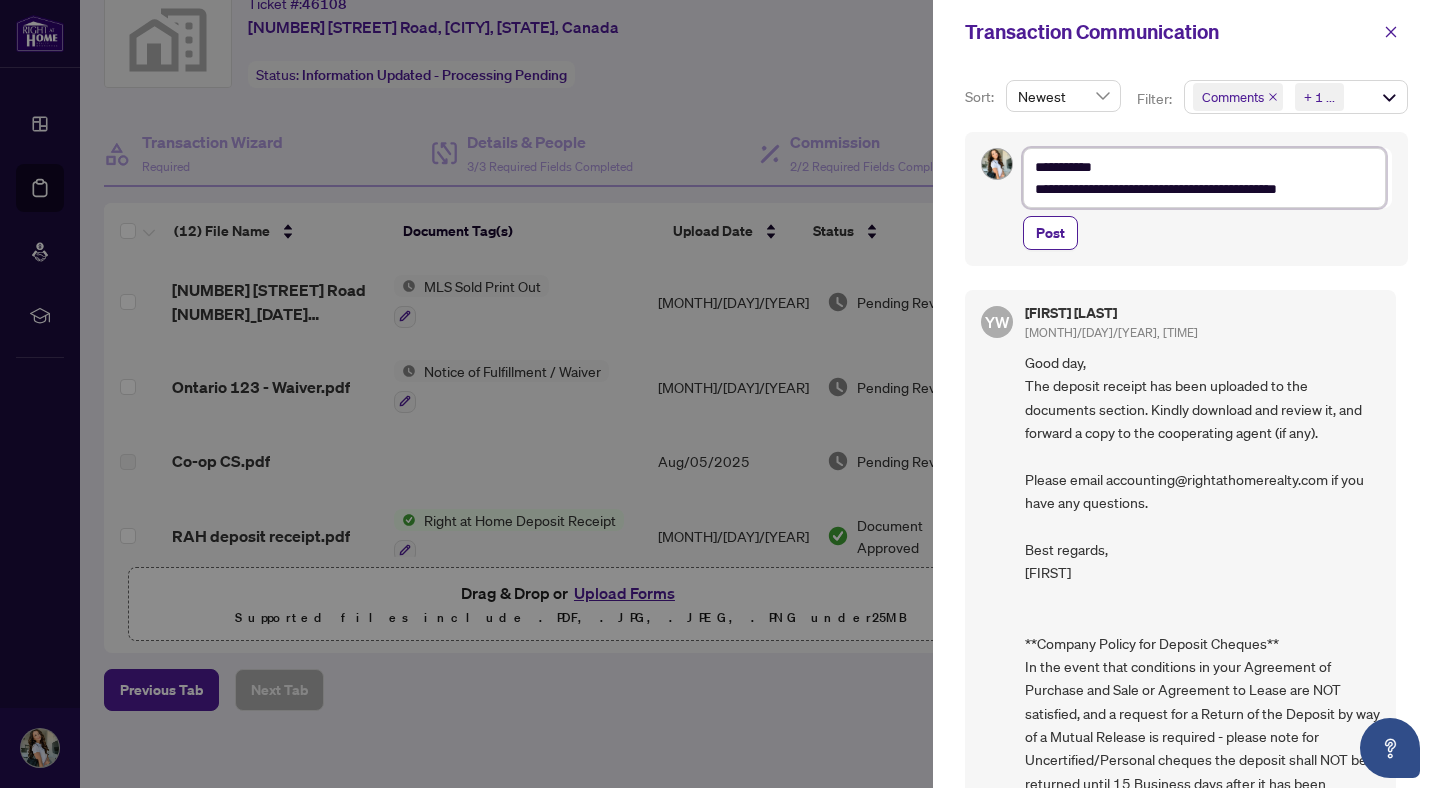 type on "**********" 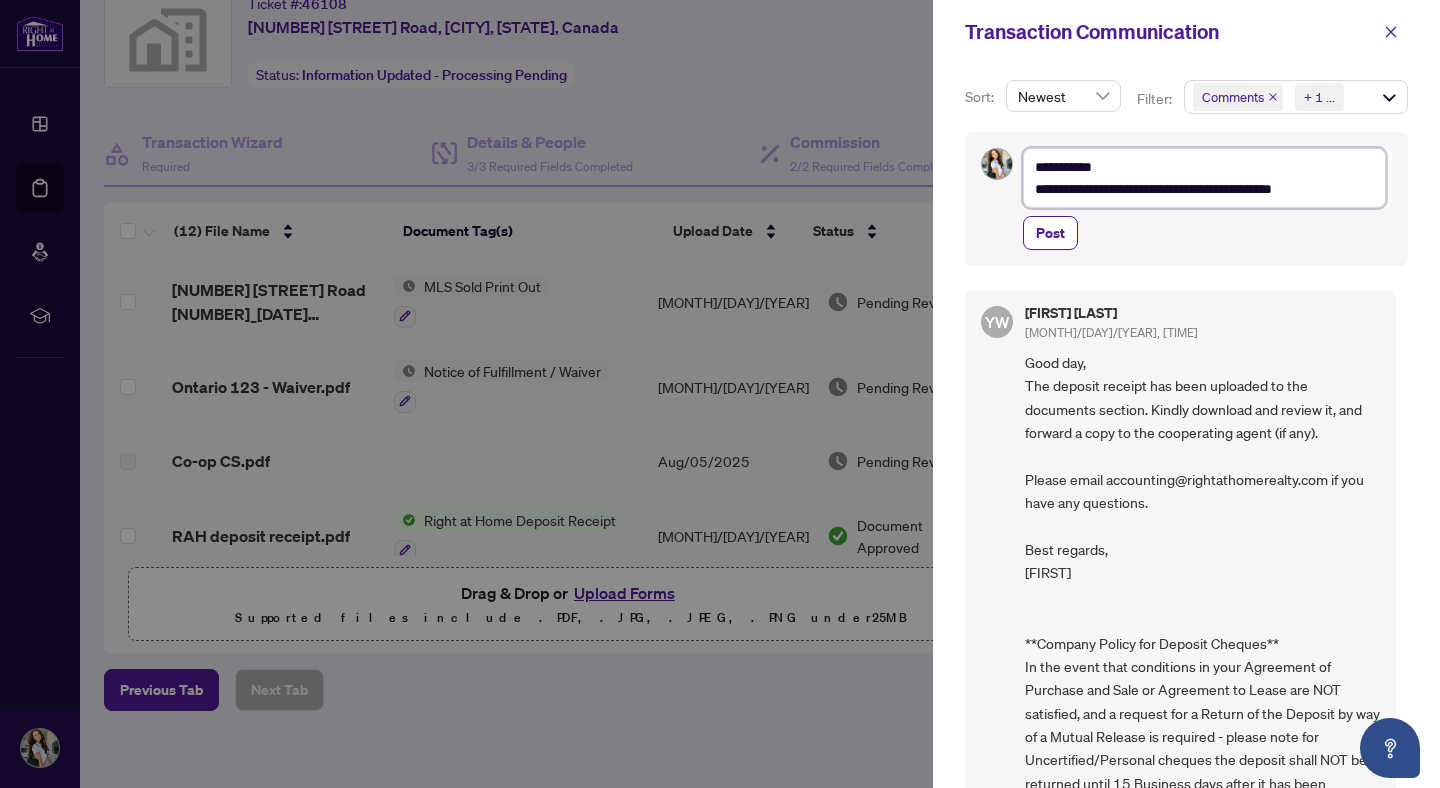 type on "[MASKED]" 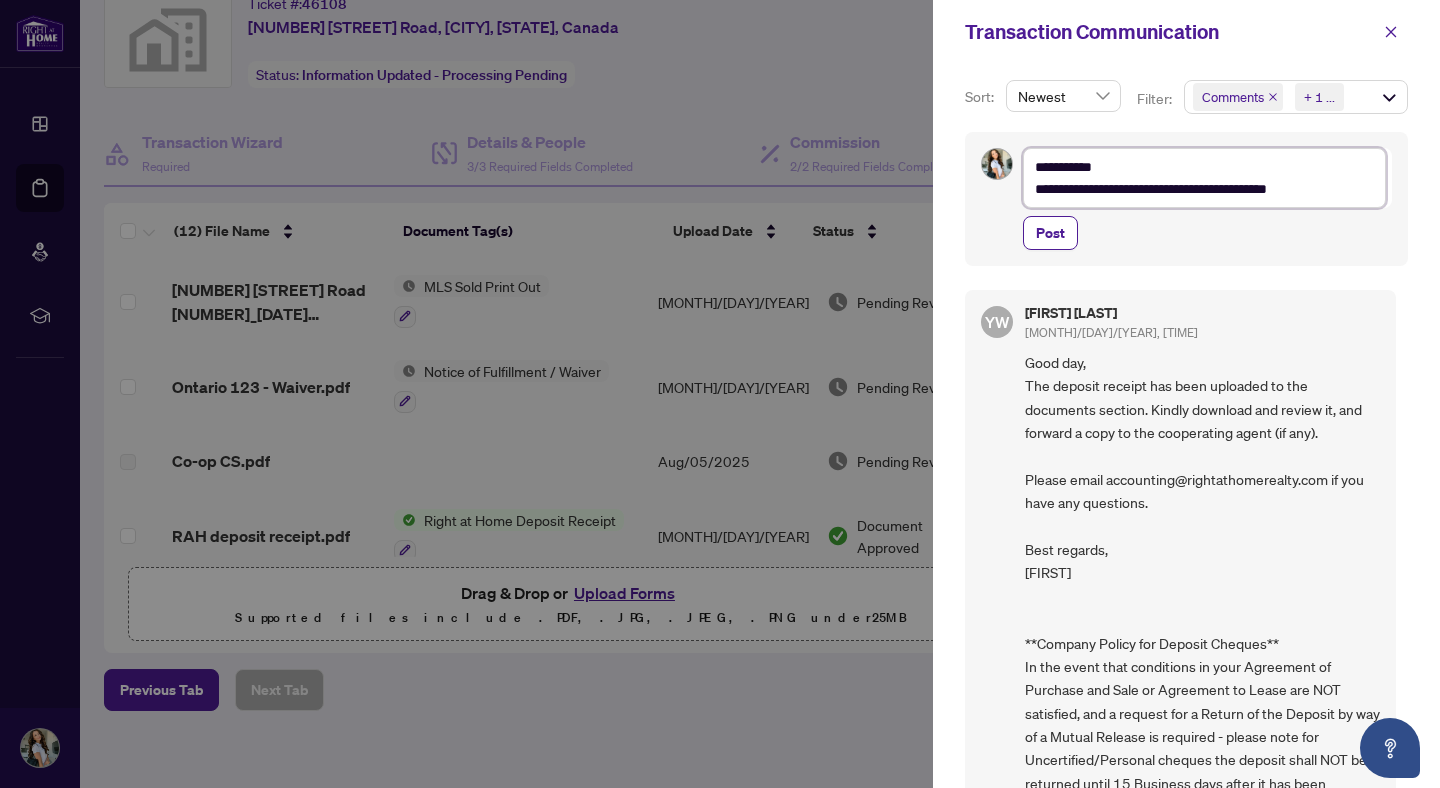 click on "[MASKED]" at bounding box center (1204, 178) 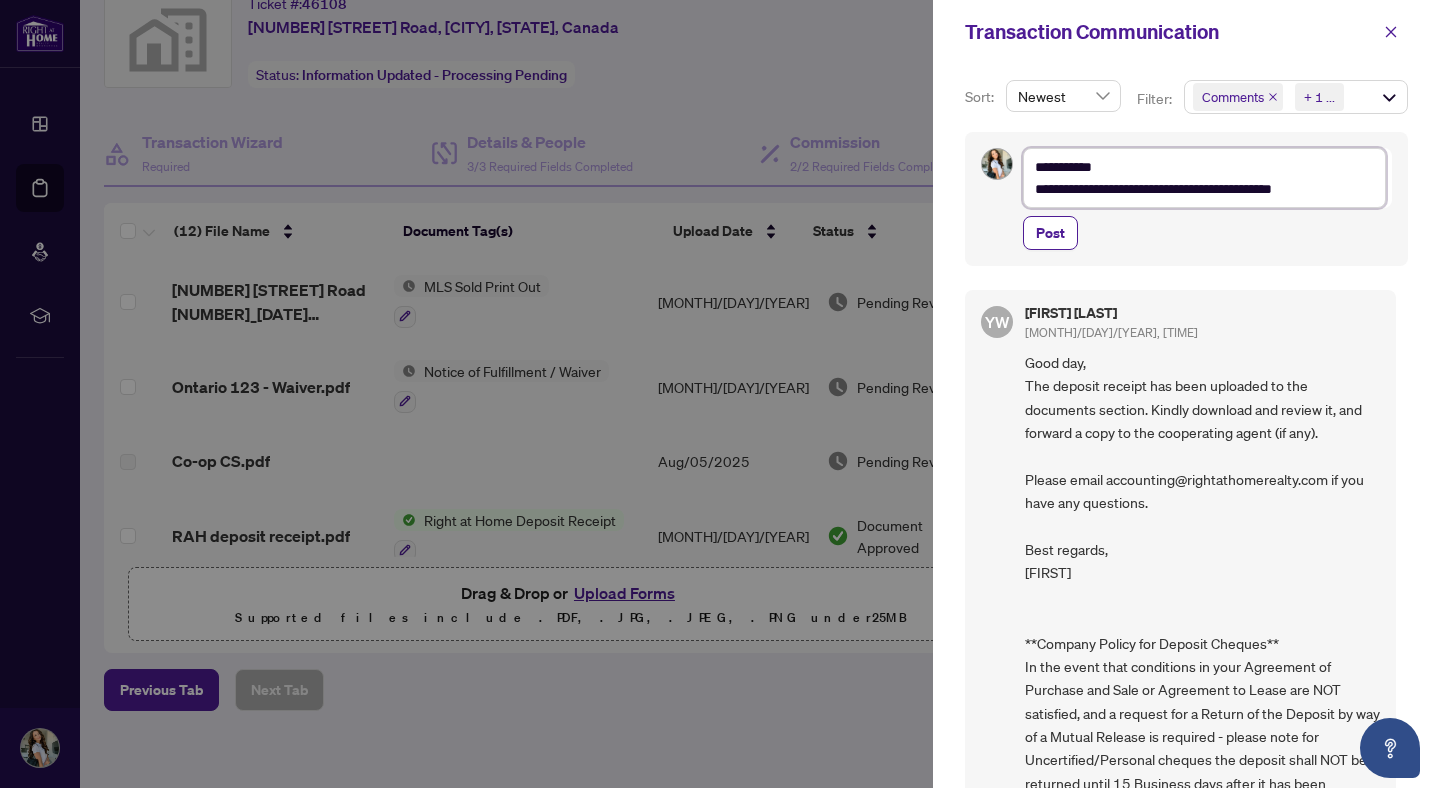 type on "**********" 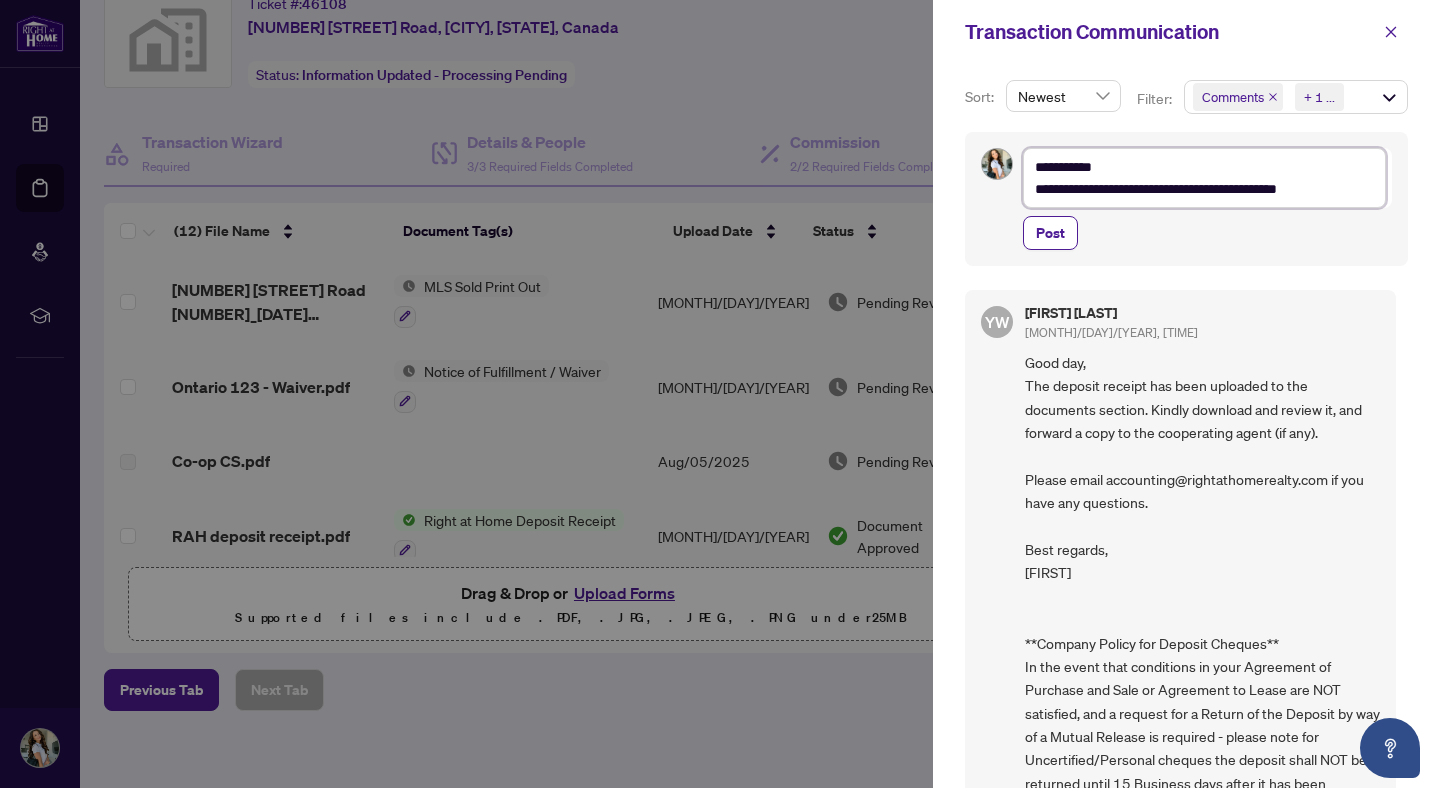 type on "**********" 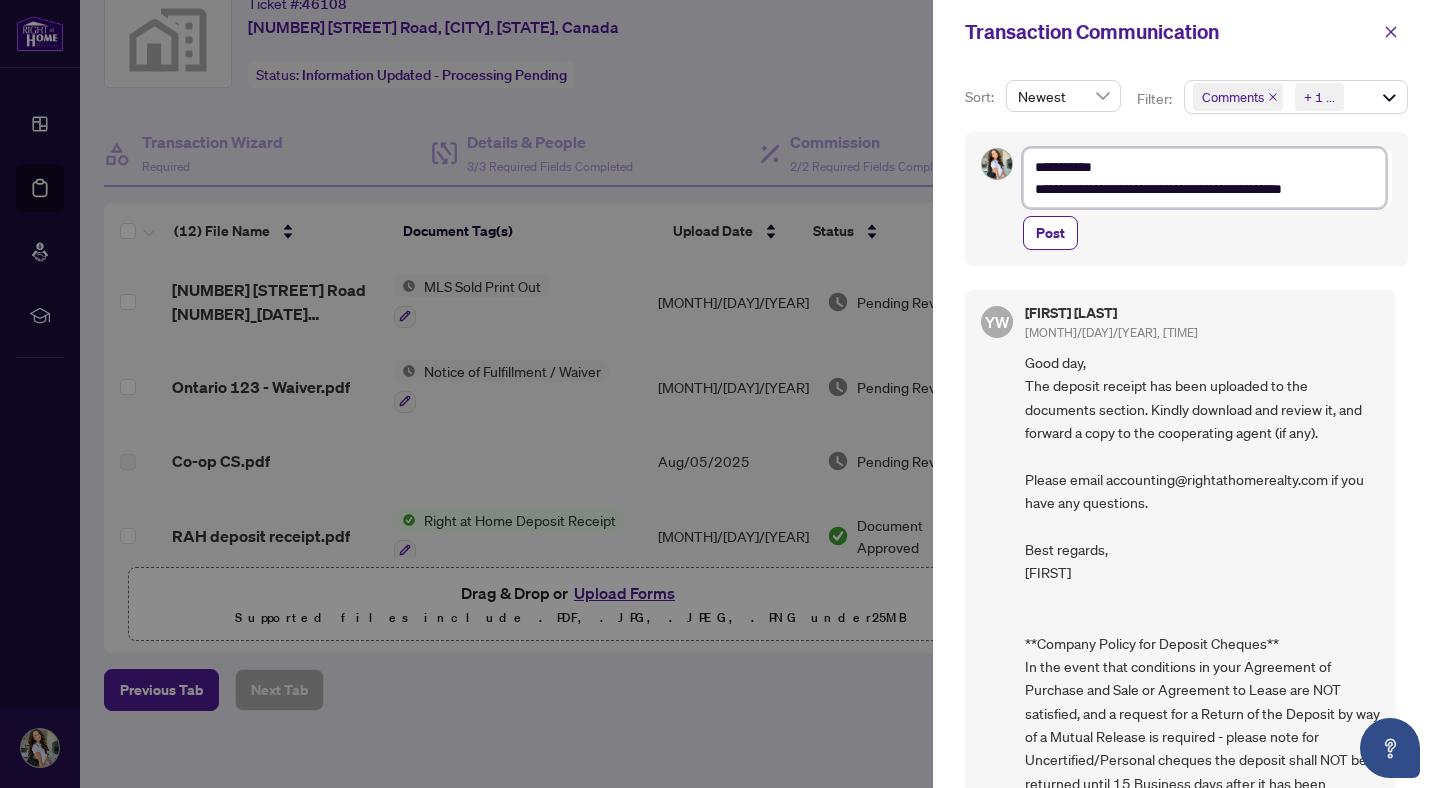 type on "**********" 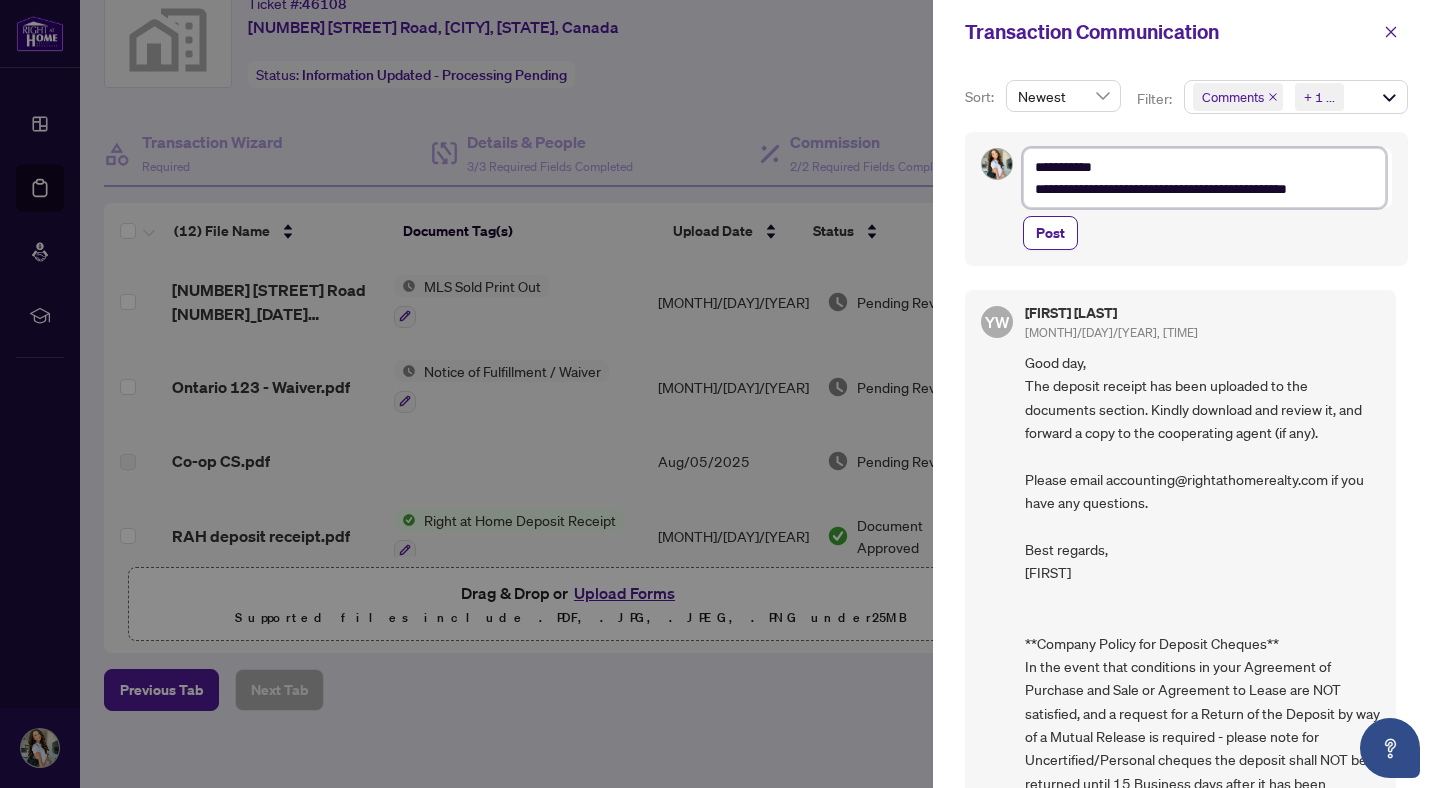 type on "**********" 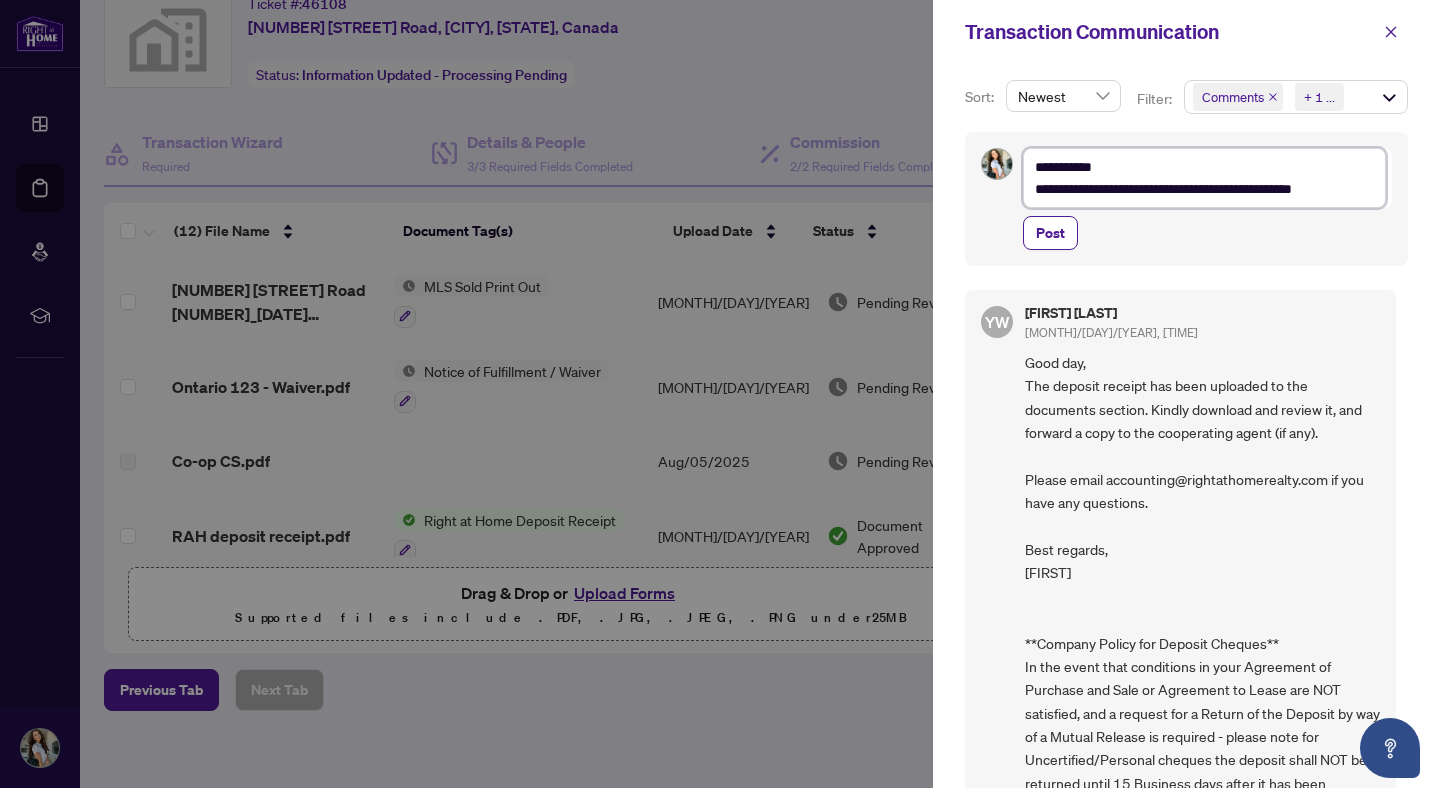 type on "**********" 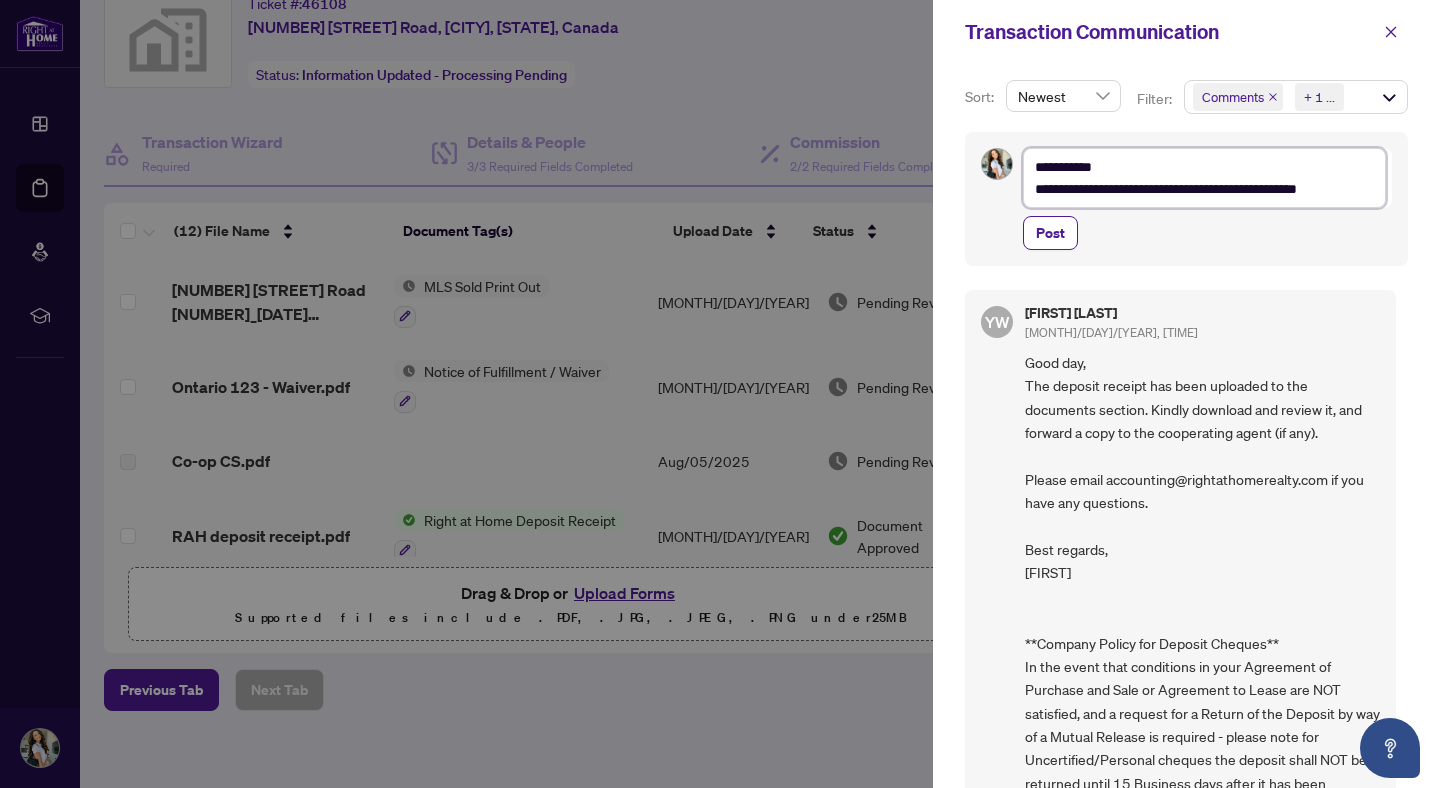 type on "**********" 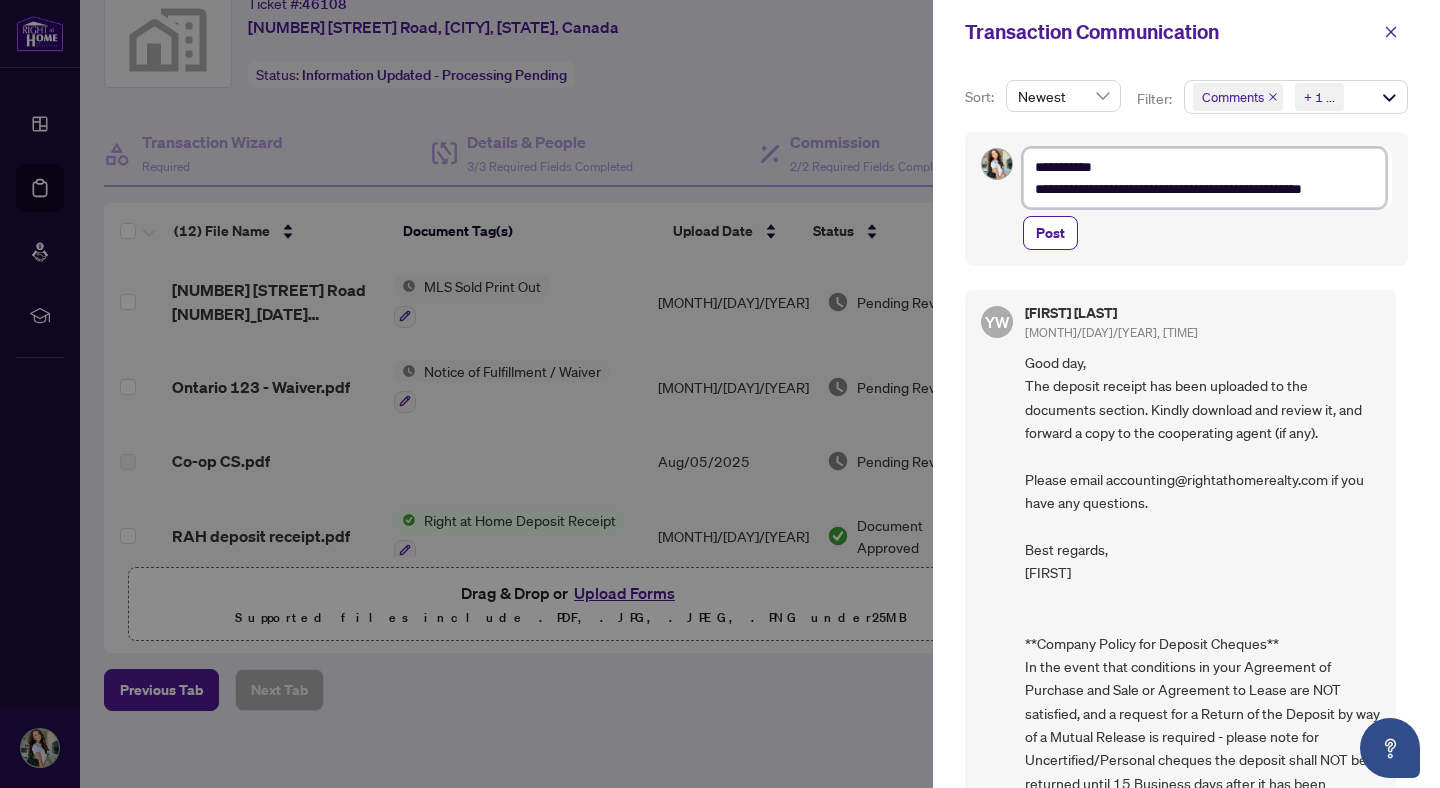 type on "**********" 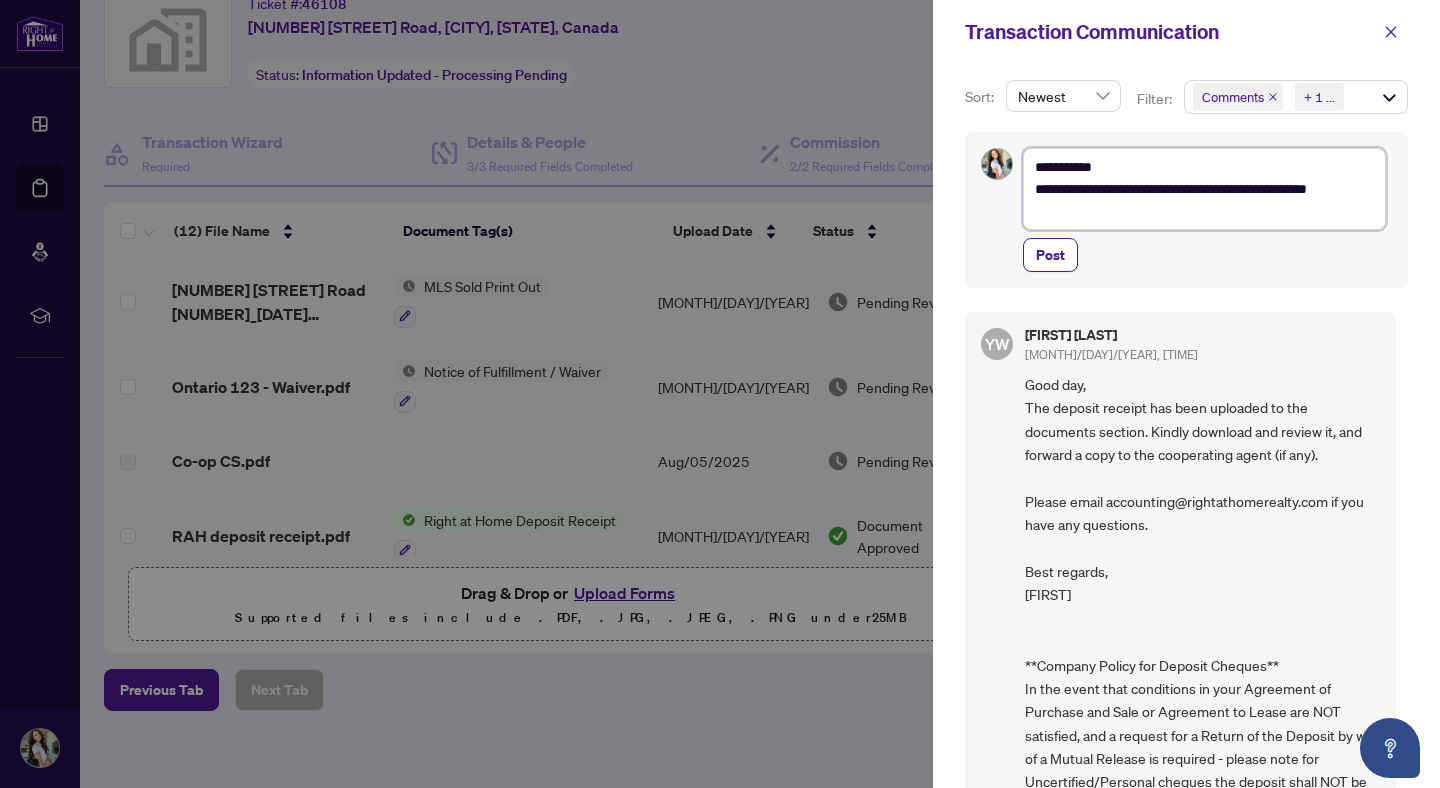 type on "**********" 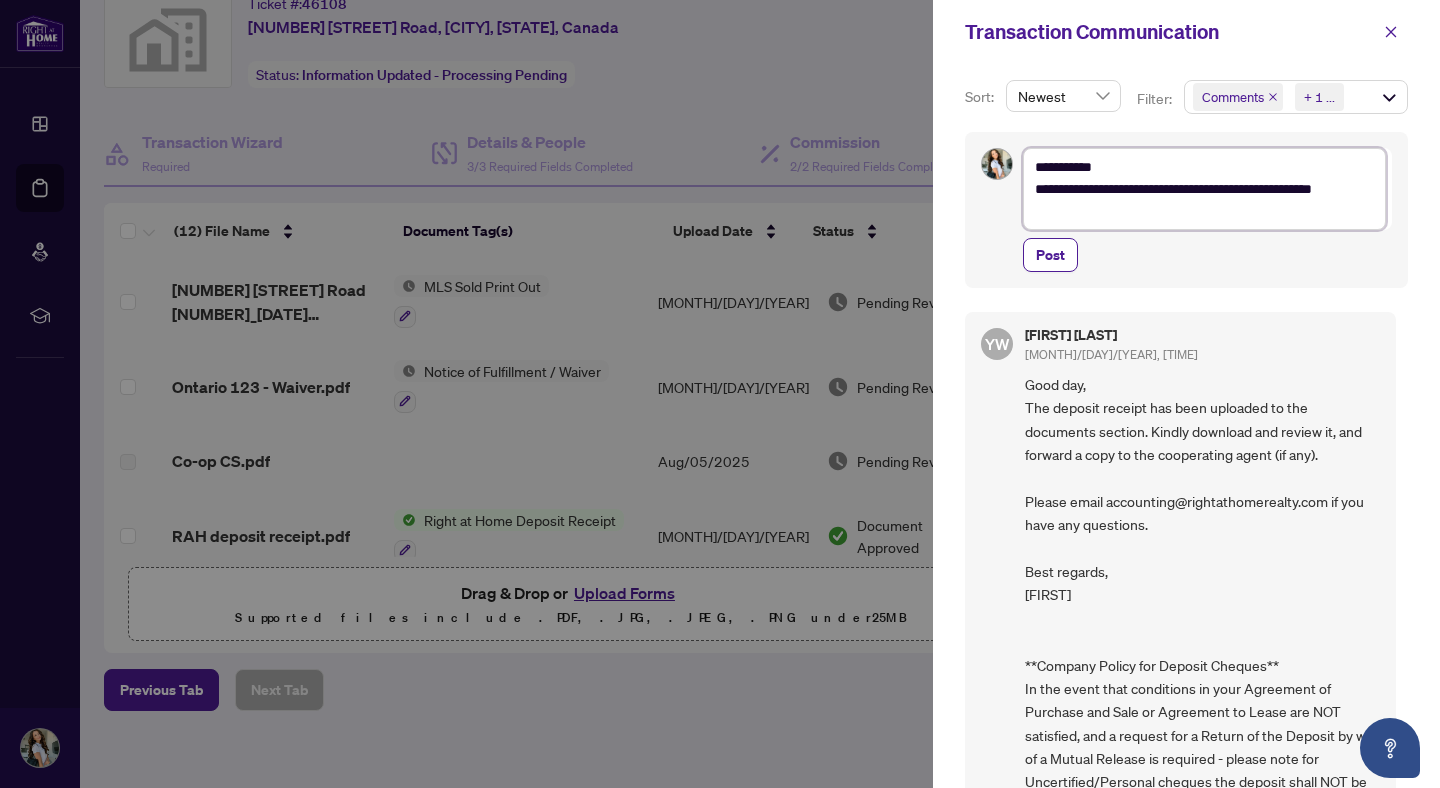 type on "**********" 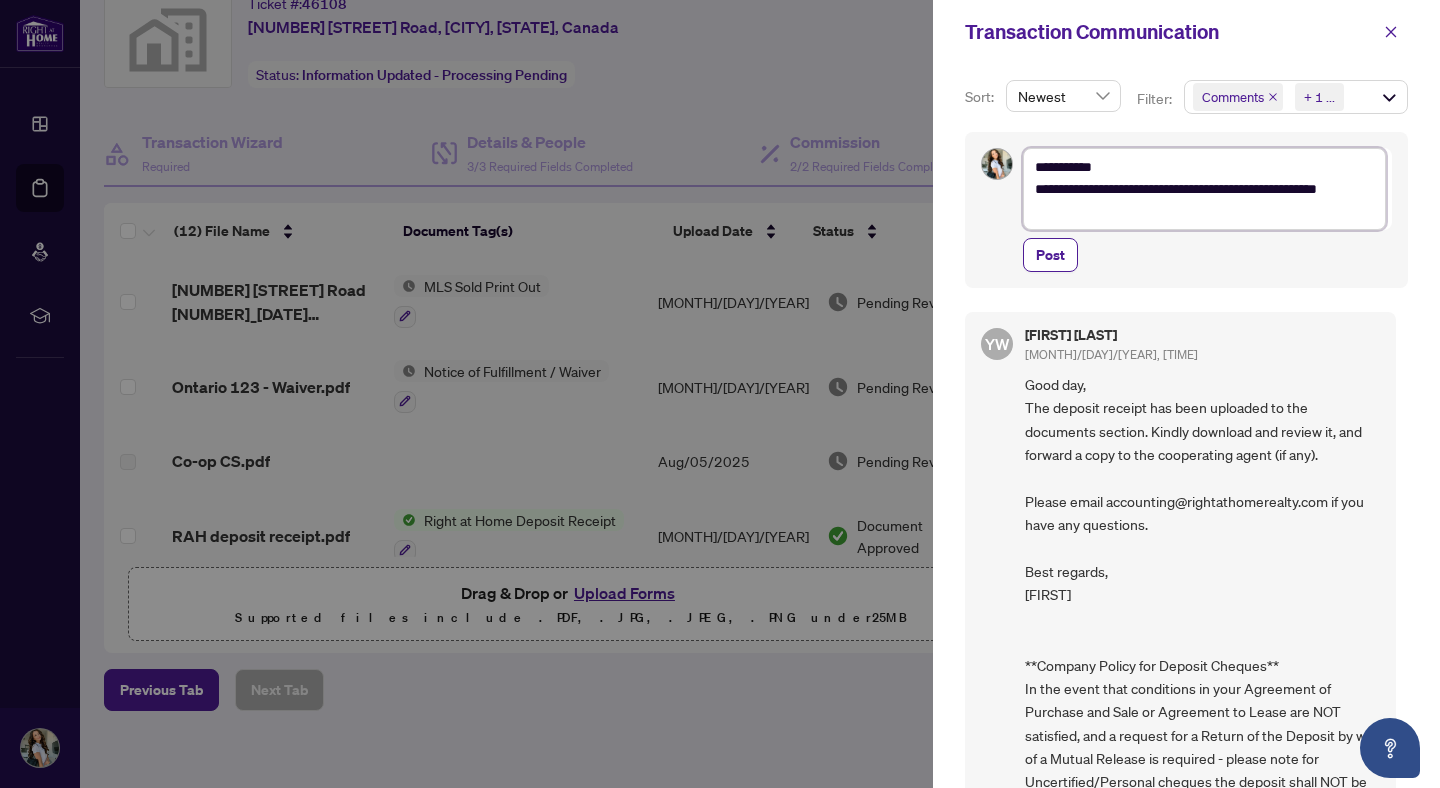 type on "**********" 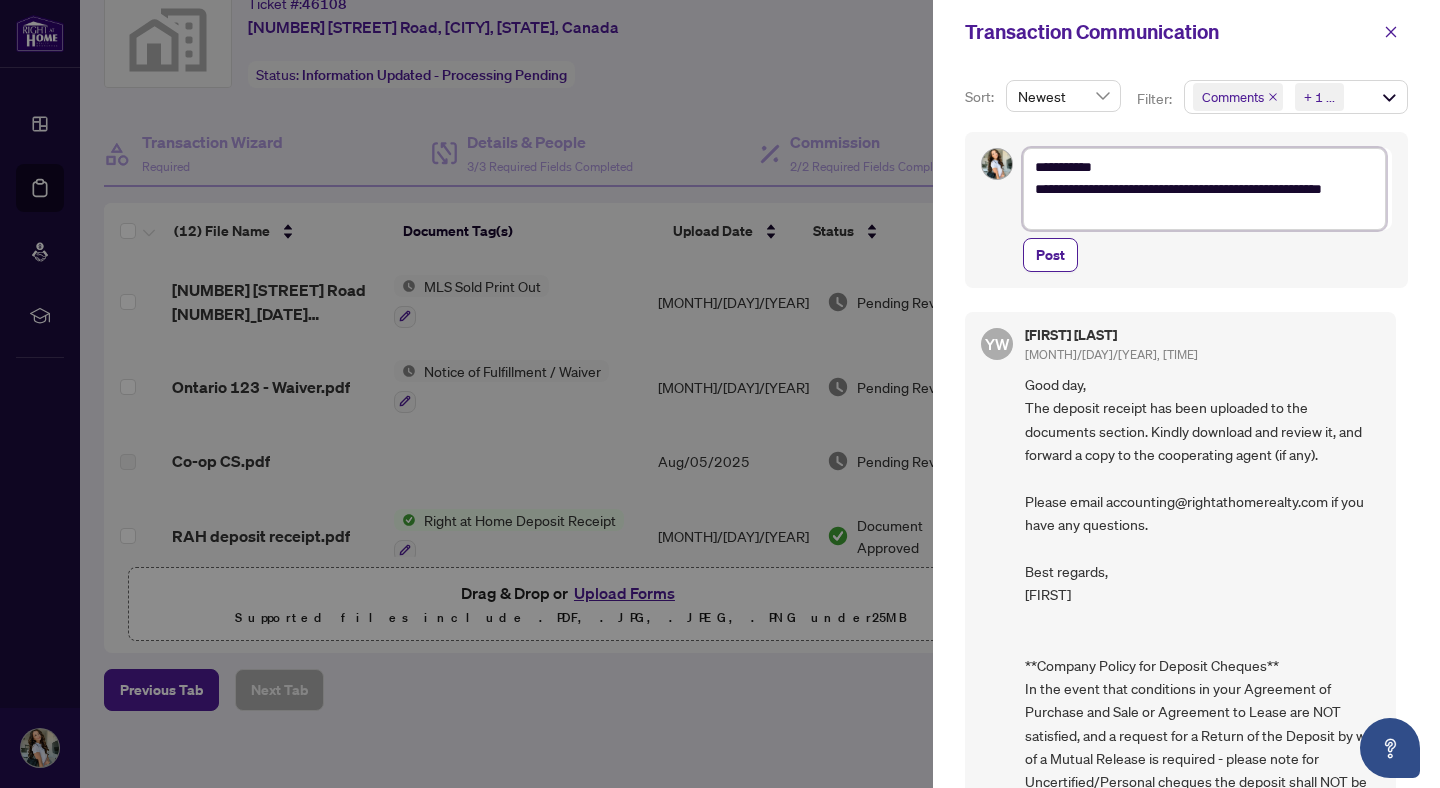 type on "**********" 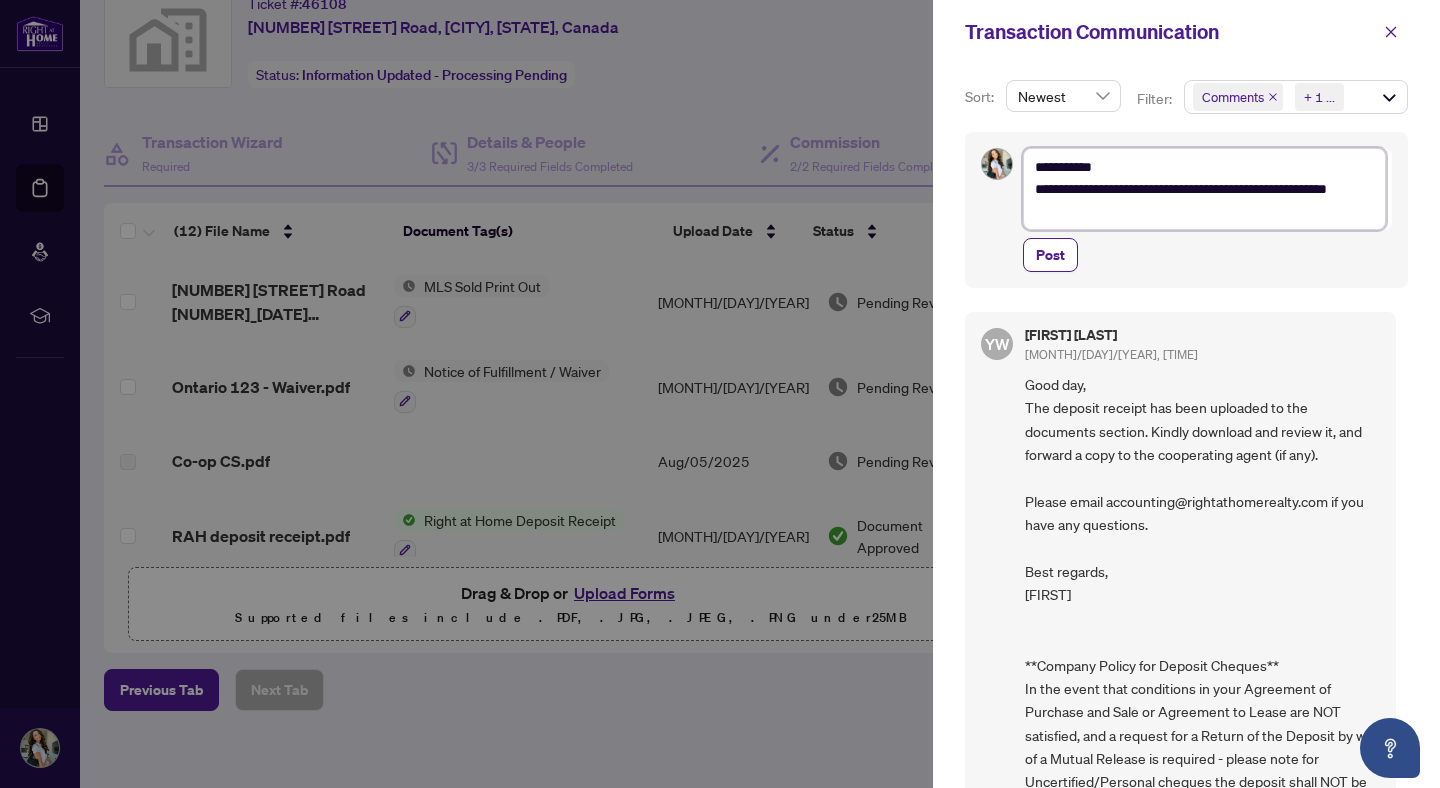 type on "**********" 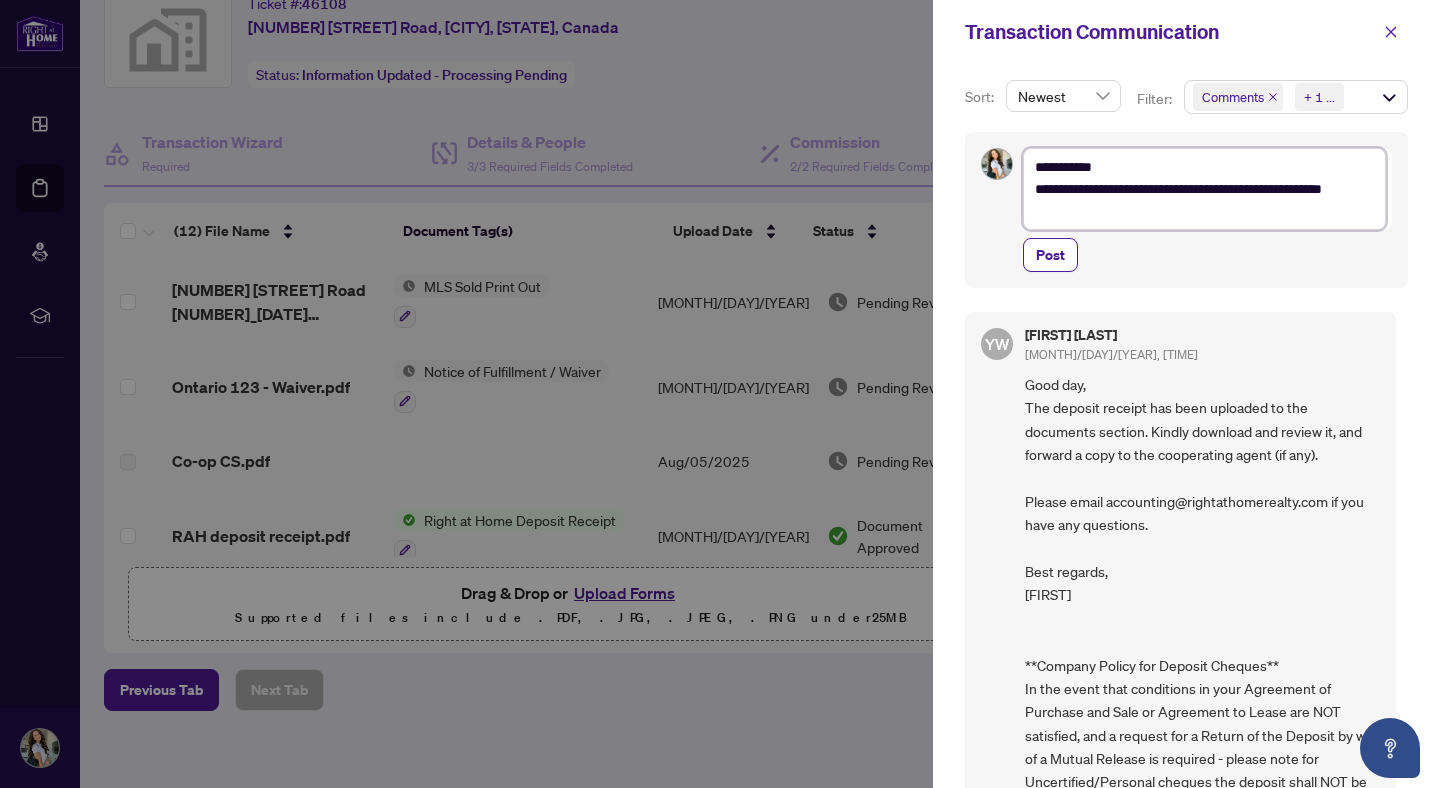 type on "**********" 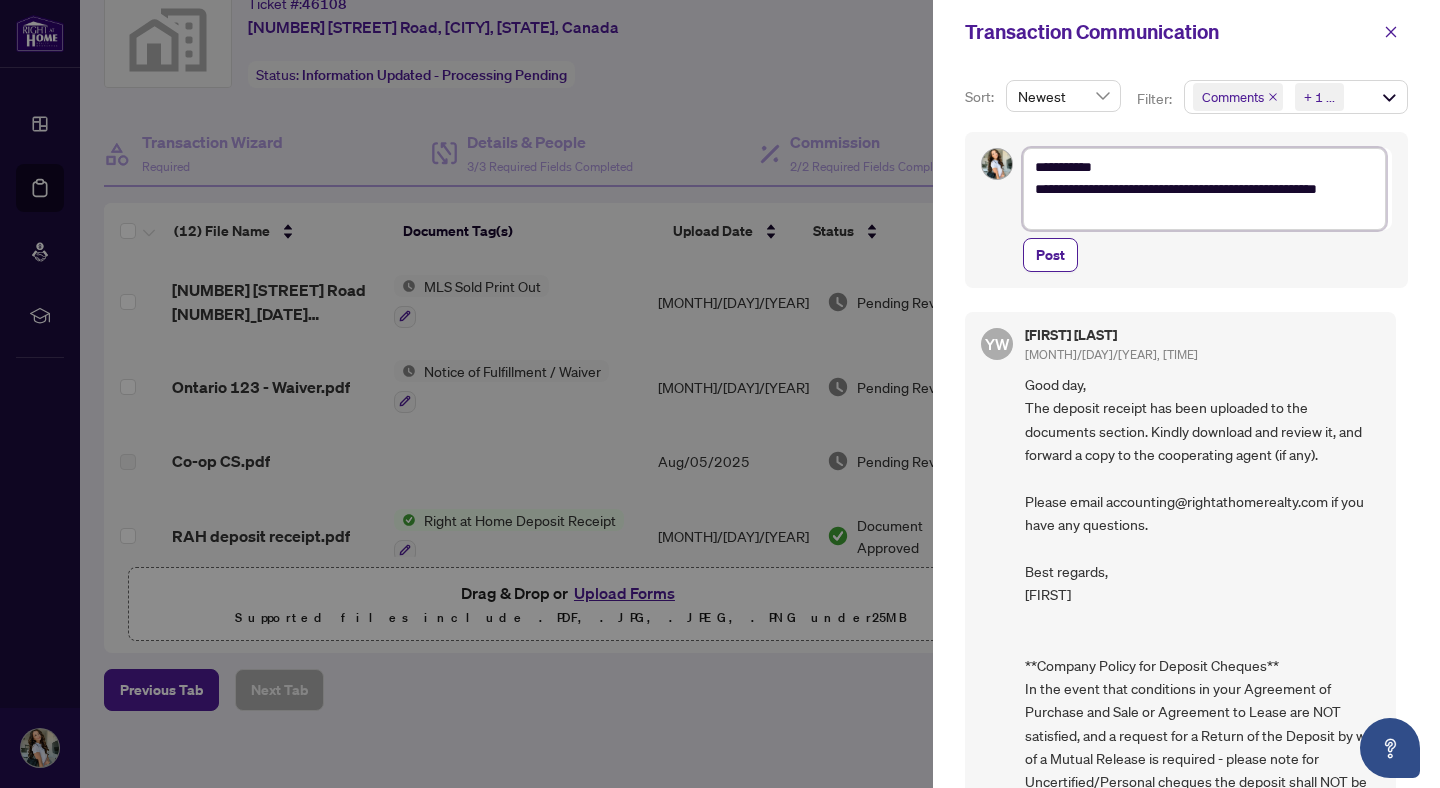 type on "**********" 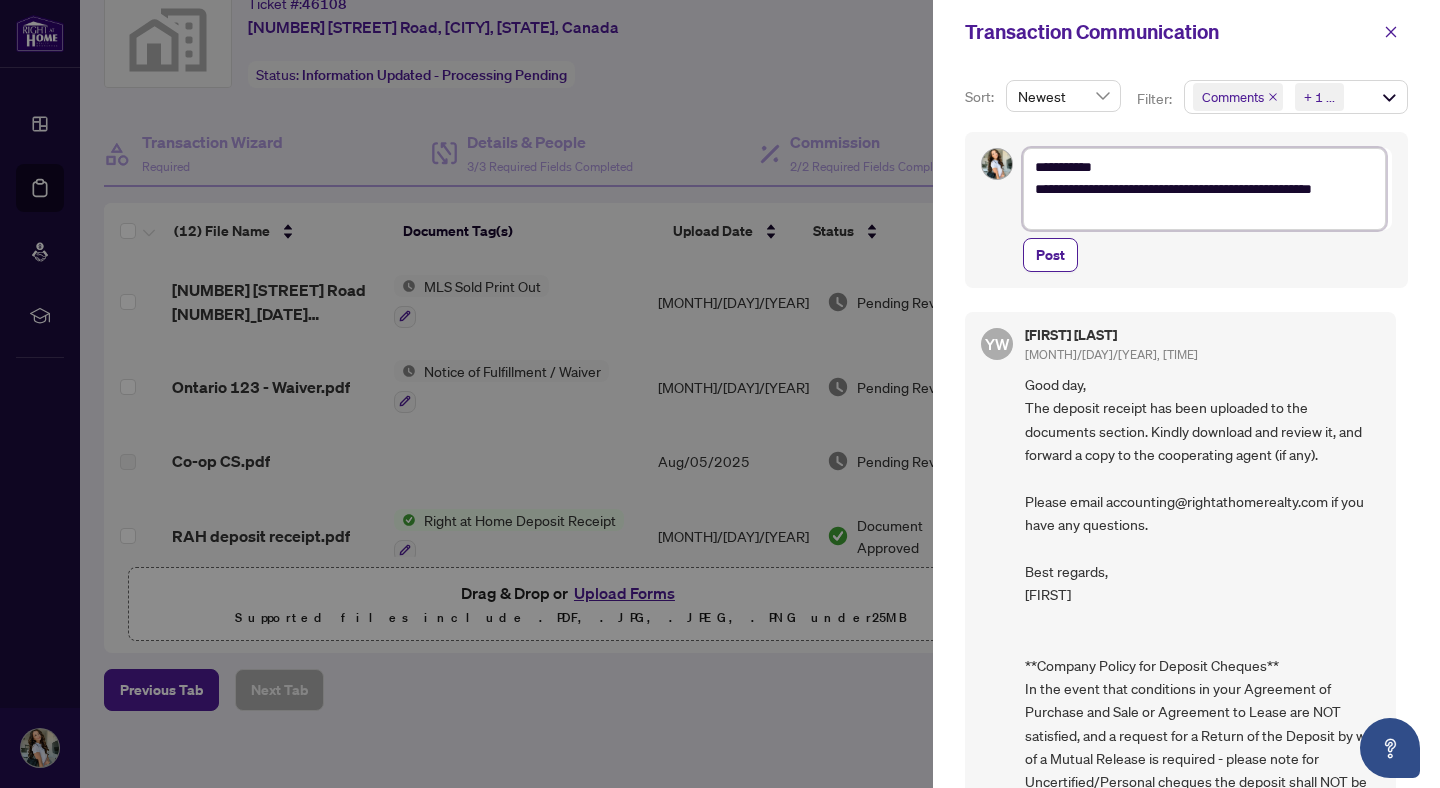 type on "**********" 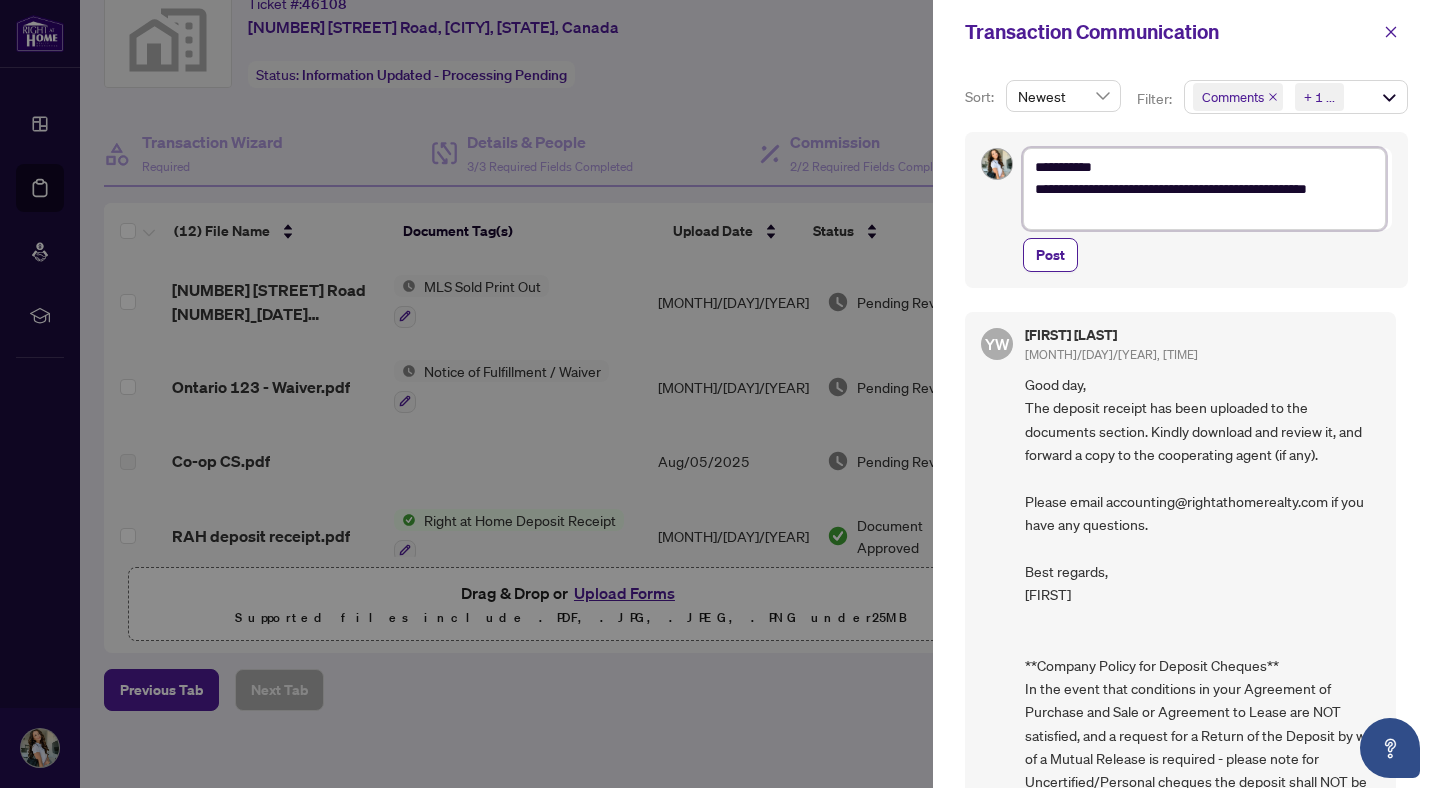 type on "**********" 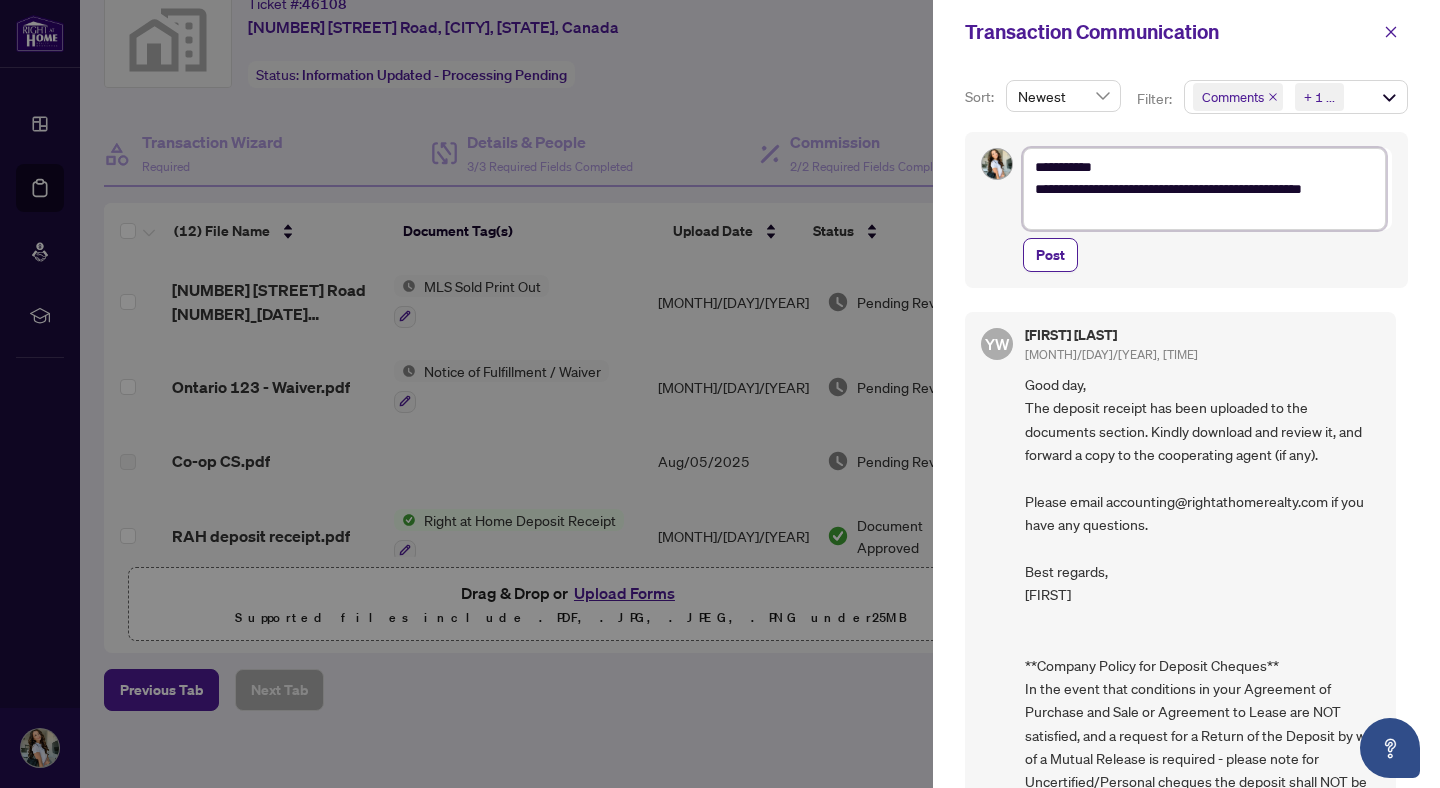 type on "**********" 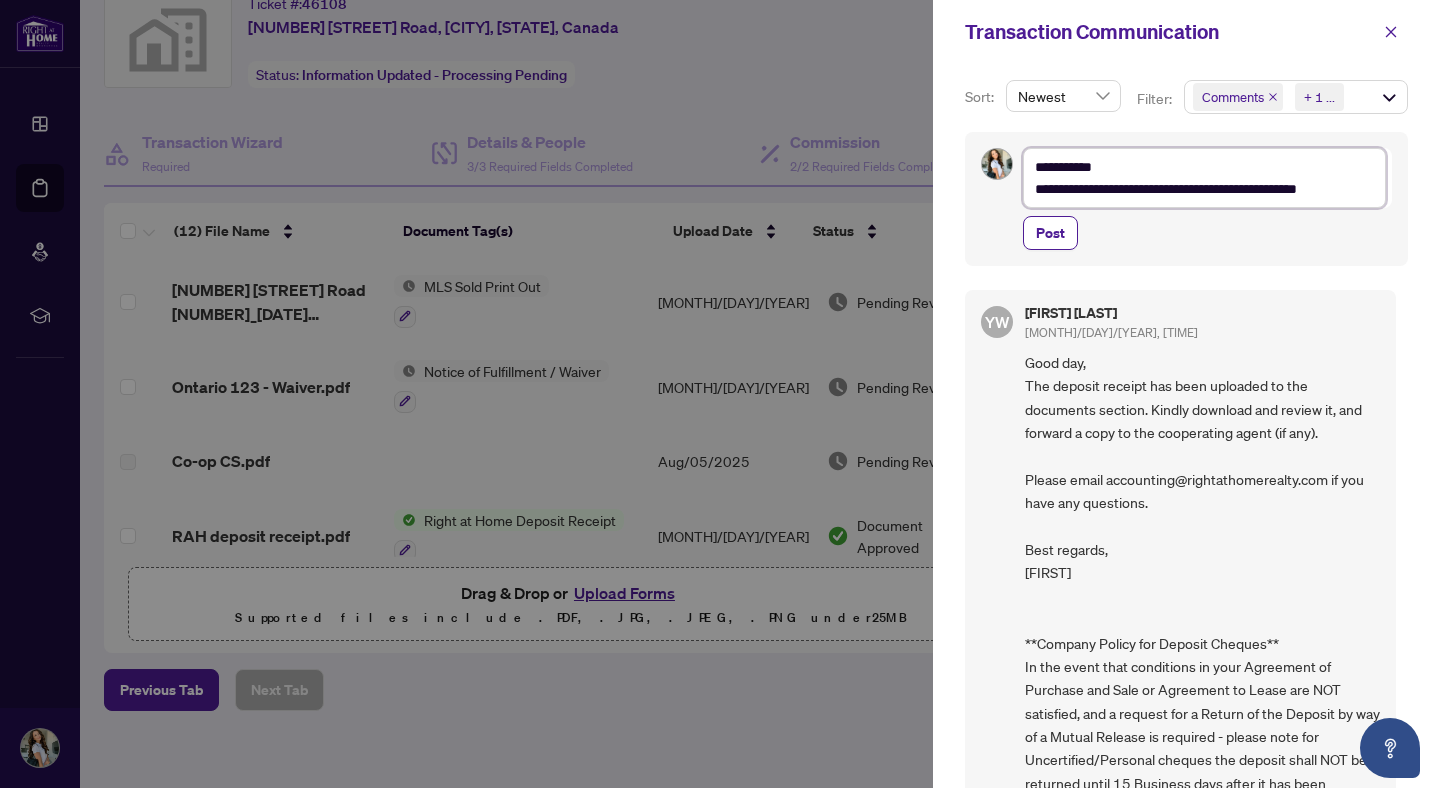 type on "**********" 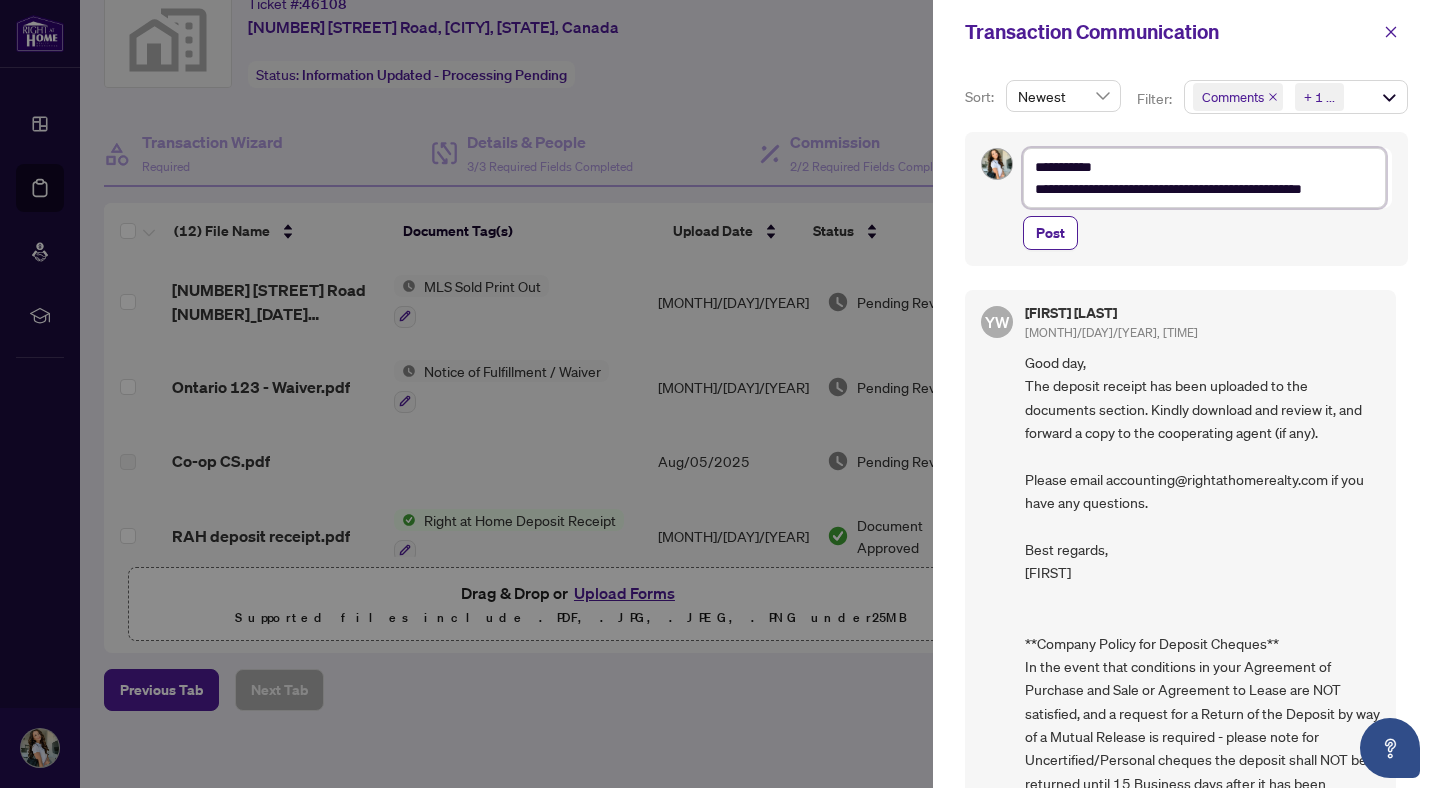 type on "**********" 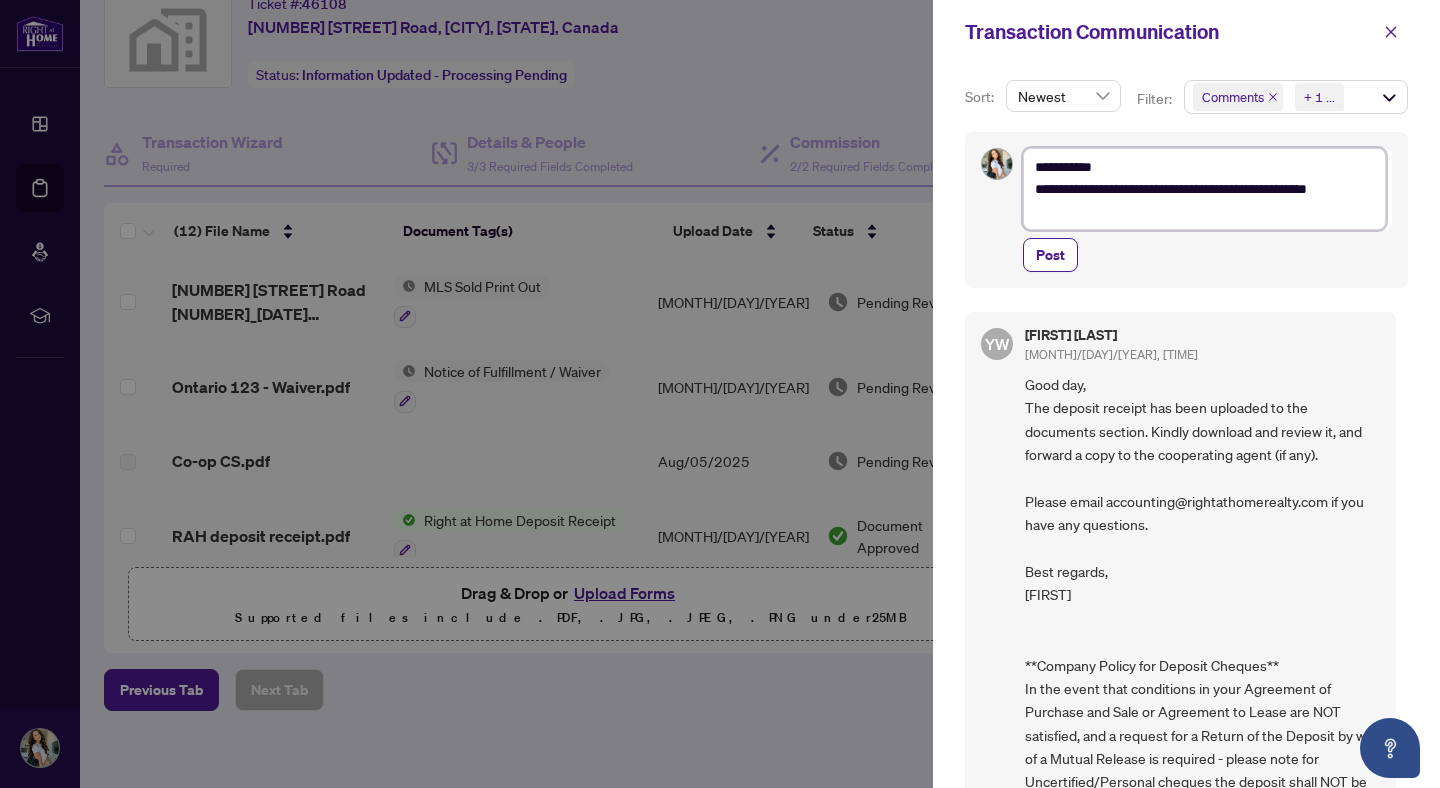 type on "**********" 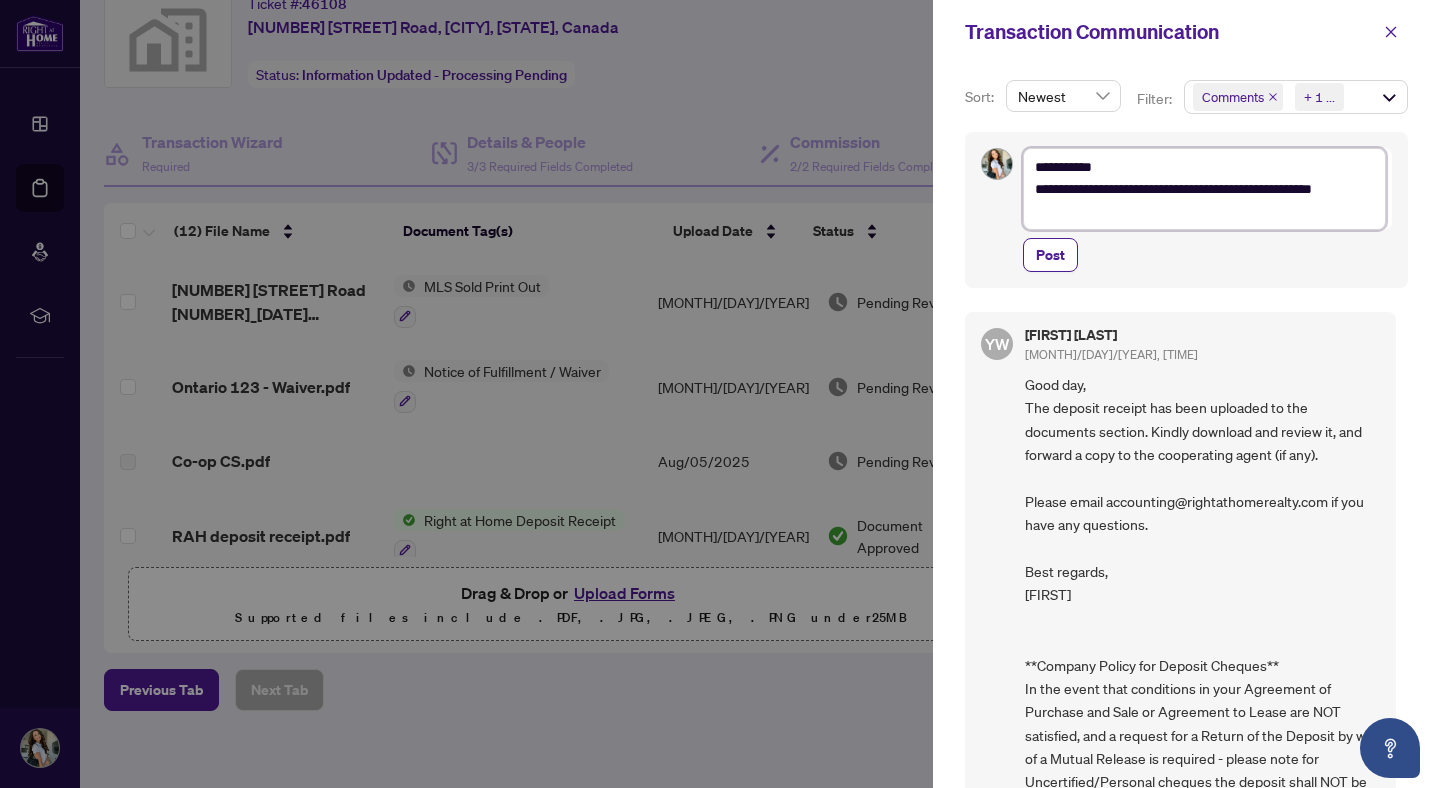 type on "**********" 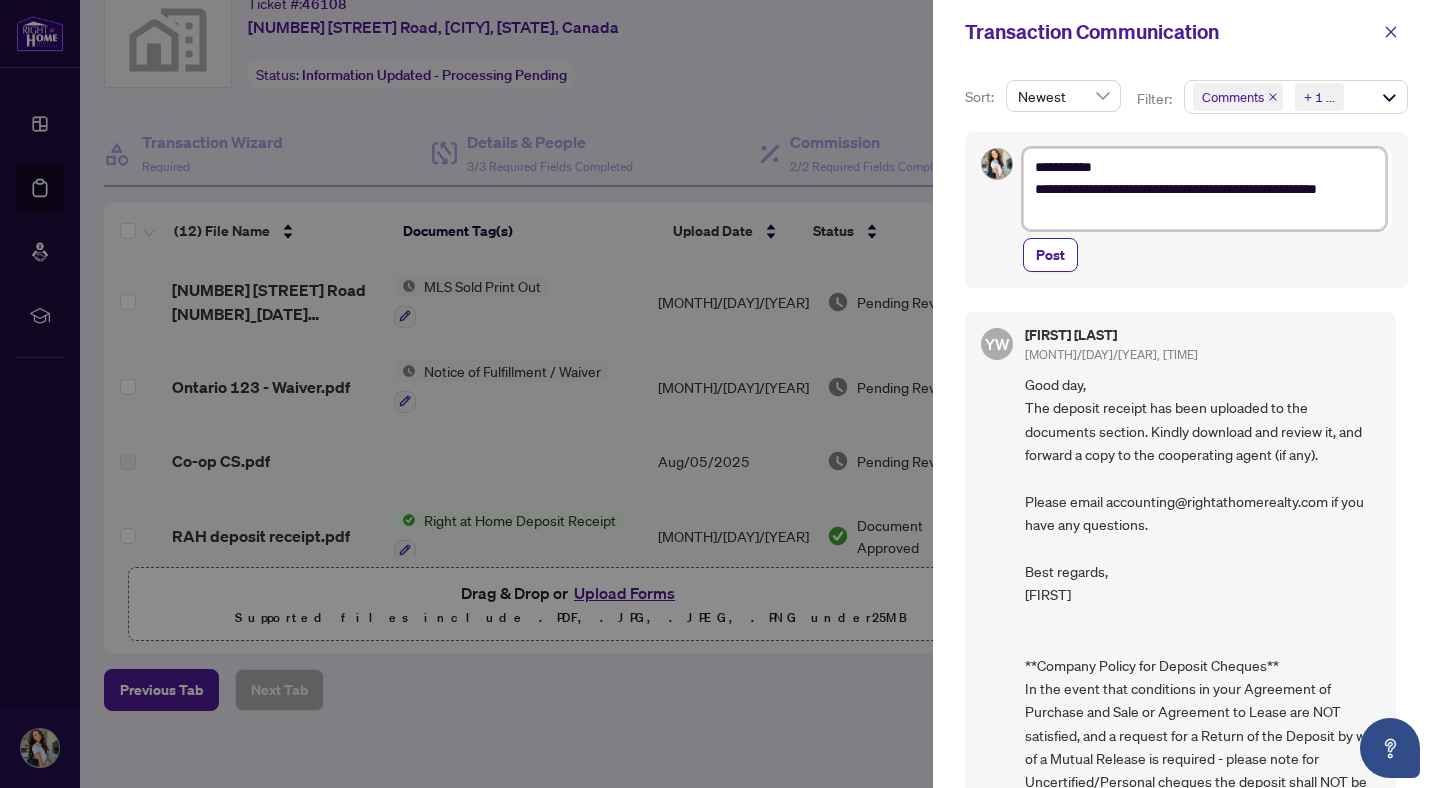 type on "**********" 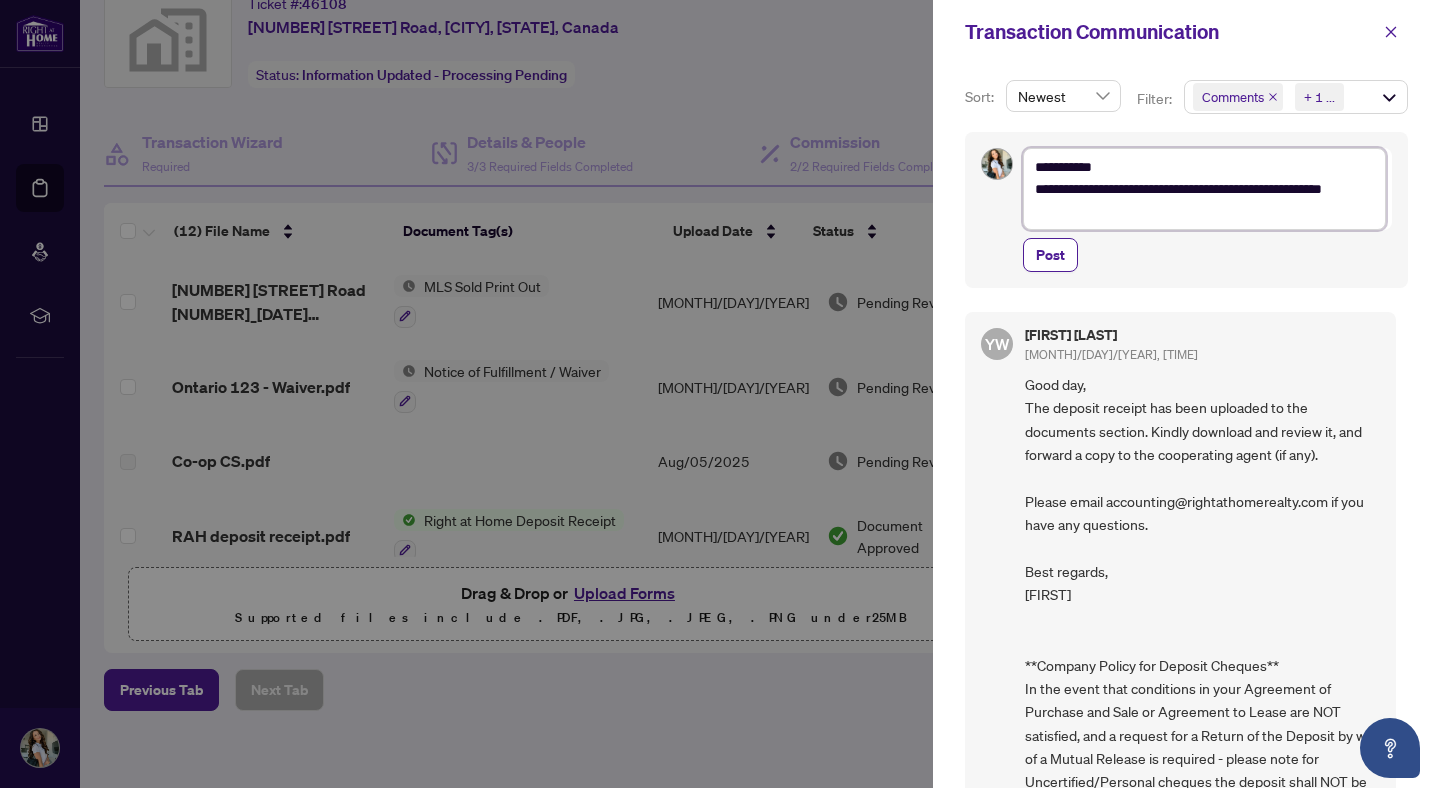 type on "**********" 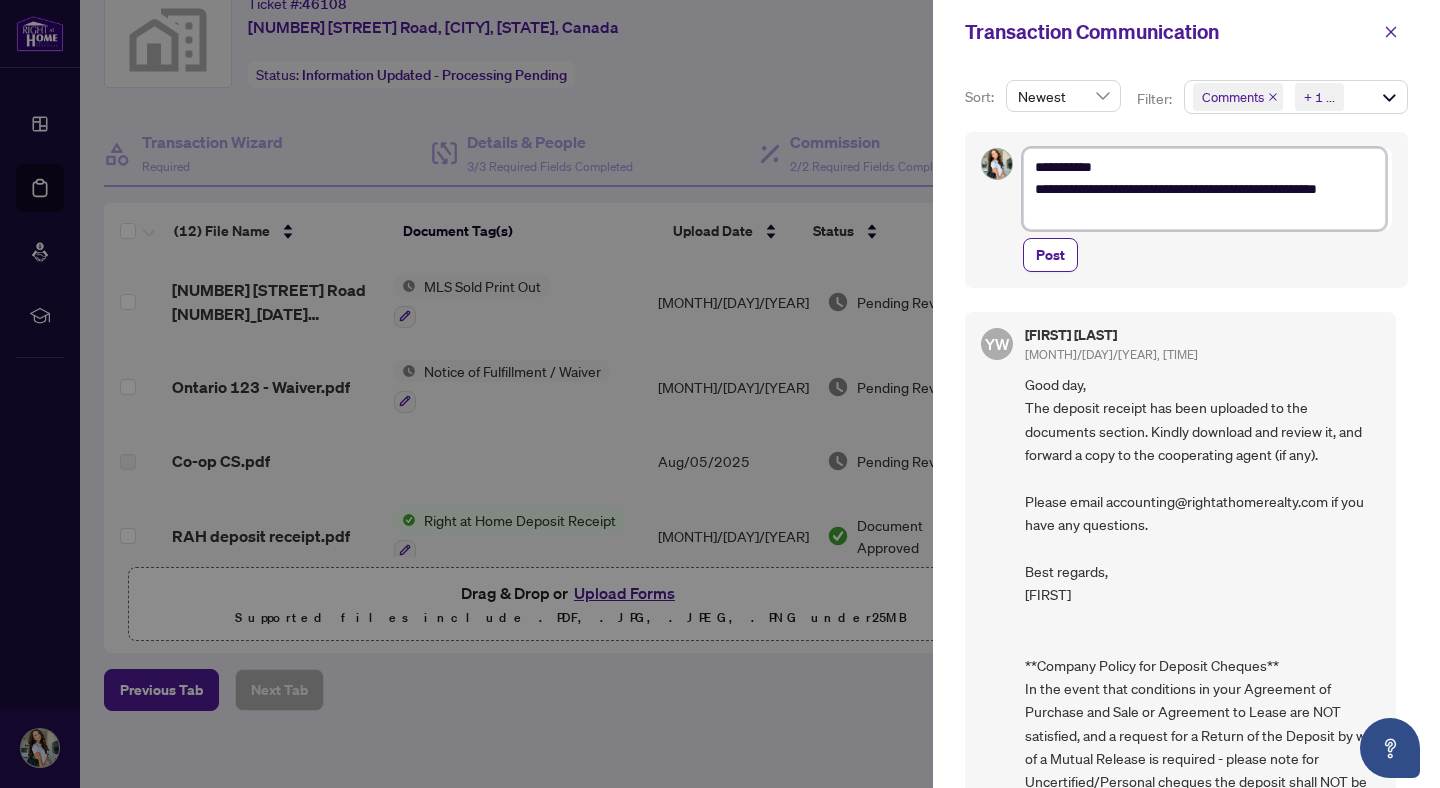 type on "**********" 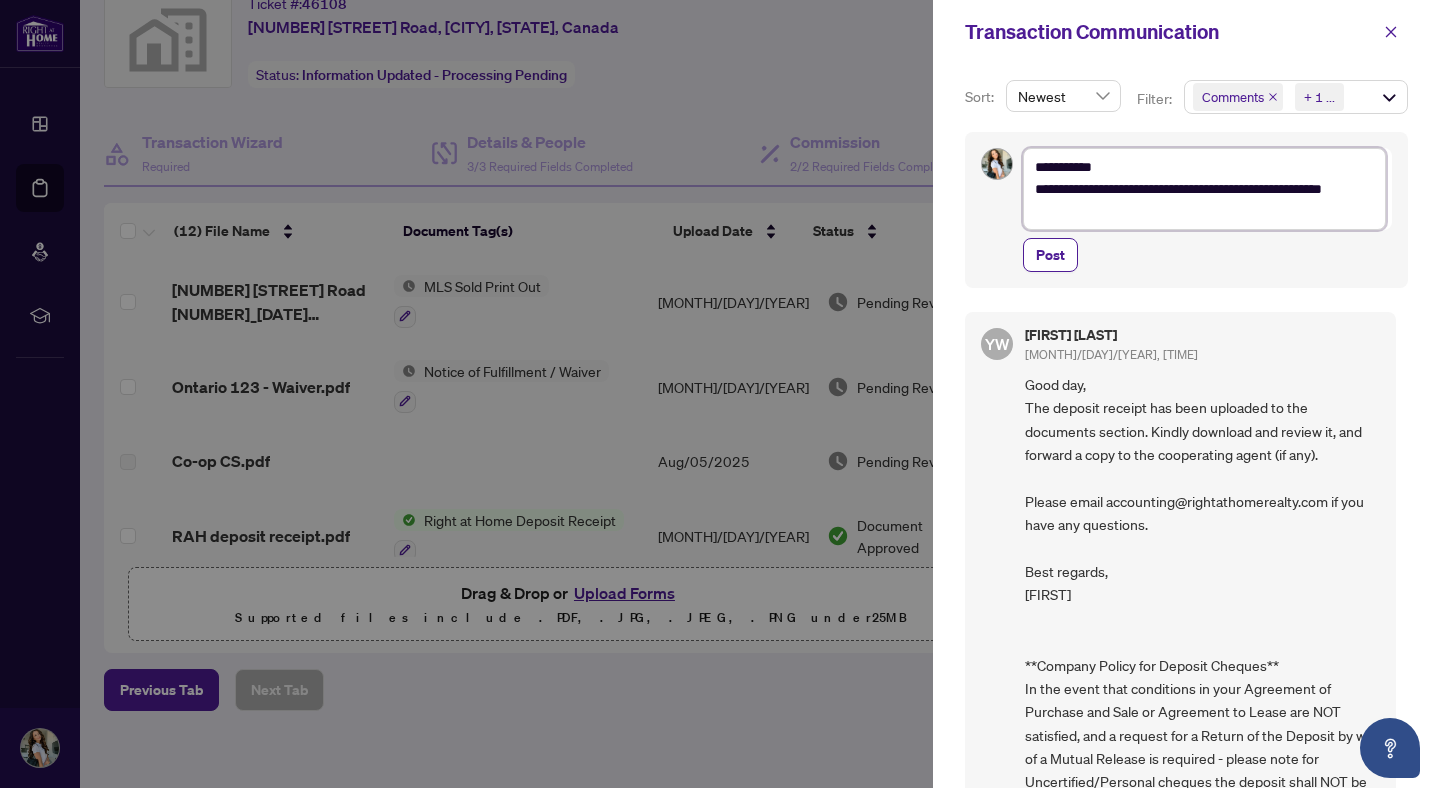 type 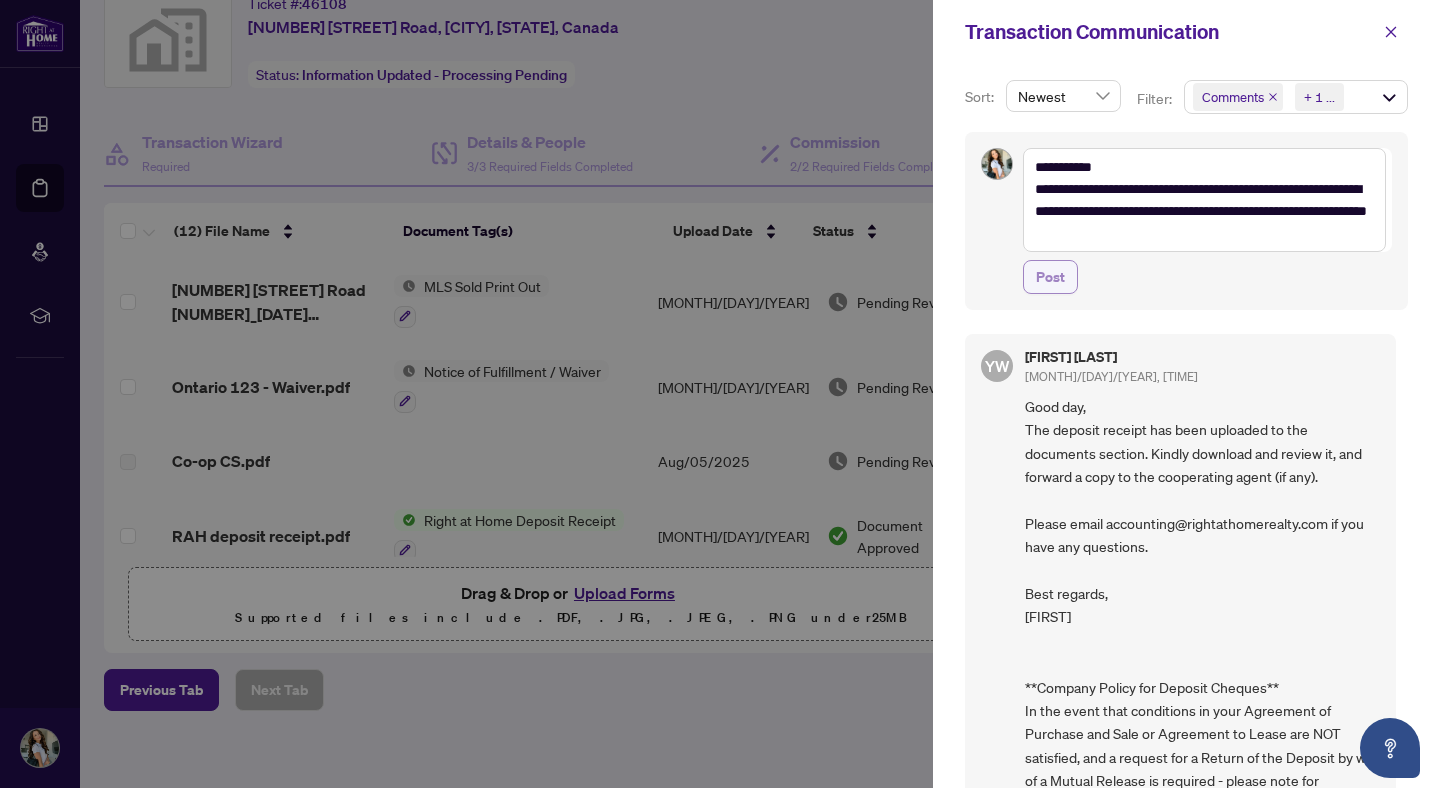 click on "Post" at bounding box center (1050, 277) 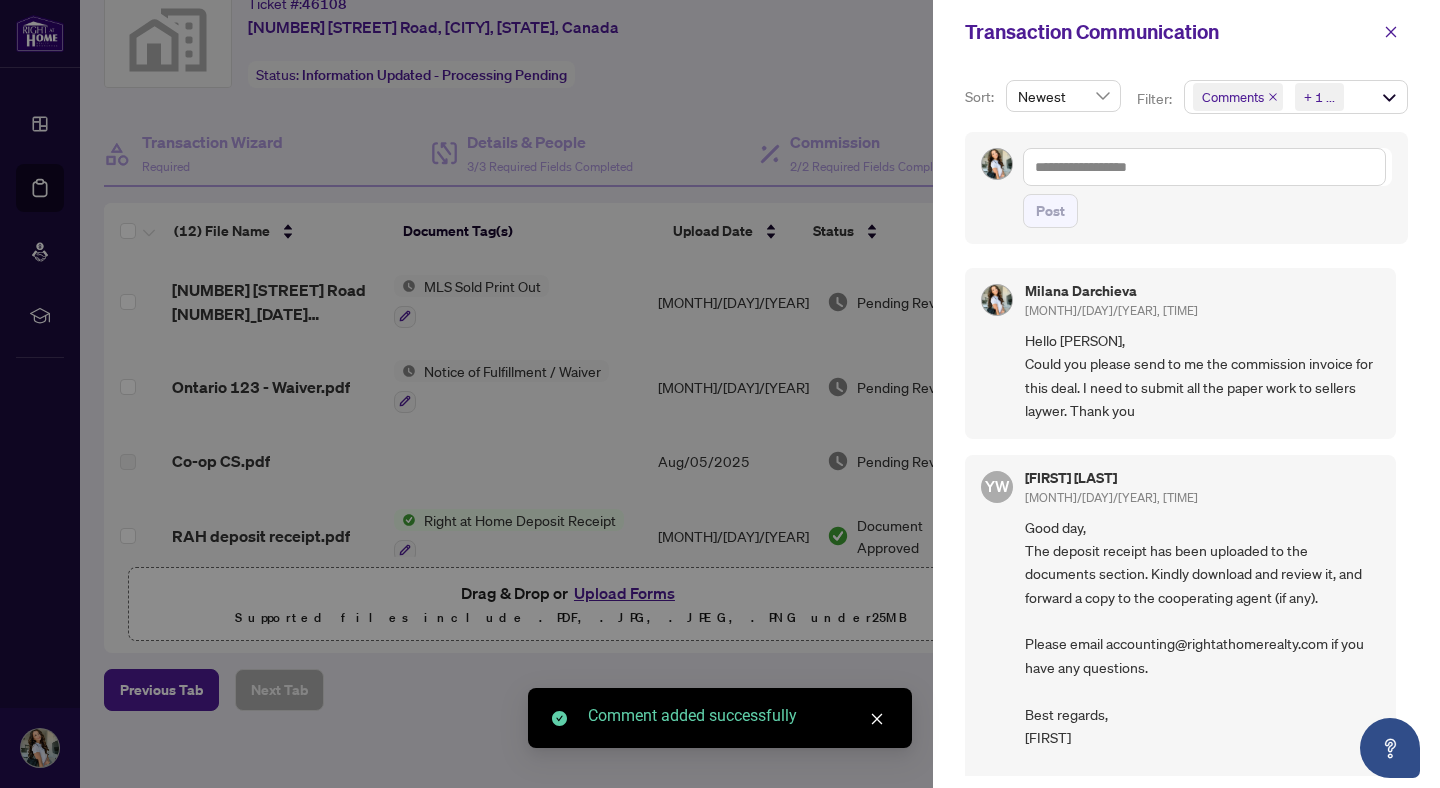 click at bounding box center [720, 394] 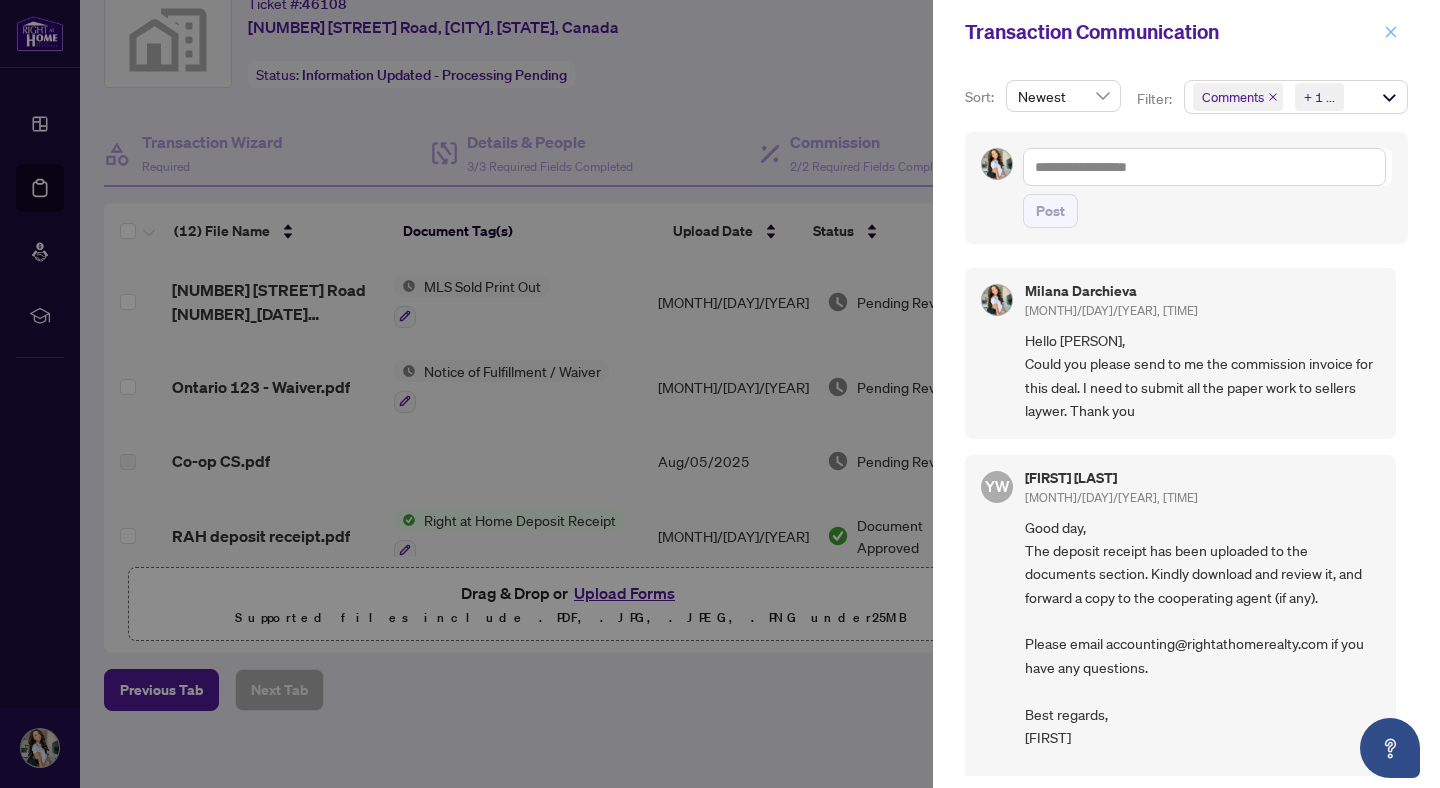 click at bounding box center (1391, 32) 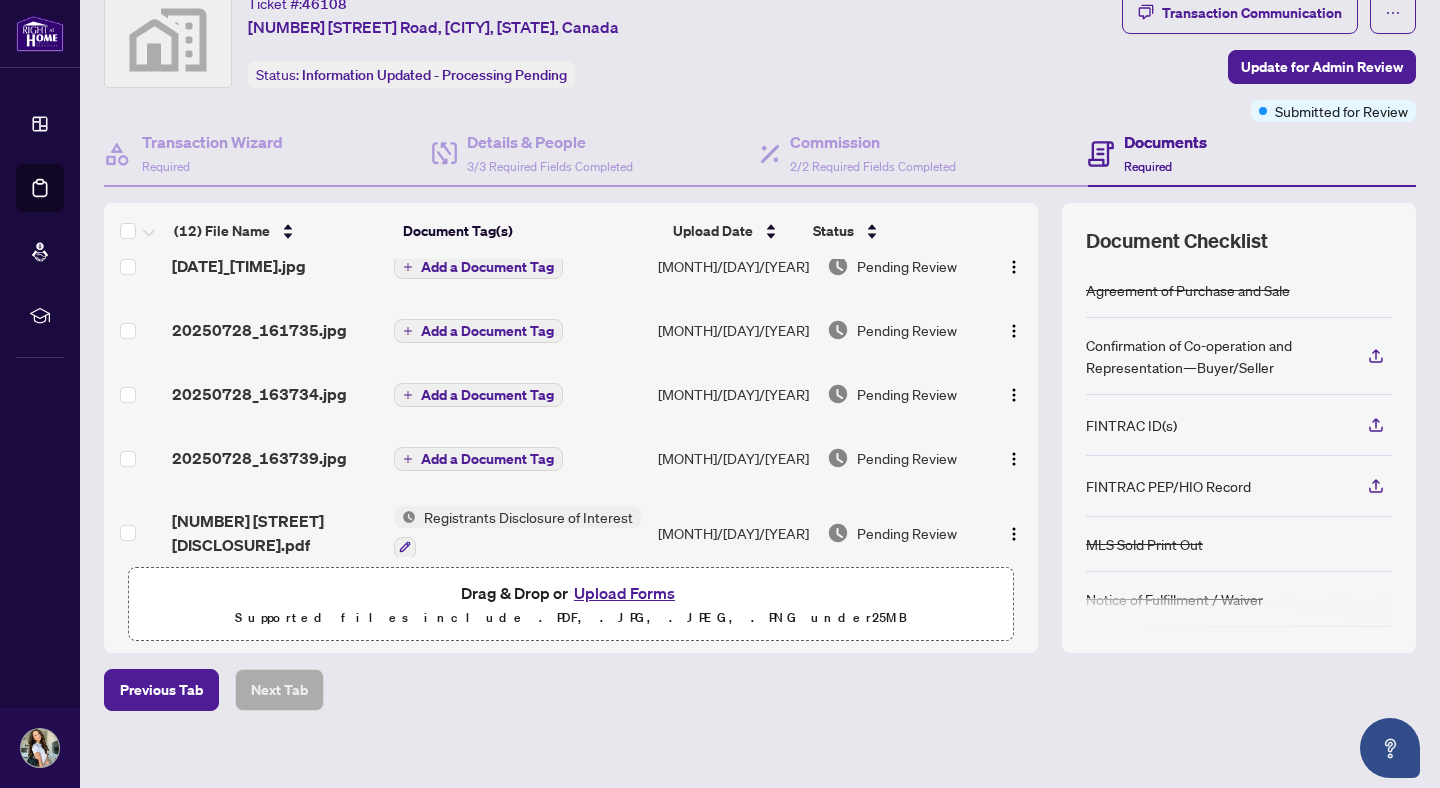 scroll, scrollTop: 412, scrollLeft: 0, axis: vertical 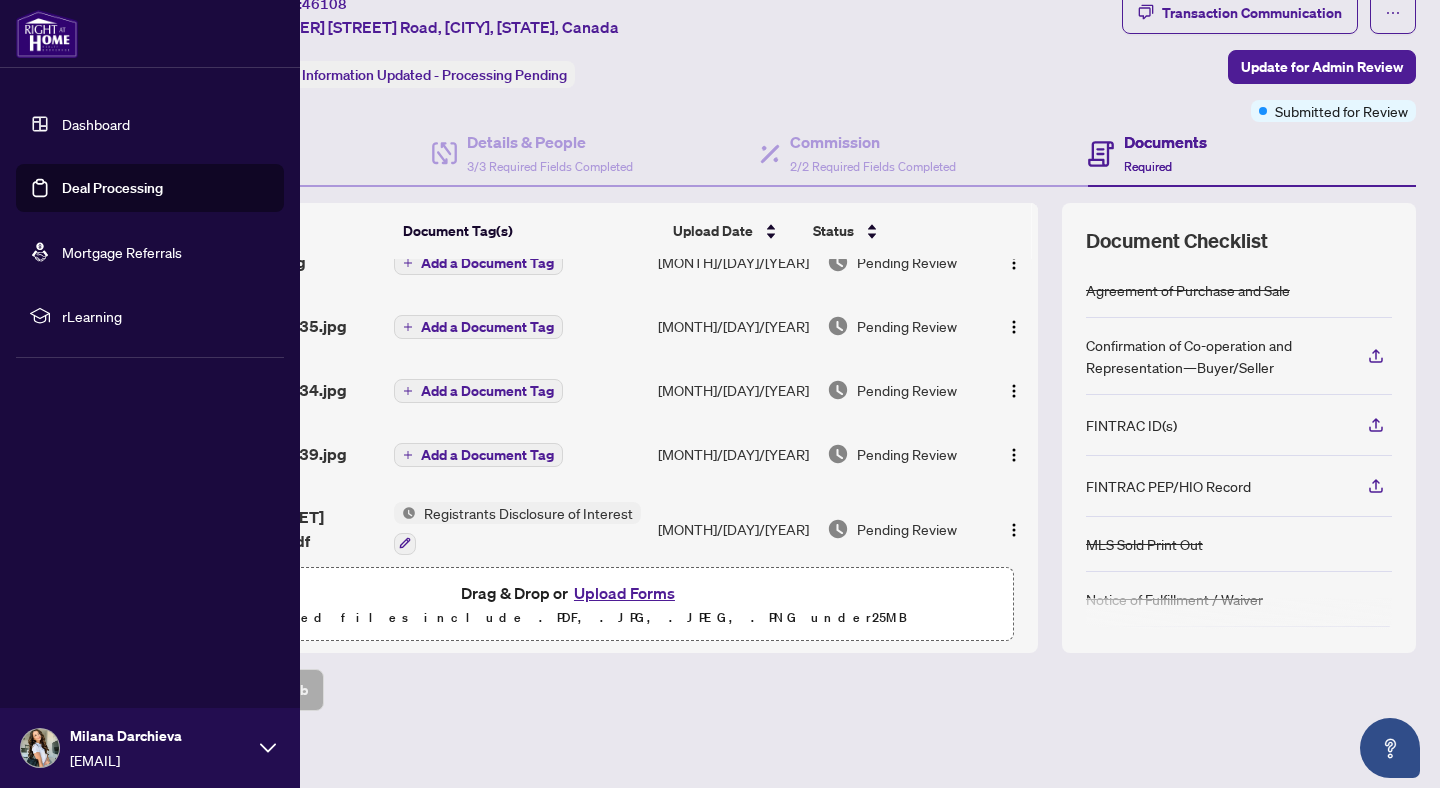 click on "Dashboard" at bounding box center [96, 124] 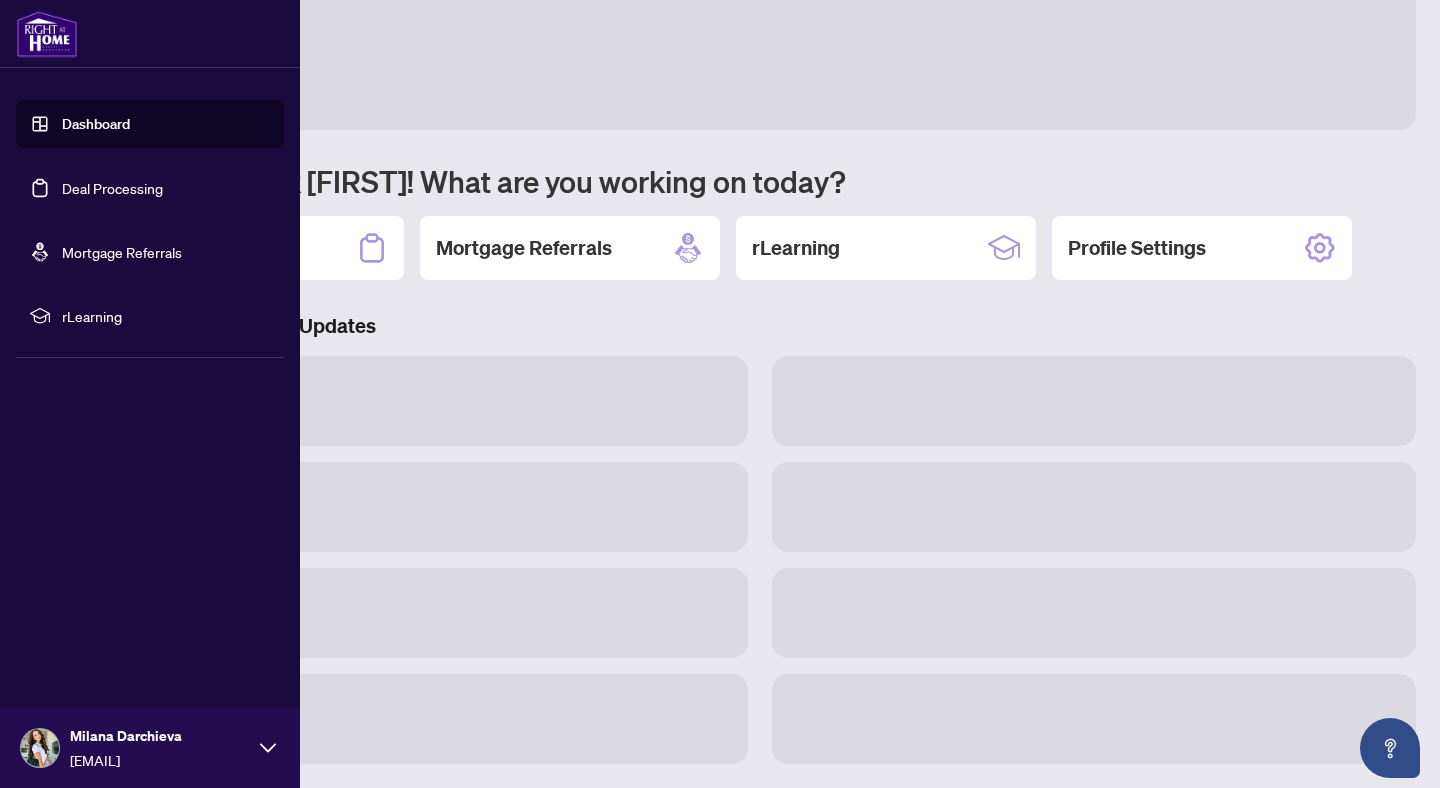 scroll, scrollTop: 35, scrollLeft: 0, axis: vertical 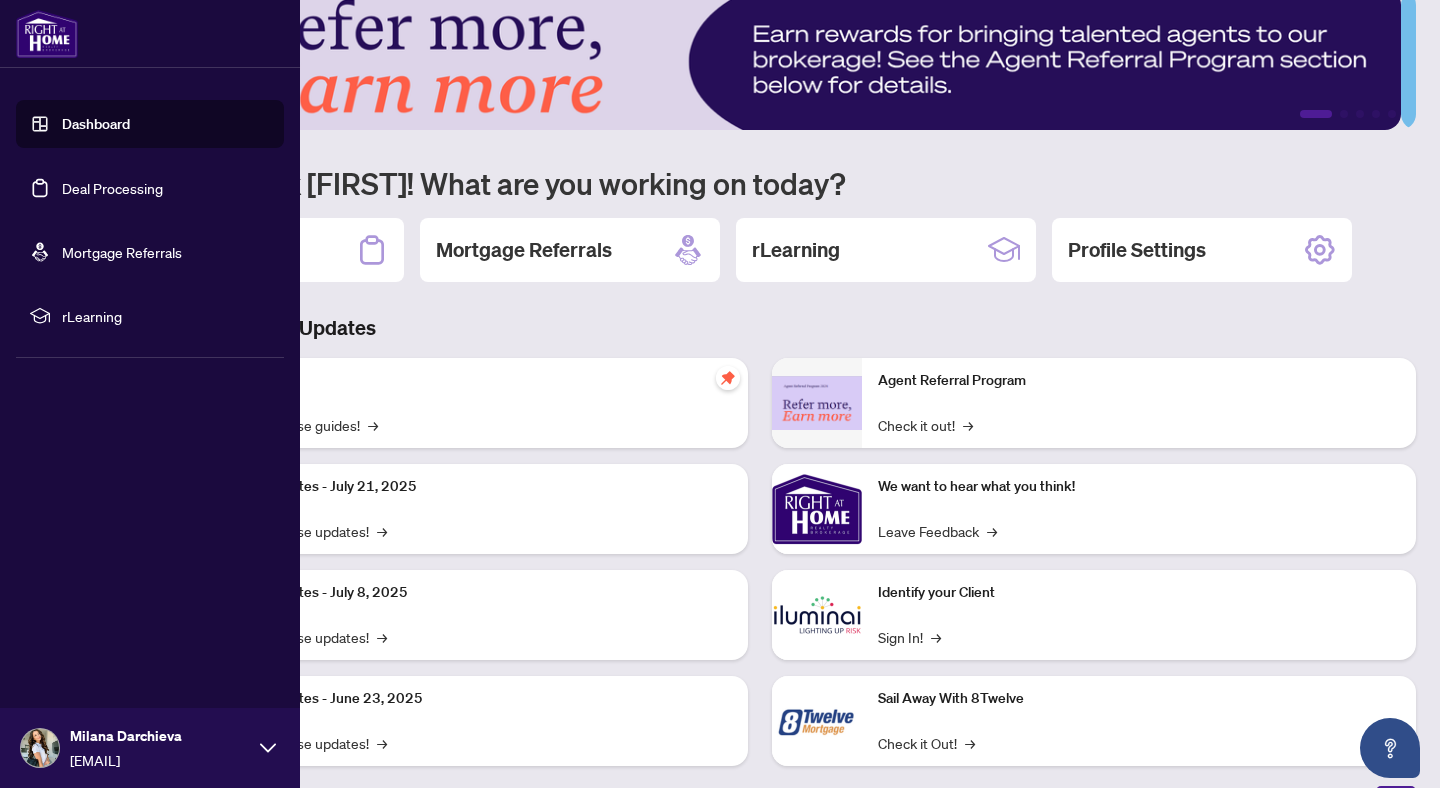 click on "Dashboard" at bounding box center (96, 124) 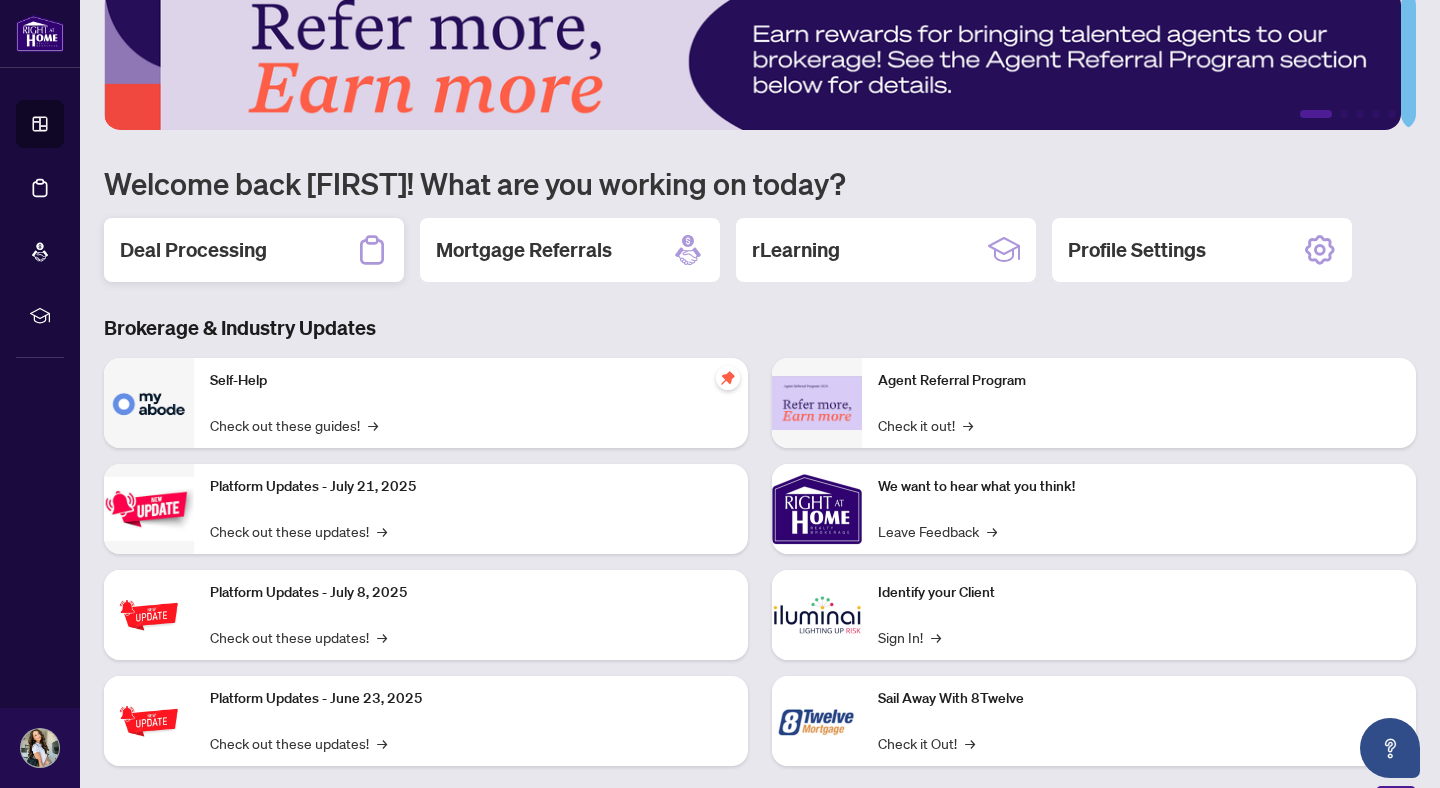 click on "Deal Processing" at bounding box center (254, 250) 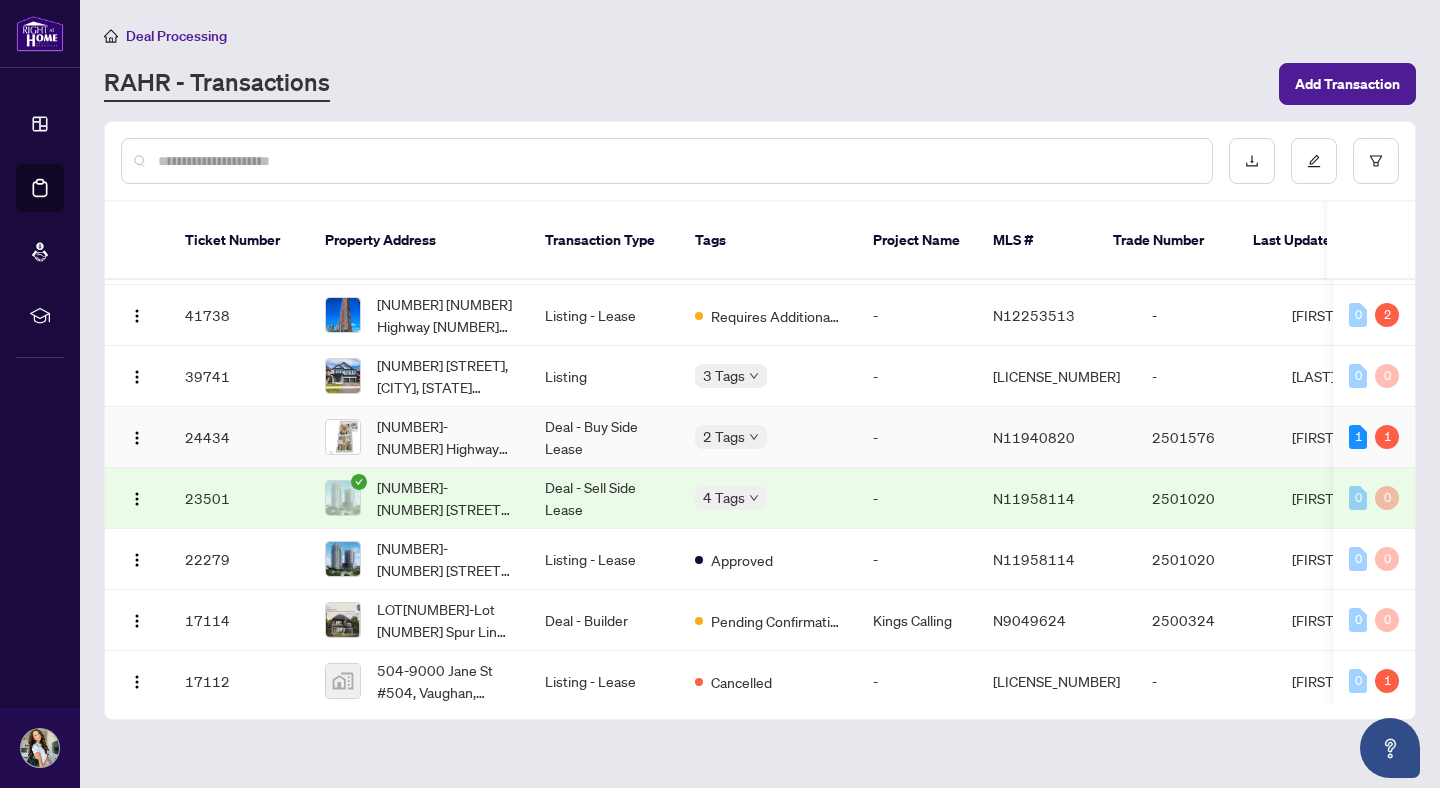 scroll, scrollTop: 0, scrollLeft: 0, axis: both 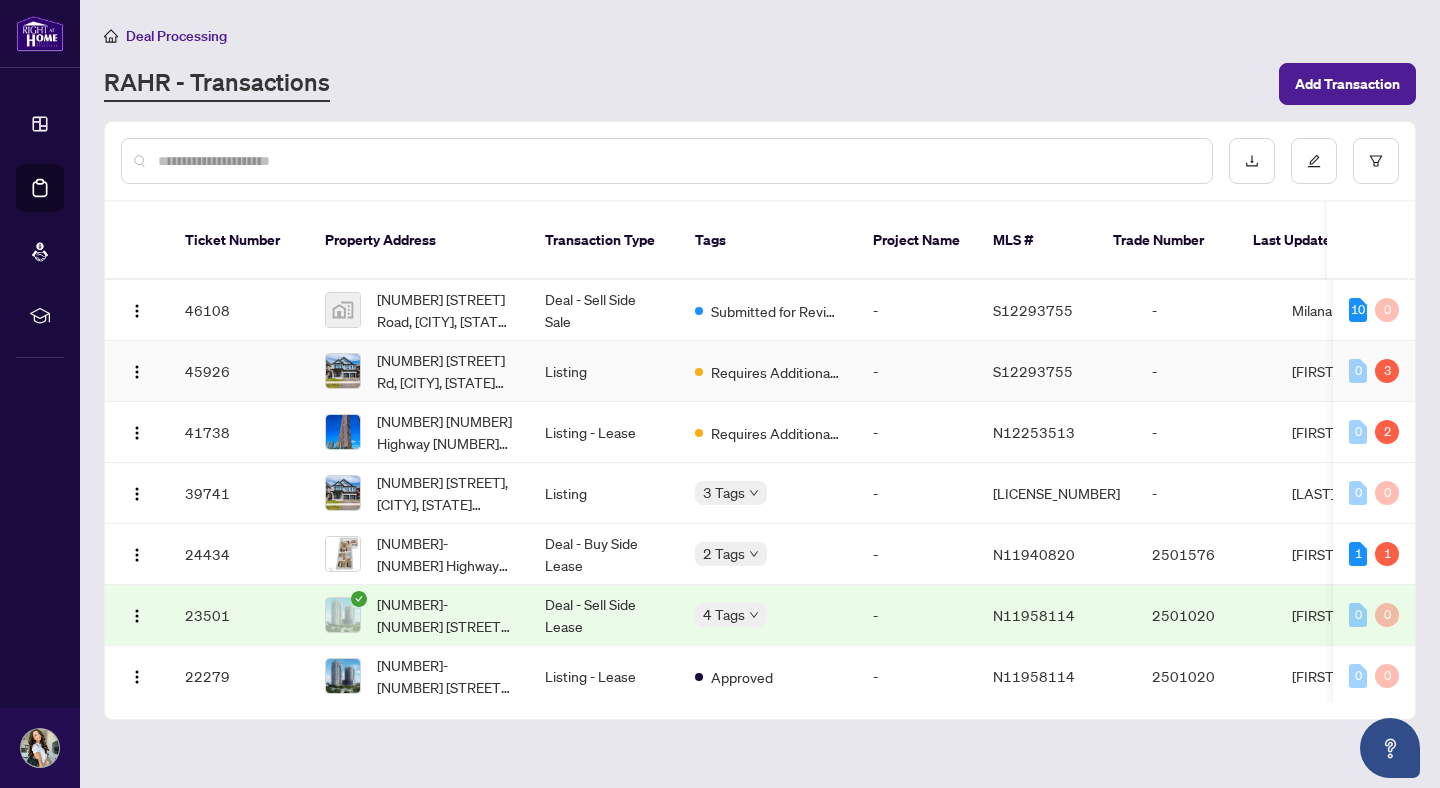 click on "Requires Additional Docs" at bounding box center [768, 371] 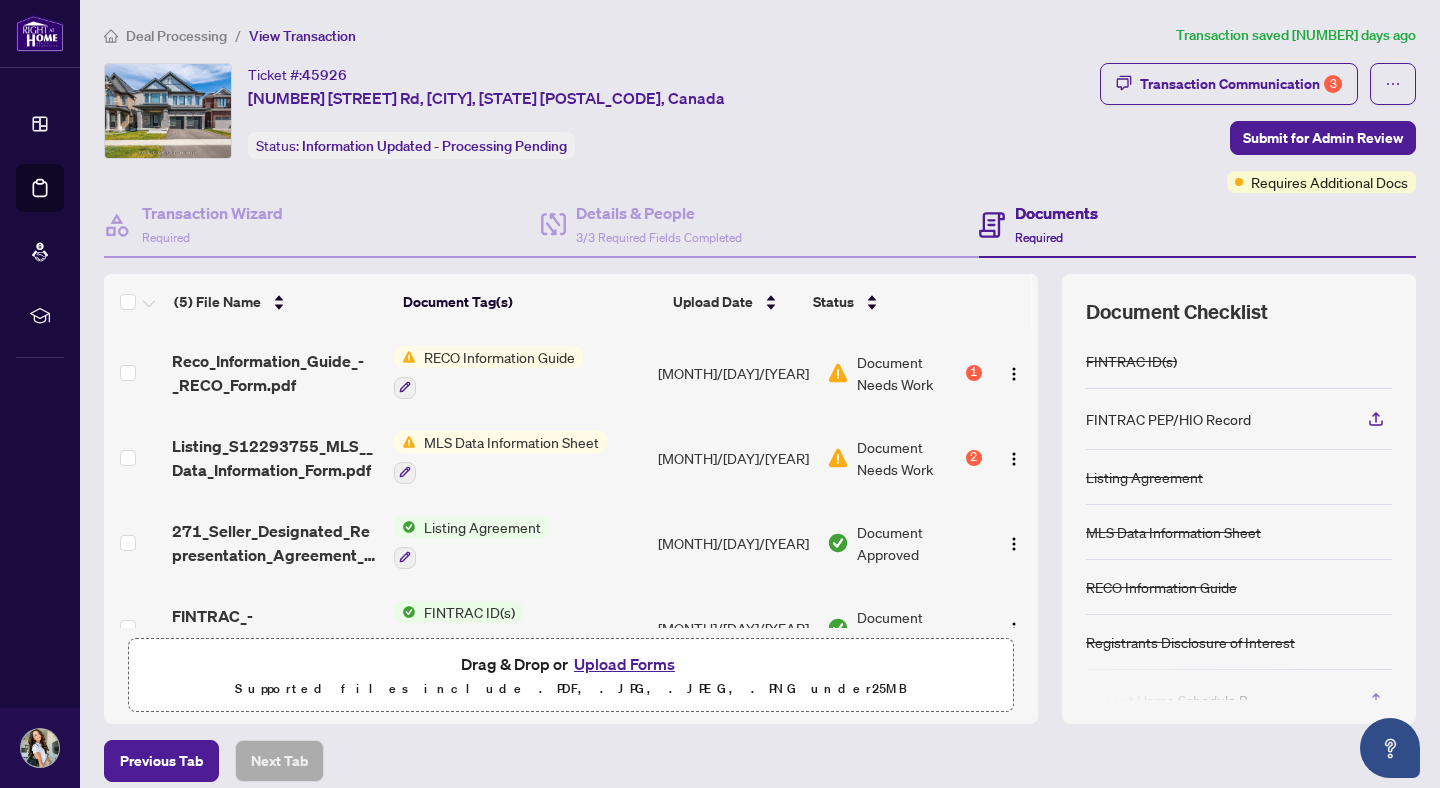 click on "Document Needs Work" at bounding box center (909, 458) 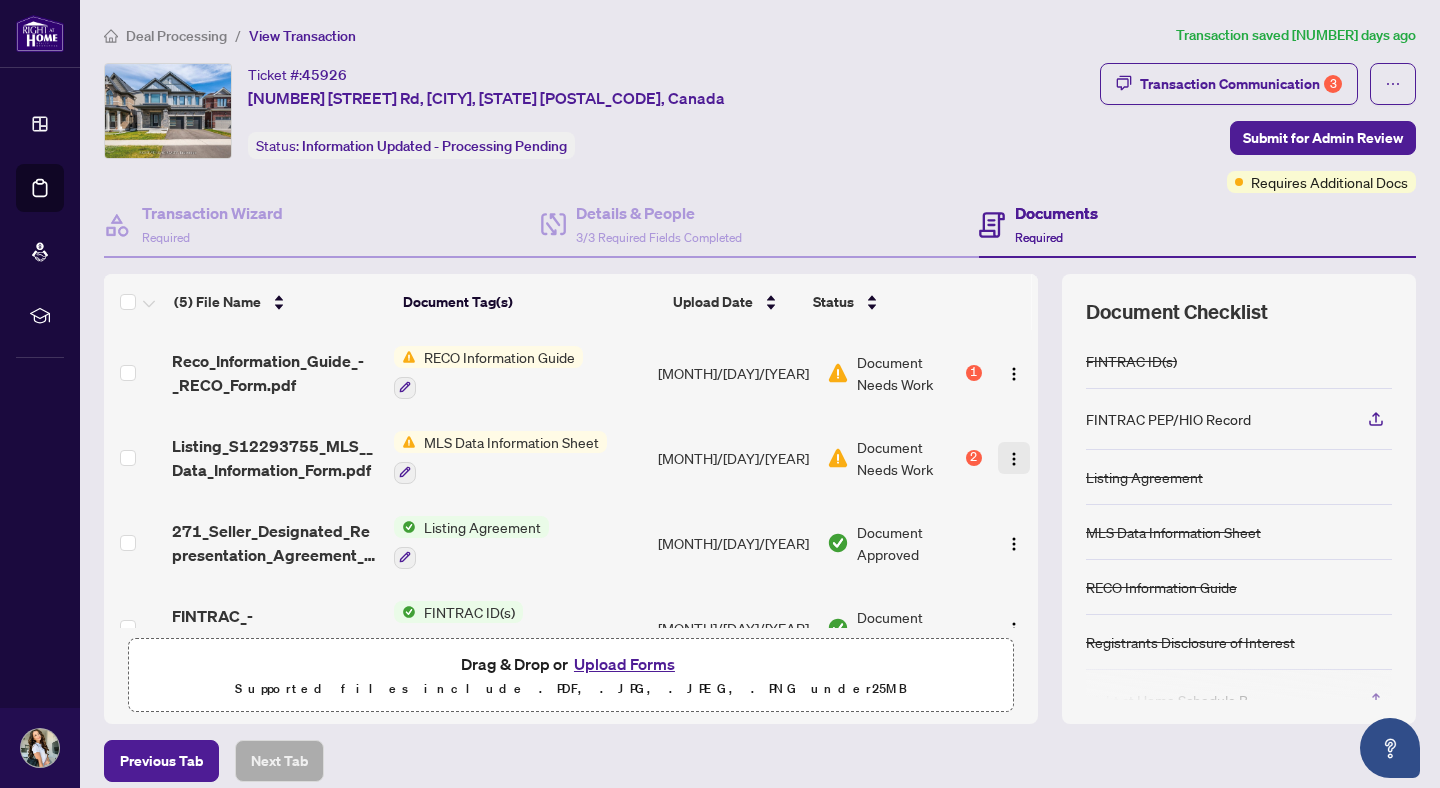 click at bounding box center [1014, 459] 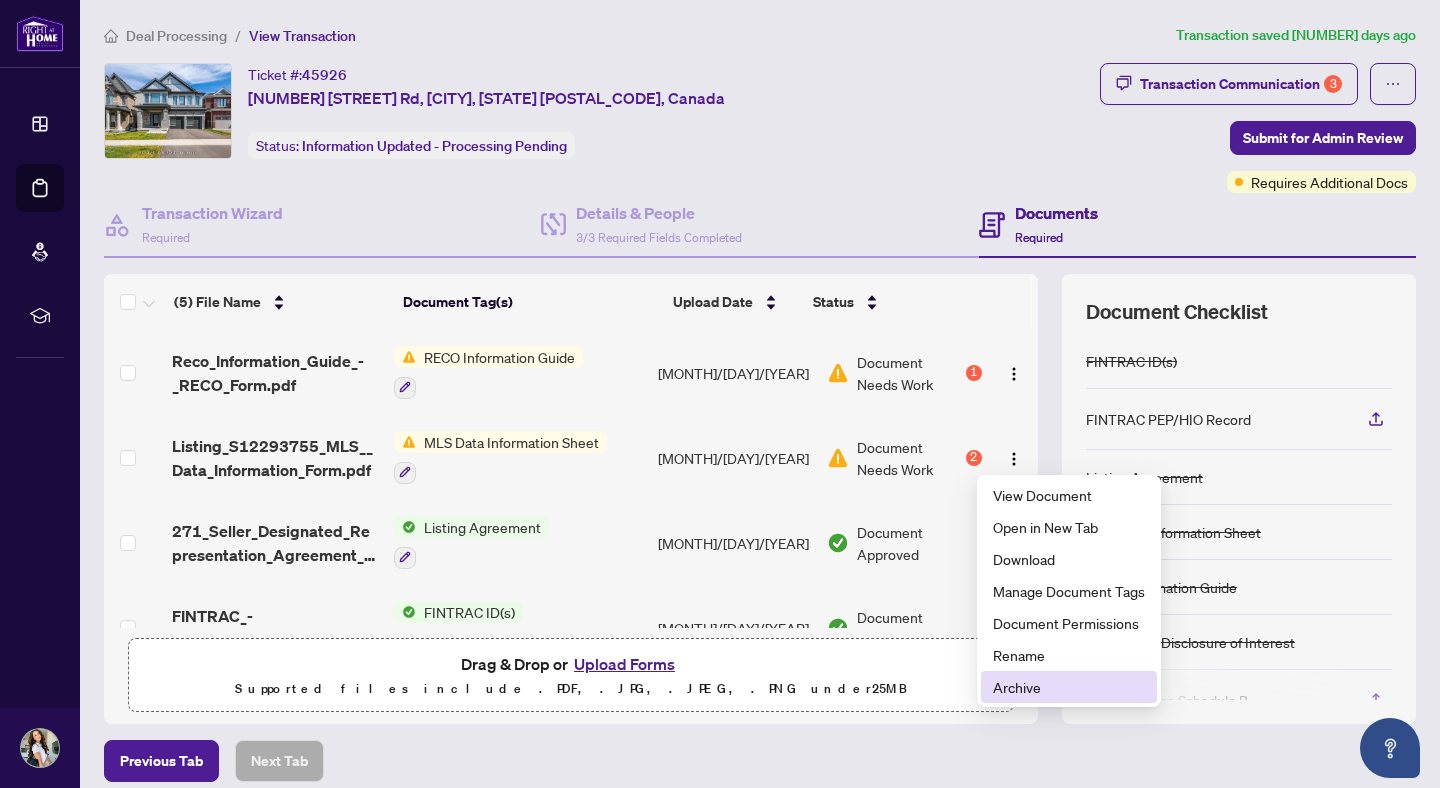 click on "Archive" at bounding box center [1069, 687] 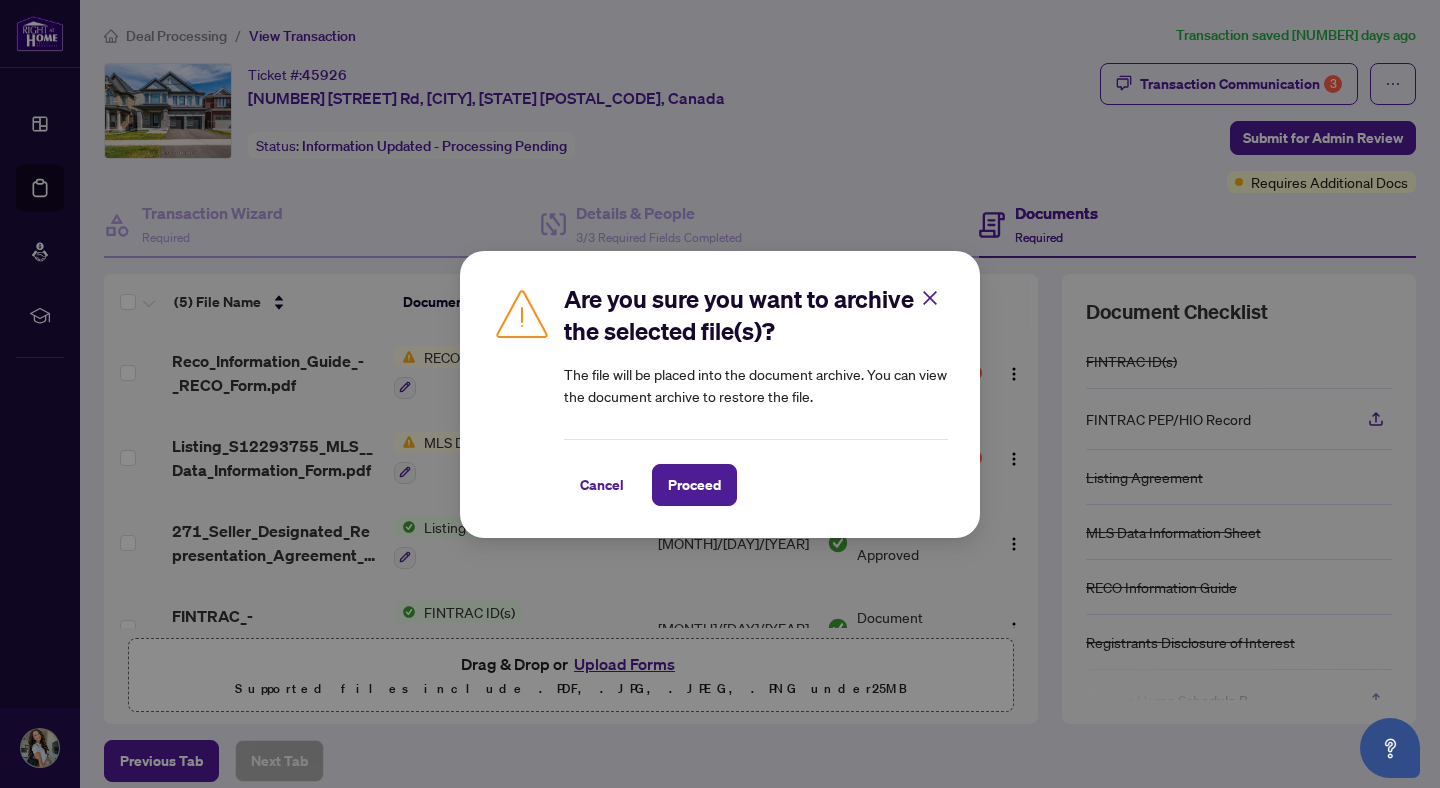 click on "Are you sure you want to archive the selected file(s)? The file will be placed into the document archive. You can view the document archive to restore the file. Cancel Proceed Cancel OK" at bounding box center [720, 394] 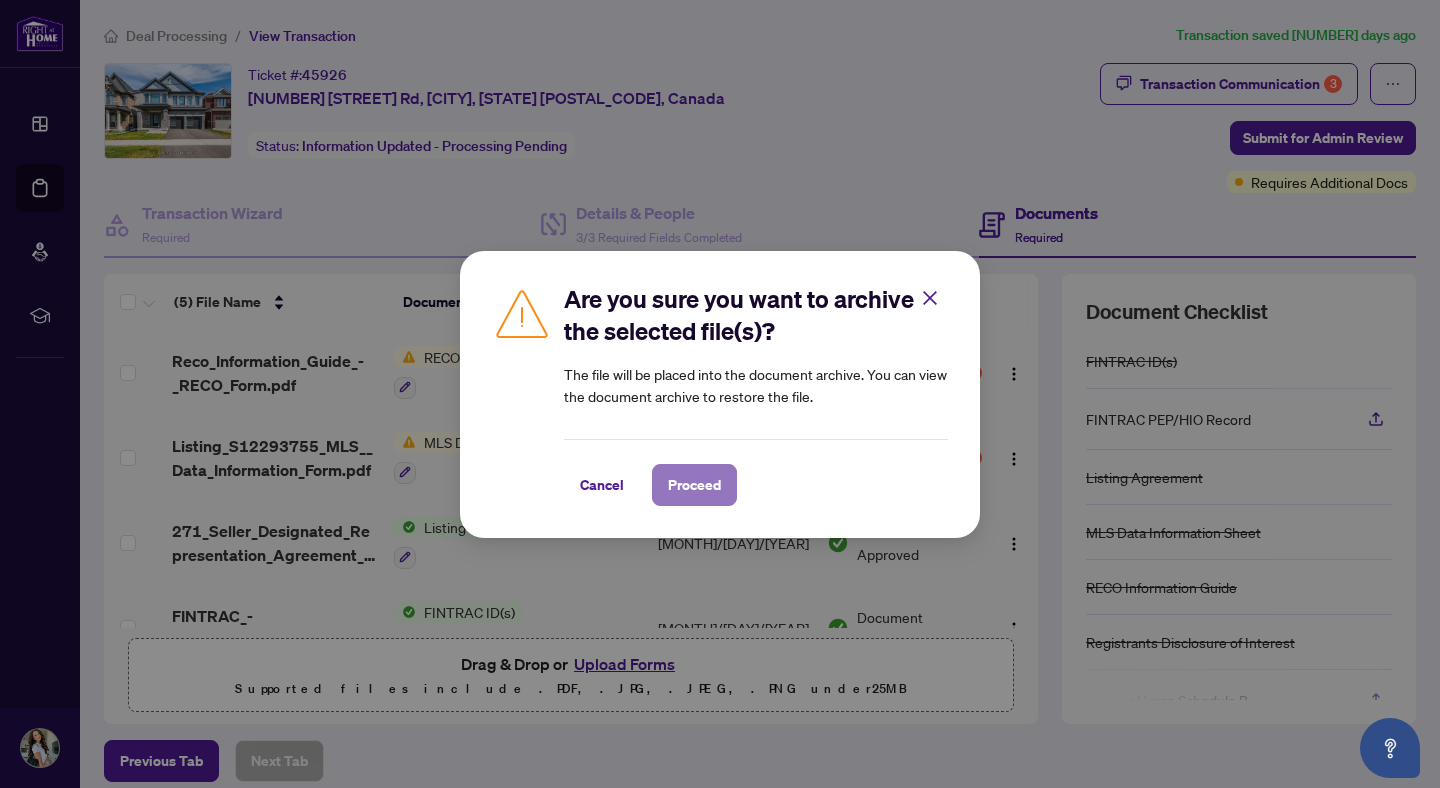 click on "Proceed" at bounding box center [694, 485] 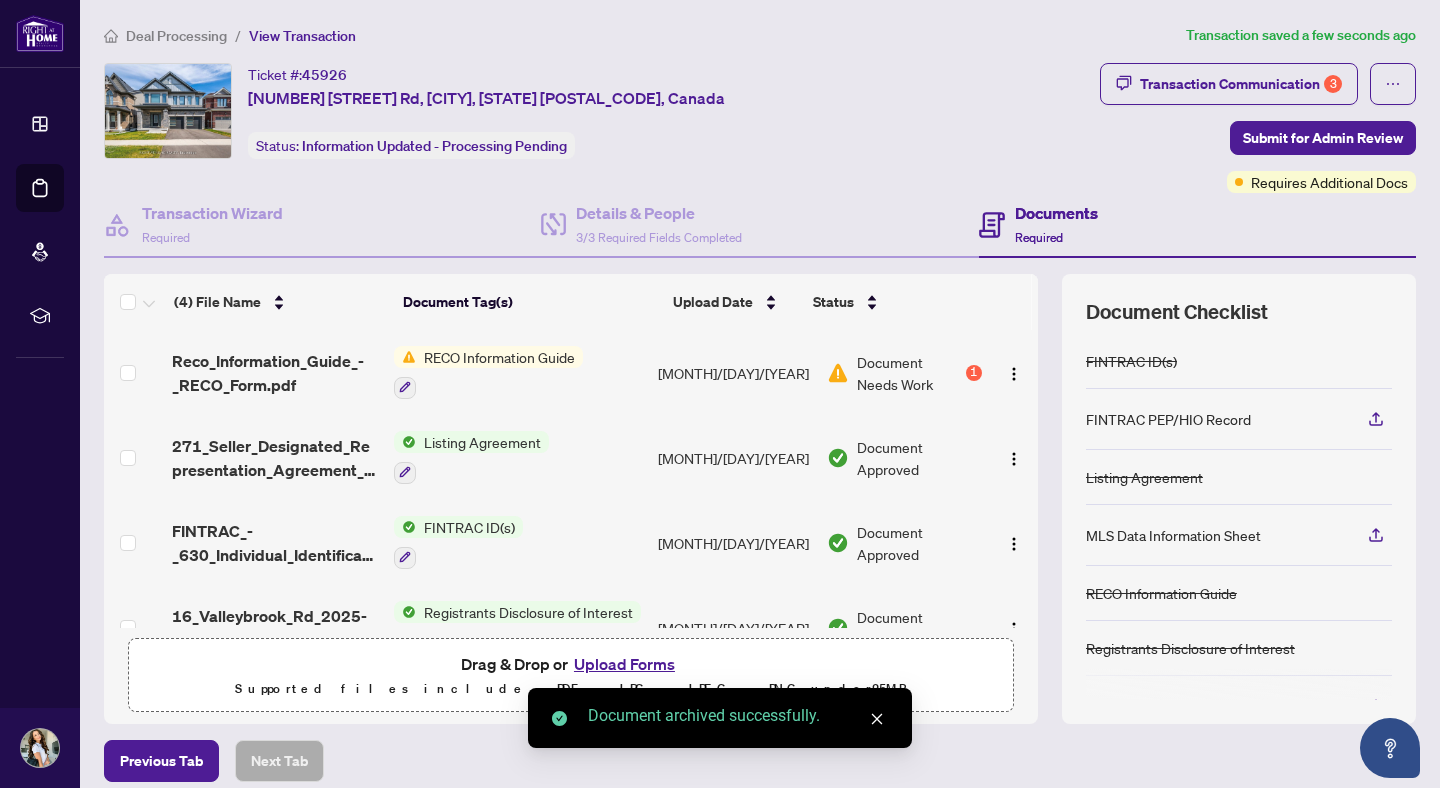 scroll, scrollTop: 48, scrollLeft: 0, axis: vertical 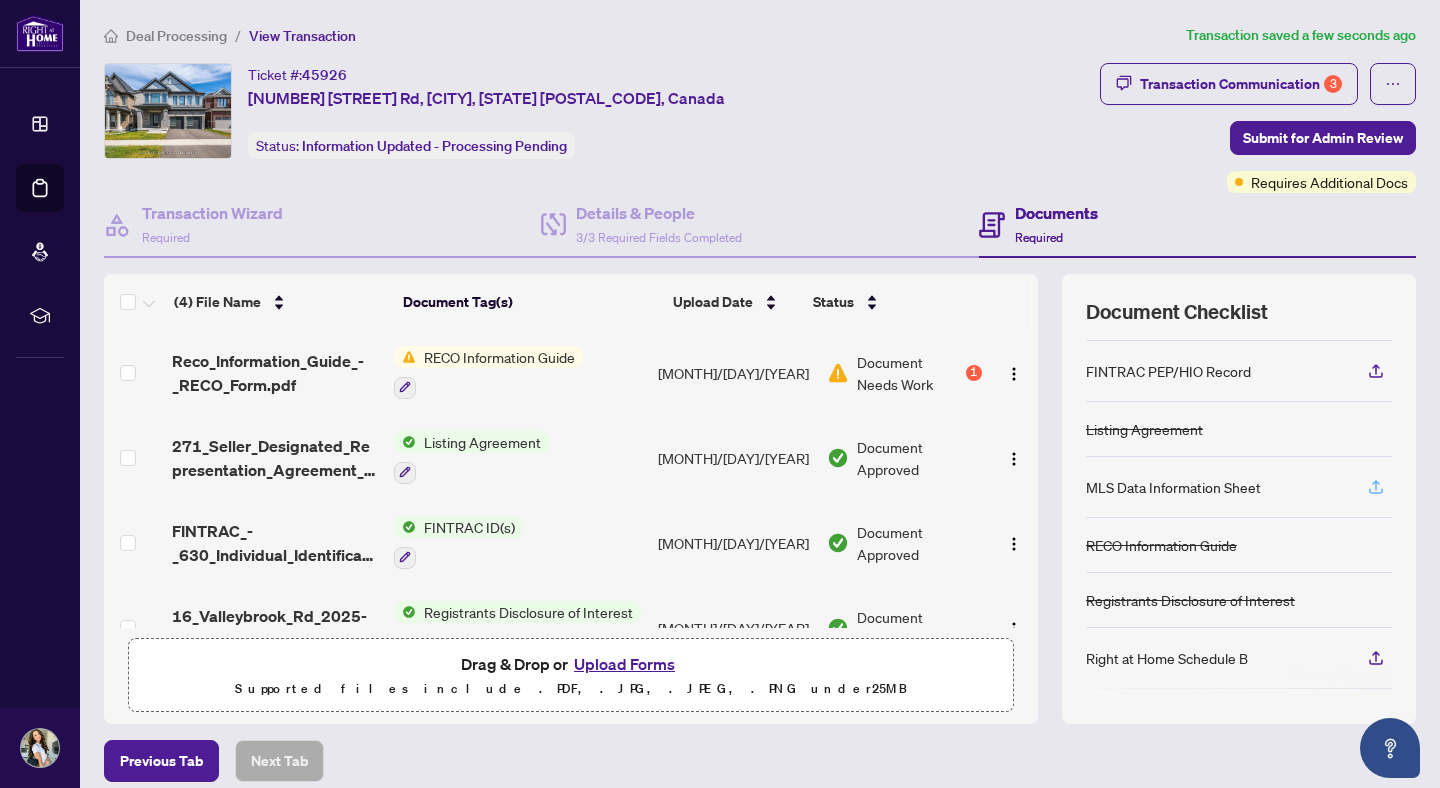 click 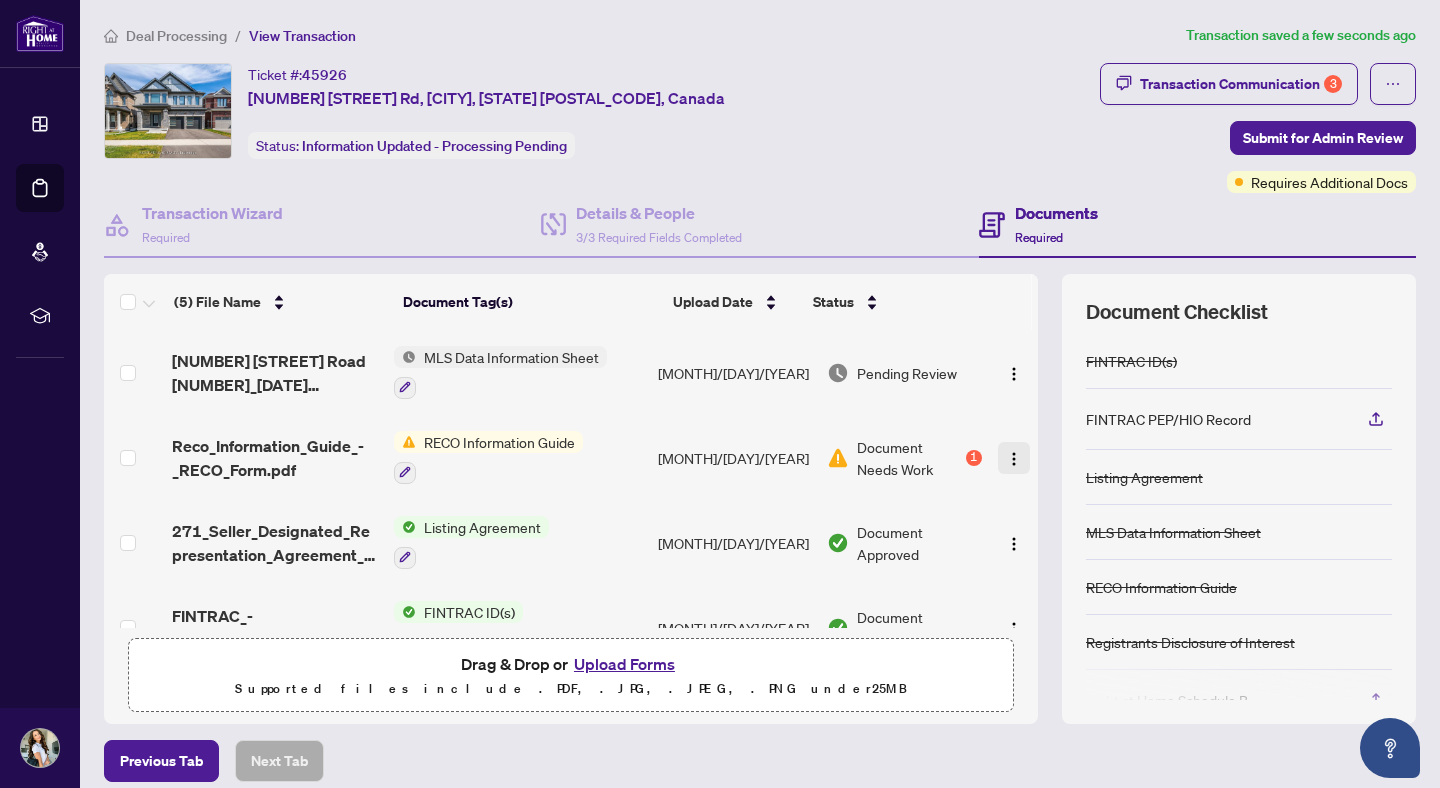 click at bounding box center [1014, 458] 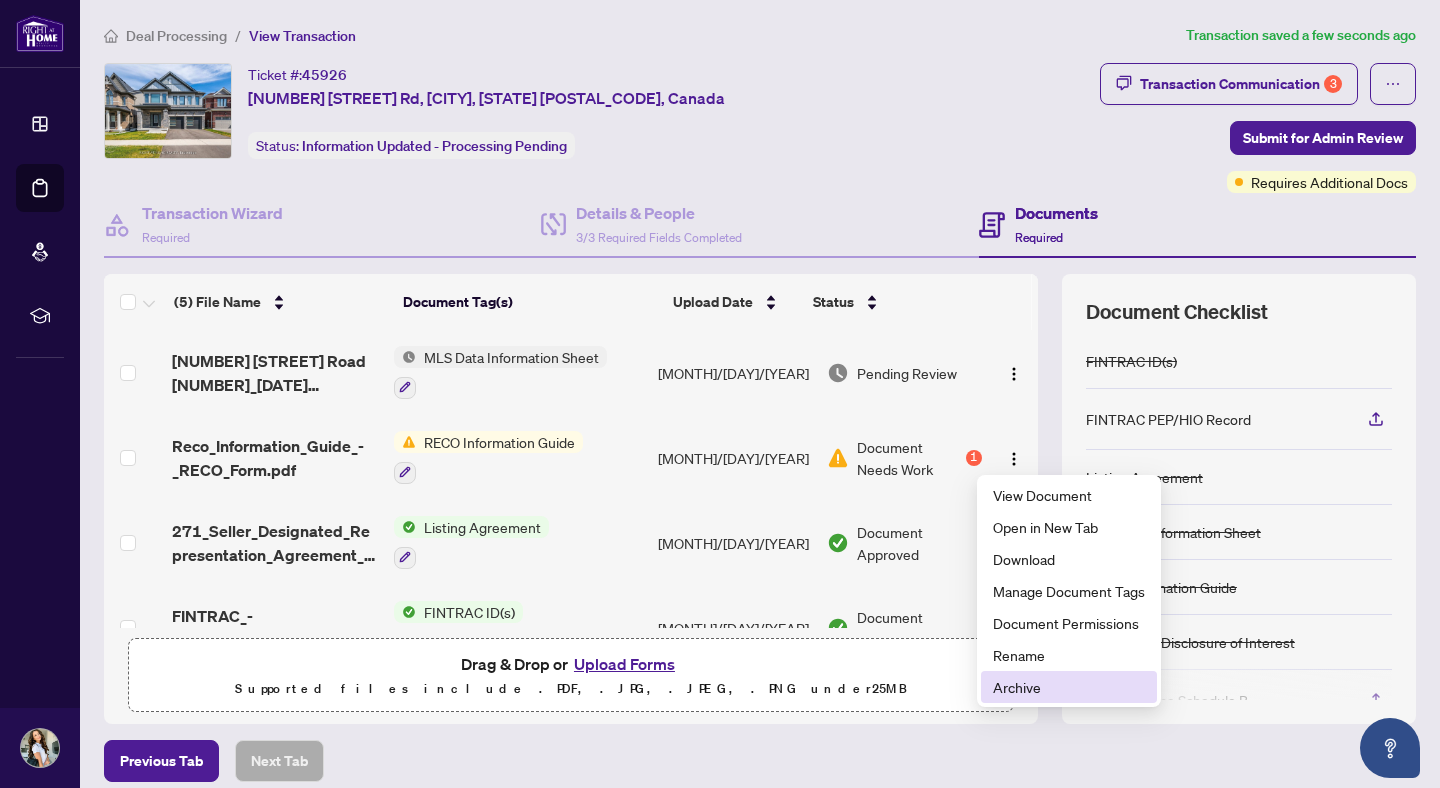click on "Archive" at bounding box center [1069, 687] 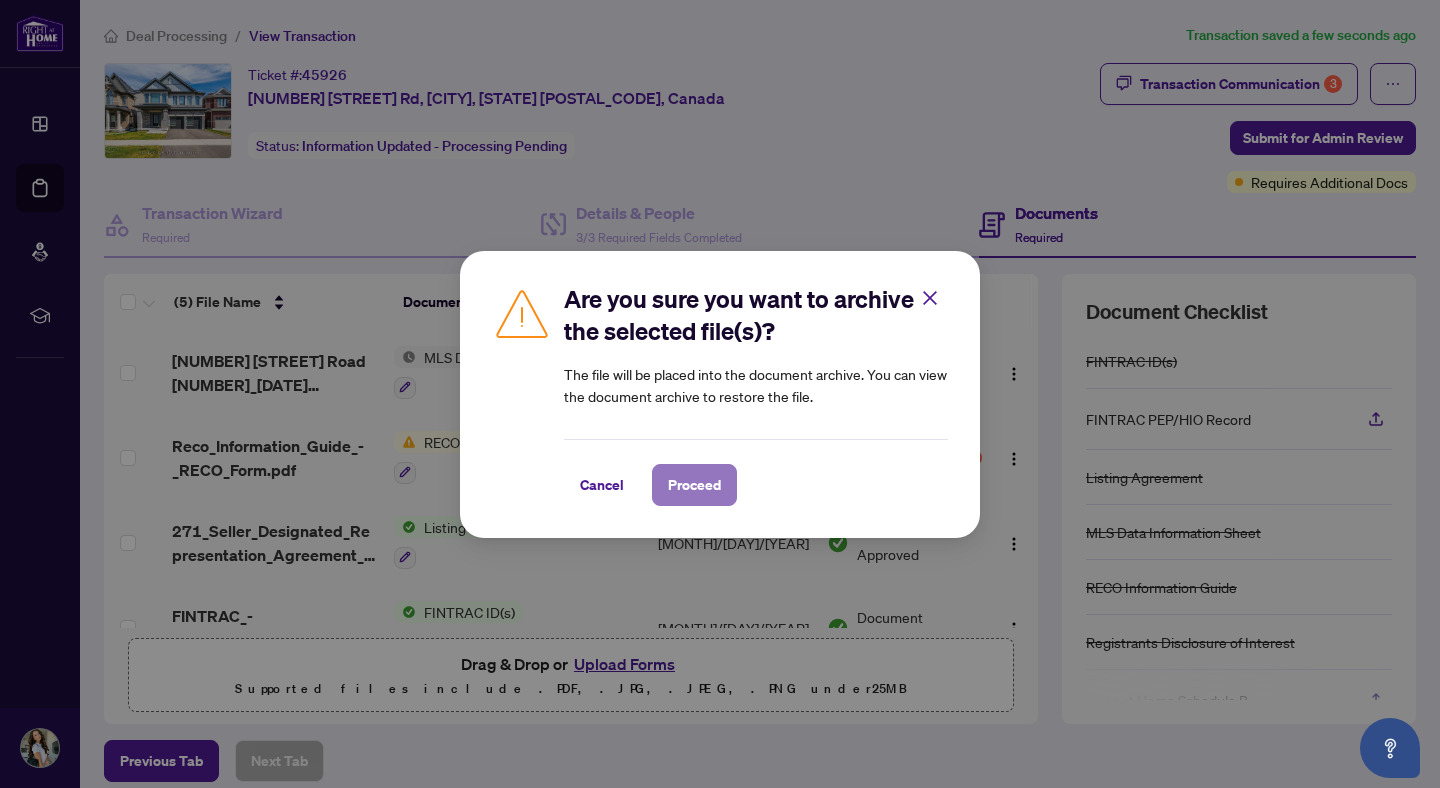 click on "Proceed" at bounding box center [694, 485] 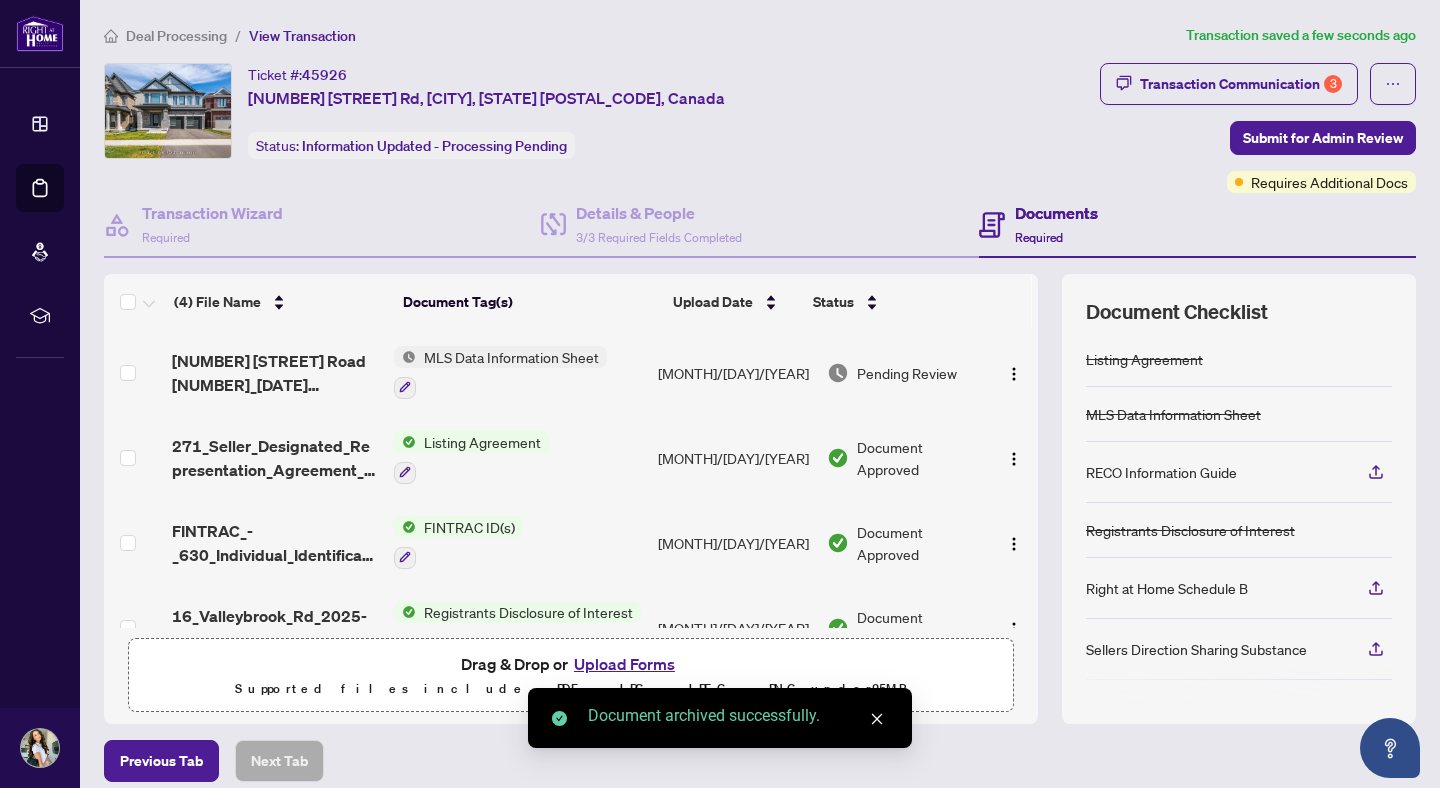 scroll, scrollTop: 134, scrollLeft: 0, axis: vertical 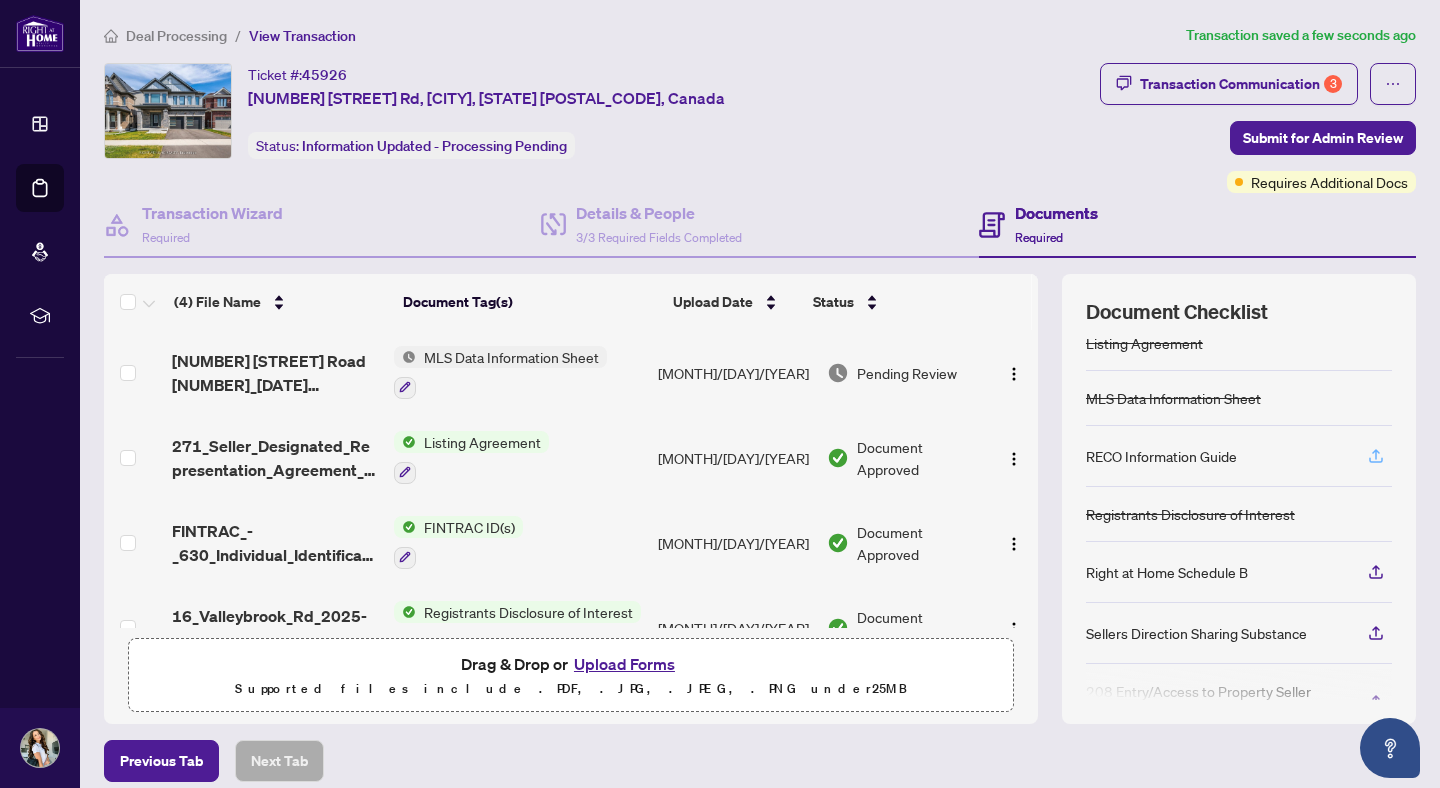 click 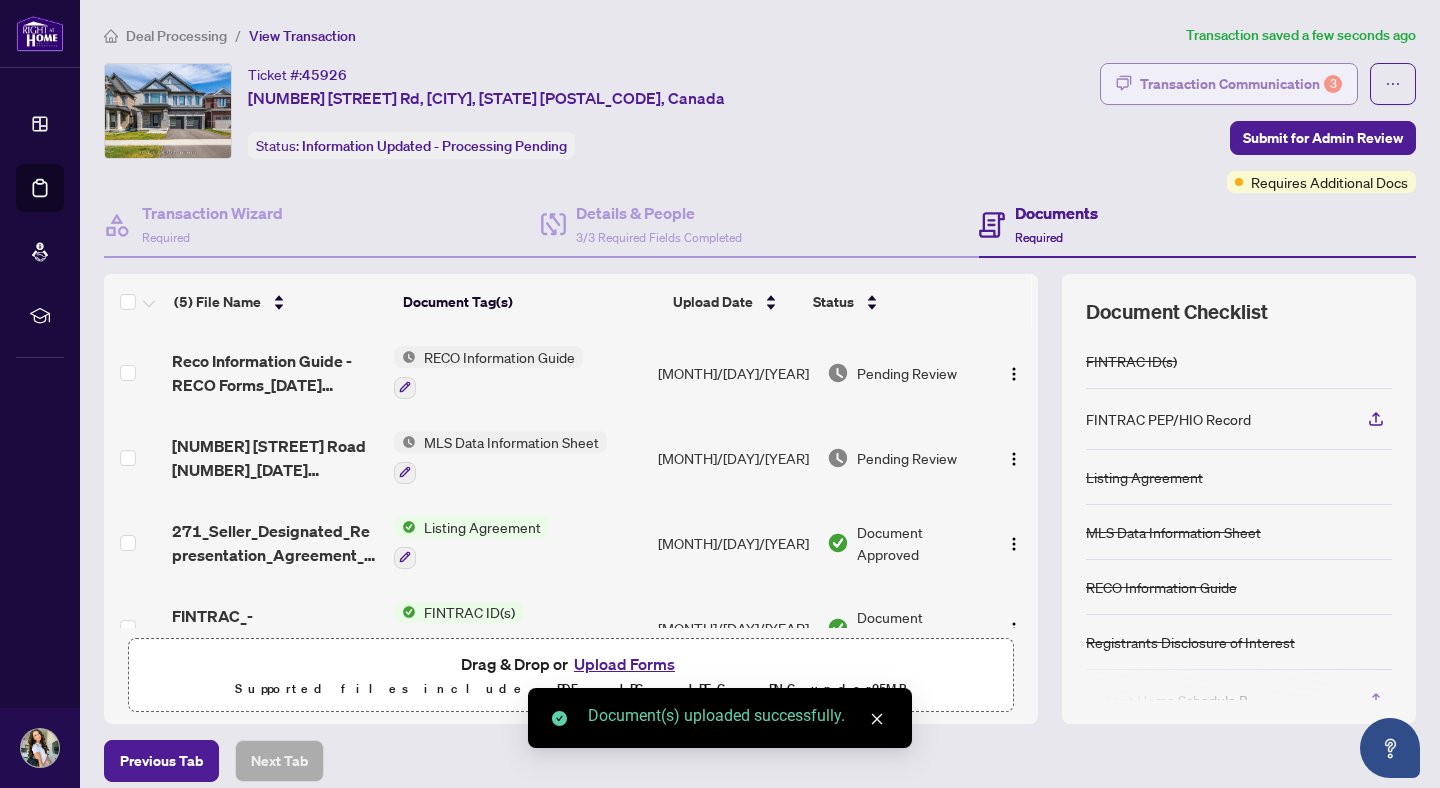 click on "Transaction Communication 3" at bounding box center [1229, 84] 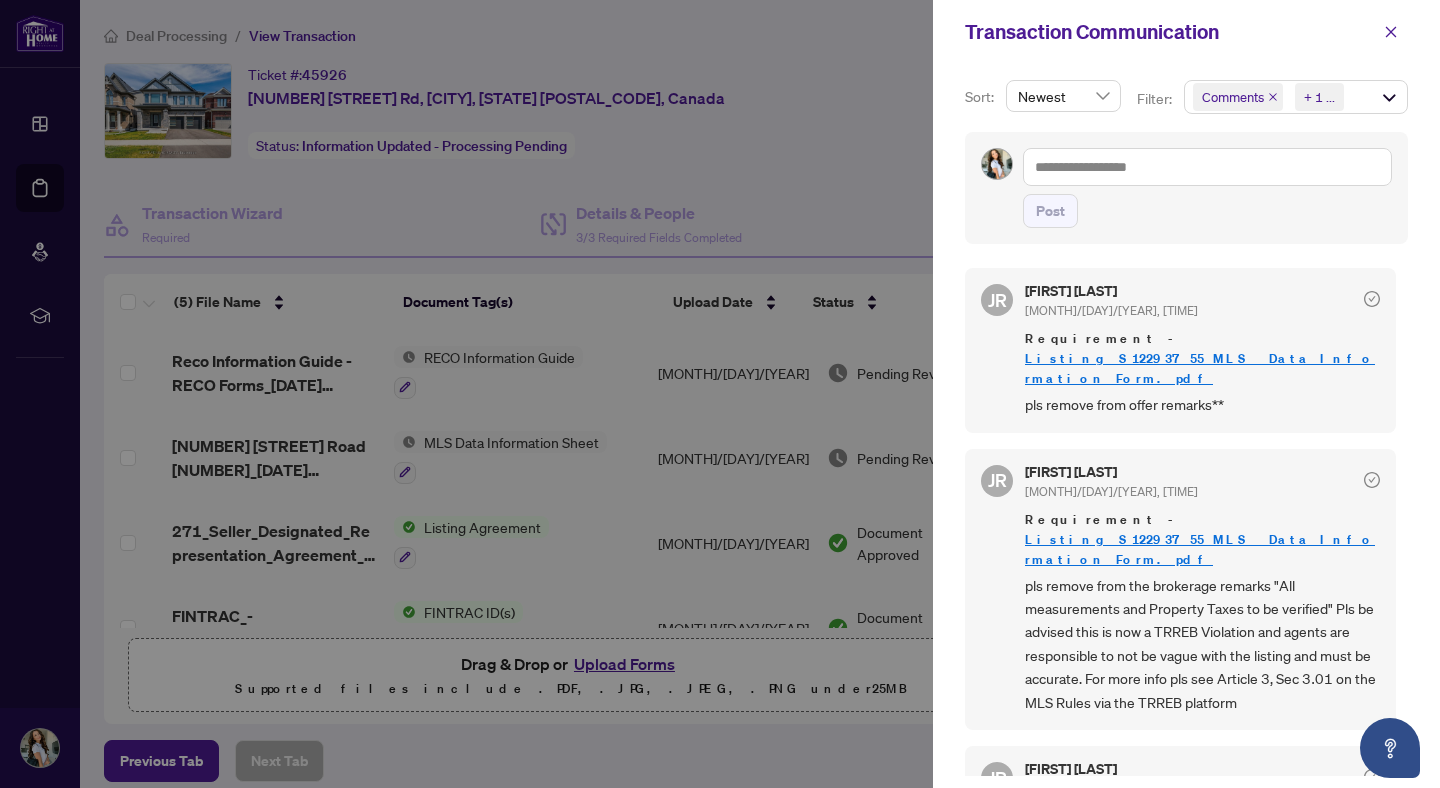 click at bounding box center (720, 394) 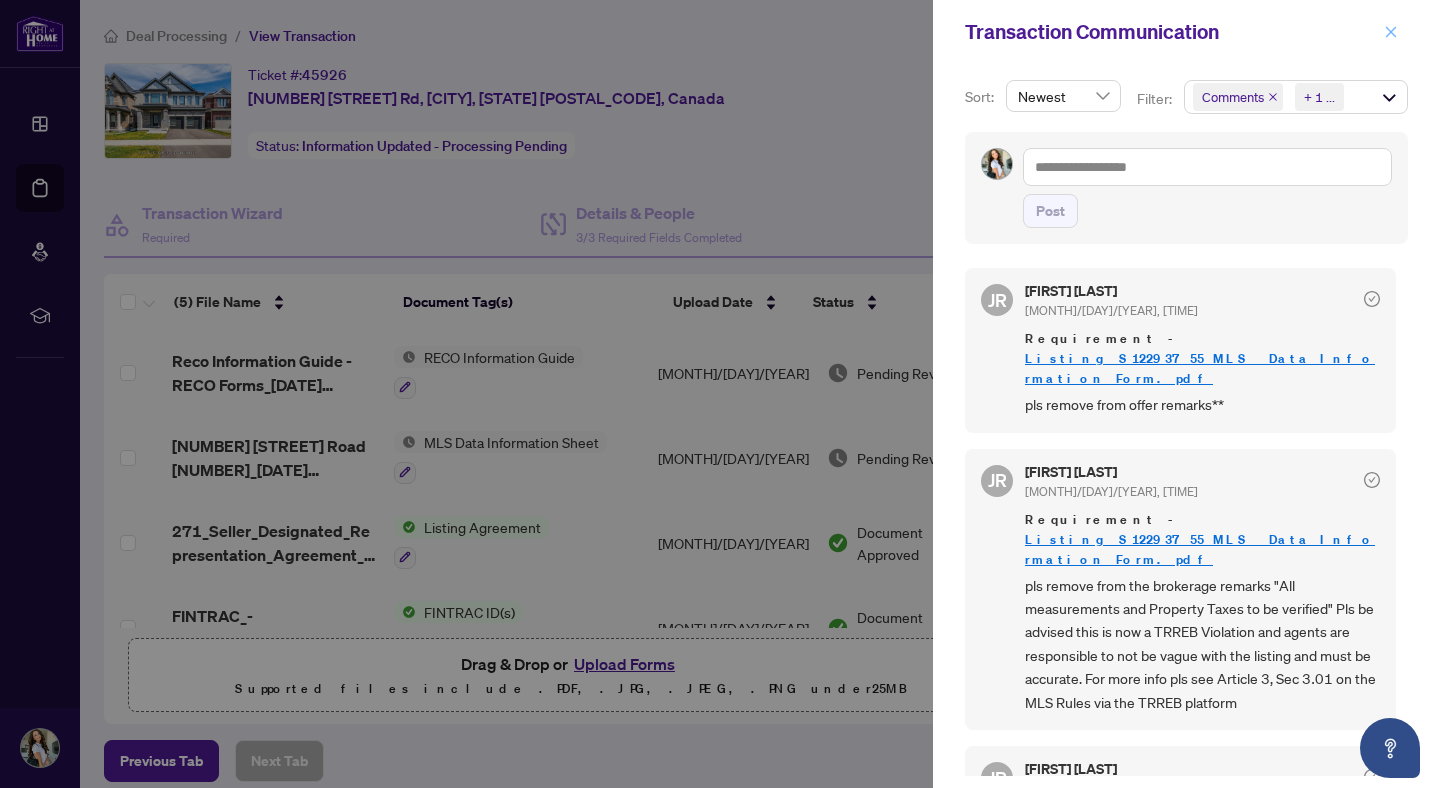 click at bounding box center [1391, 32] 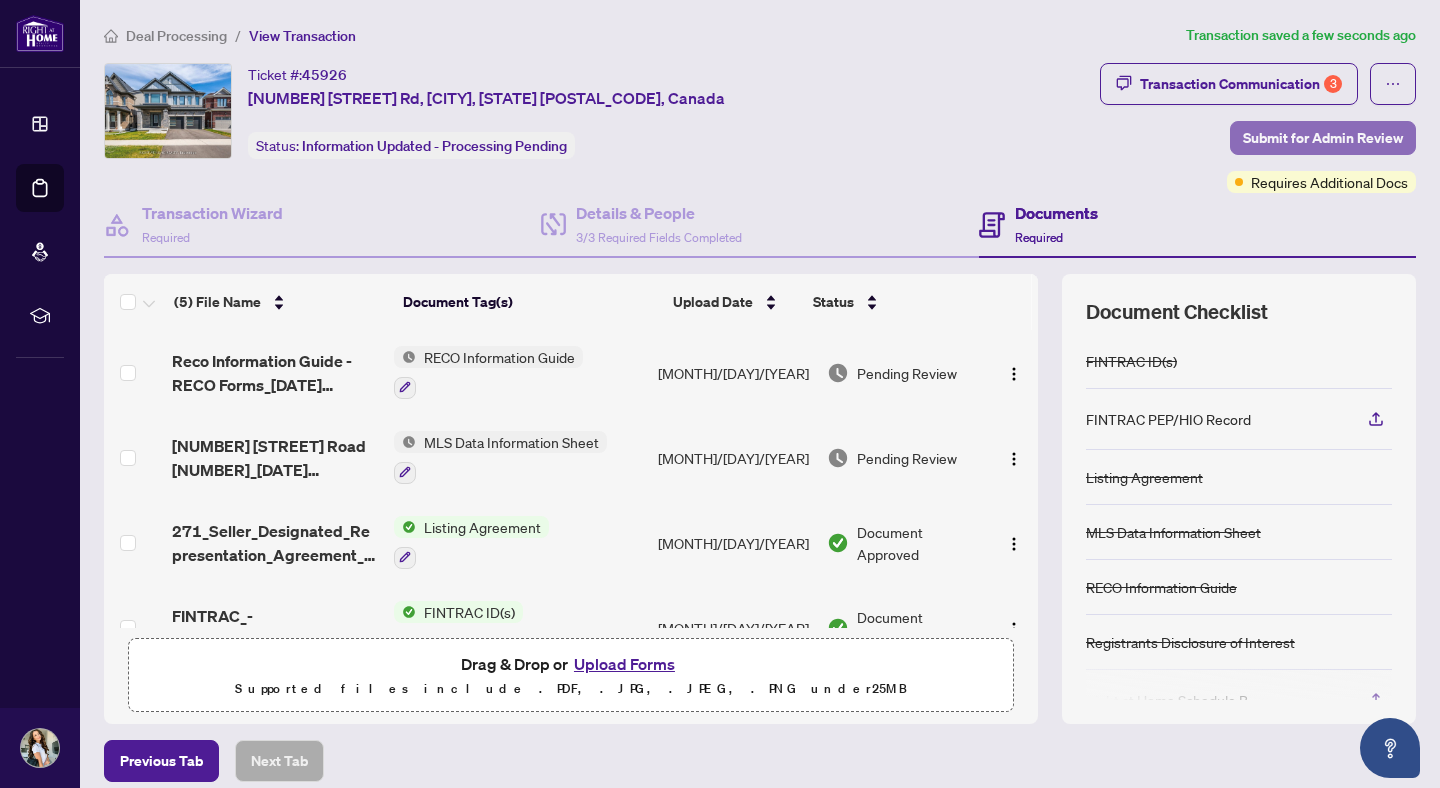 click on "Submit for Admin Review" at bounding box center (1323, 138) 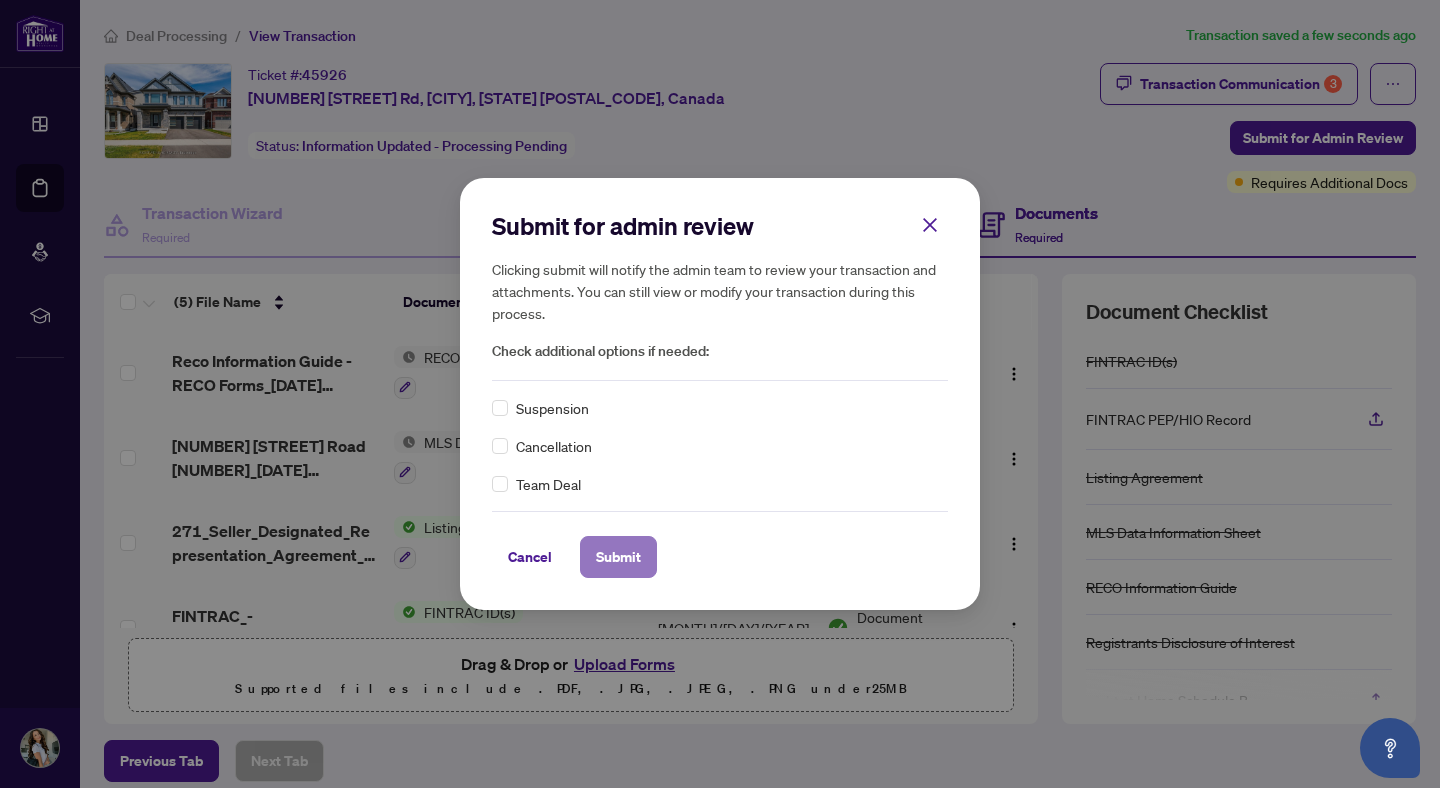 click on "Submit" at bounding box center [618, 557] 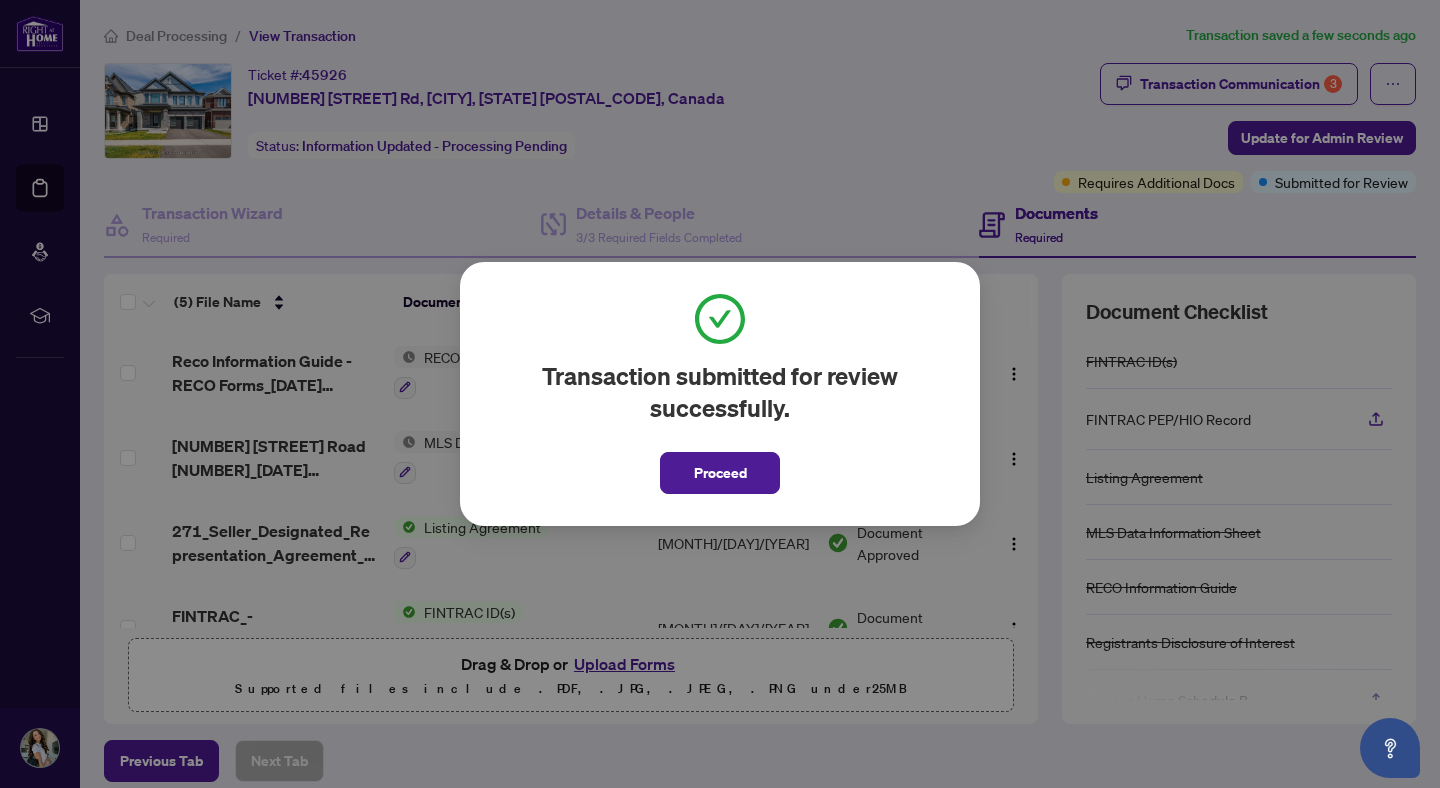 click on "Transaction submitted for review successfully. Proceed Cancel OK" at bounding box center [720, 394] 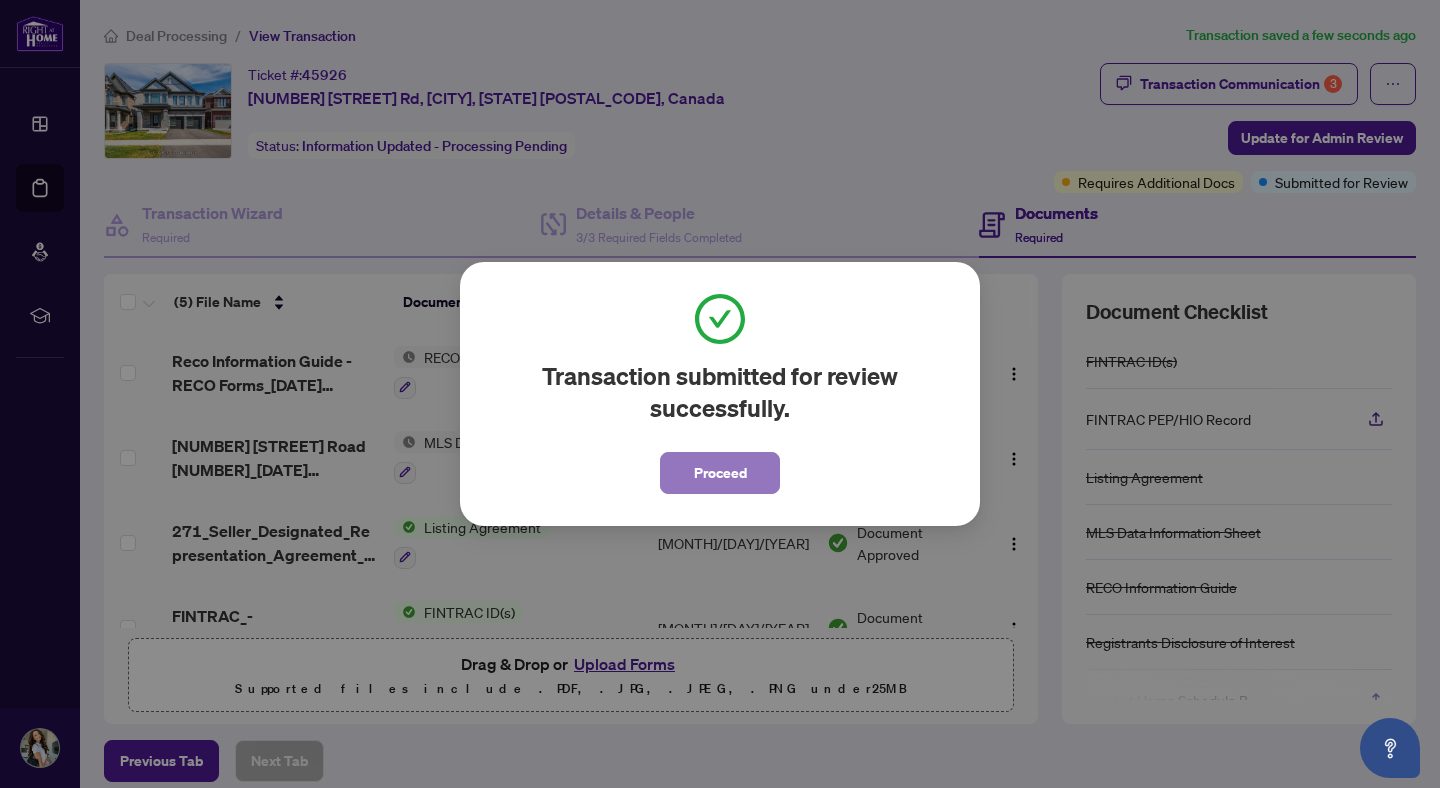 click on "Proceed" at bounding box center (720, 473) 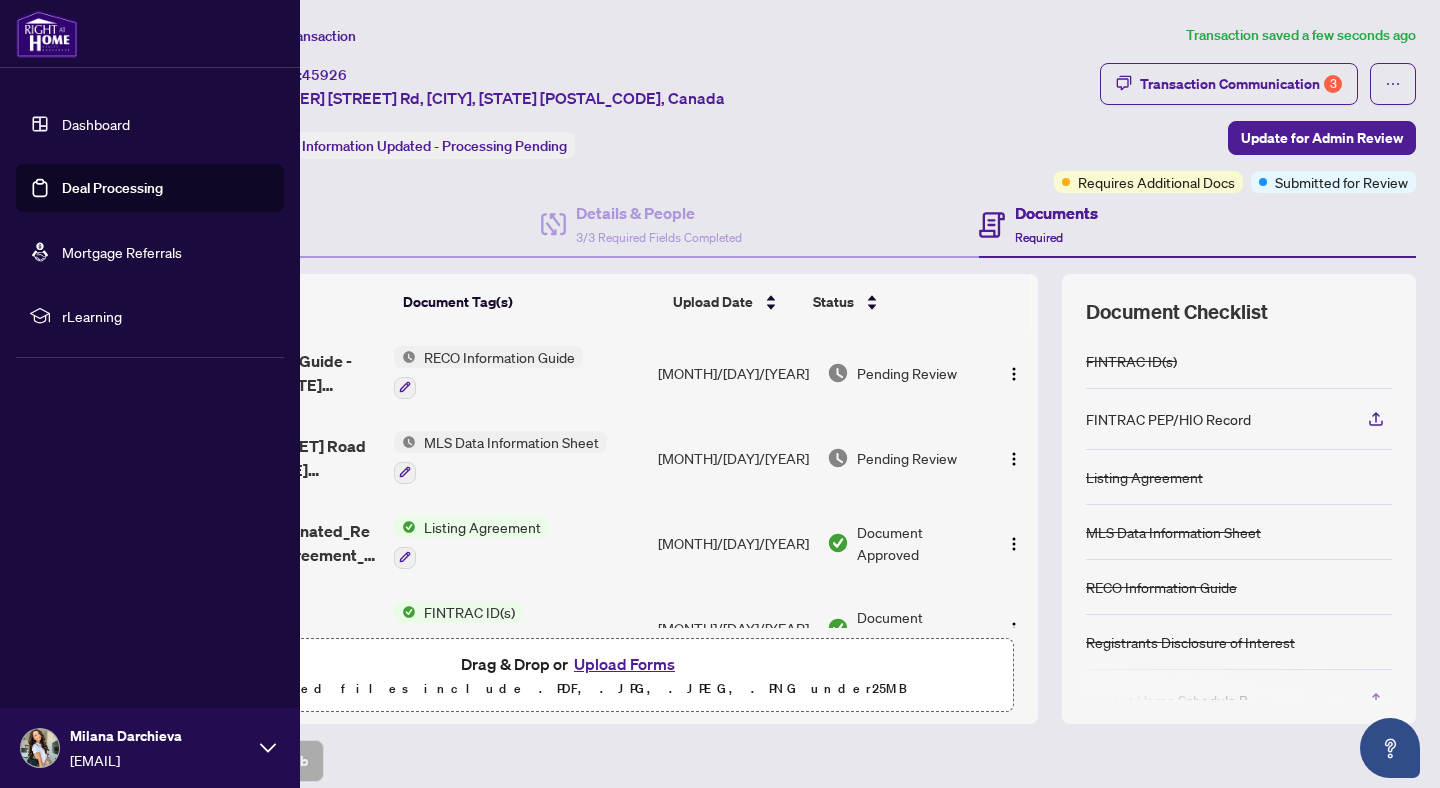 click on "Dashboard Deal Processing Mortgage Referrals rLearning" at bounding box center [150, 220] 